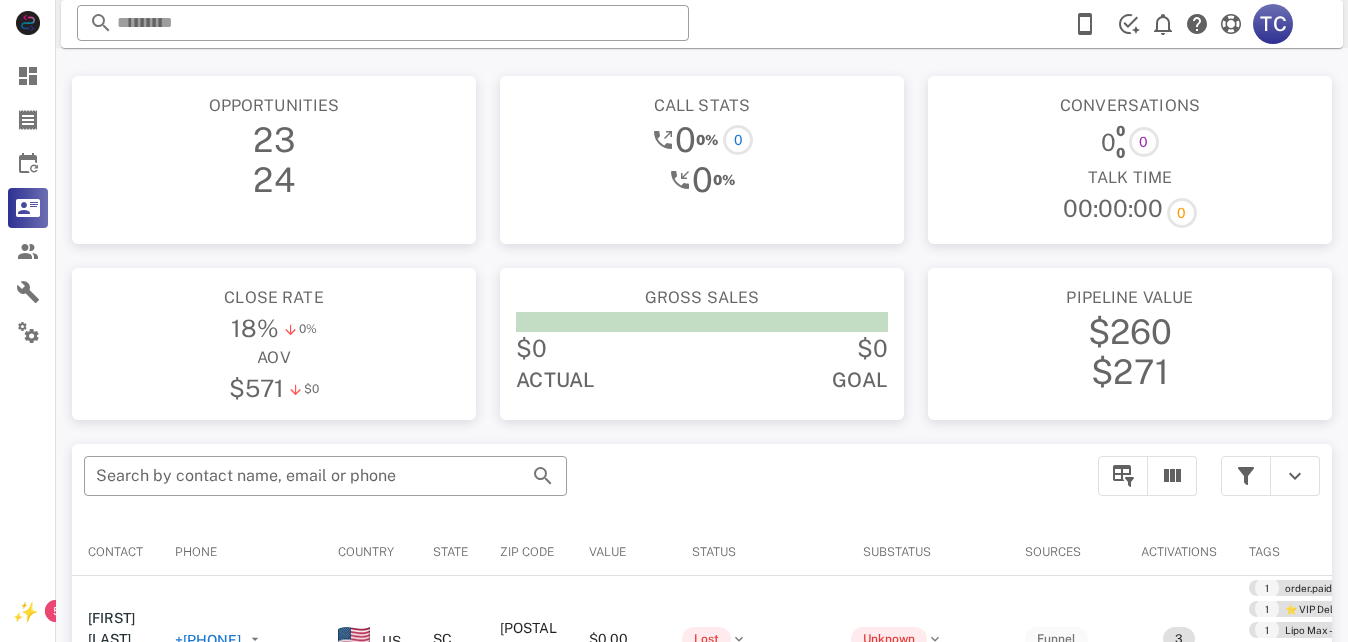 scroll, scrollTop: 0, scrollLeft: 0, axis: both 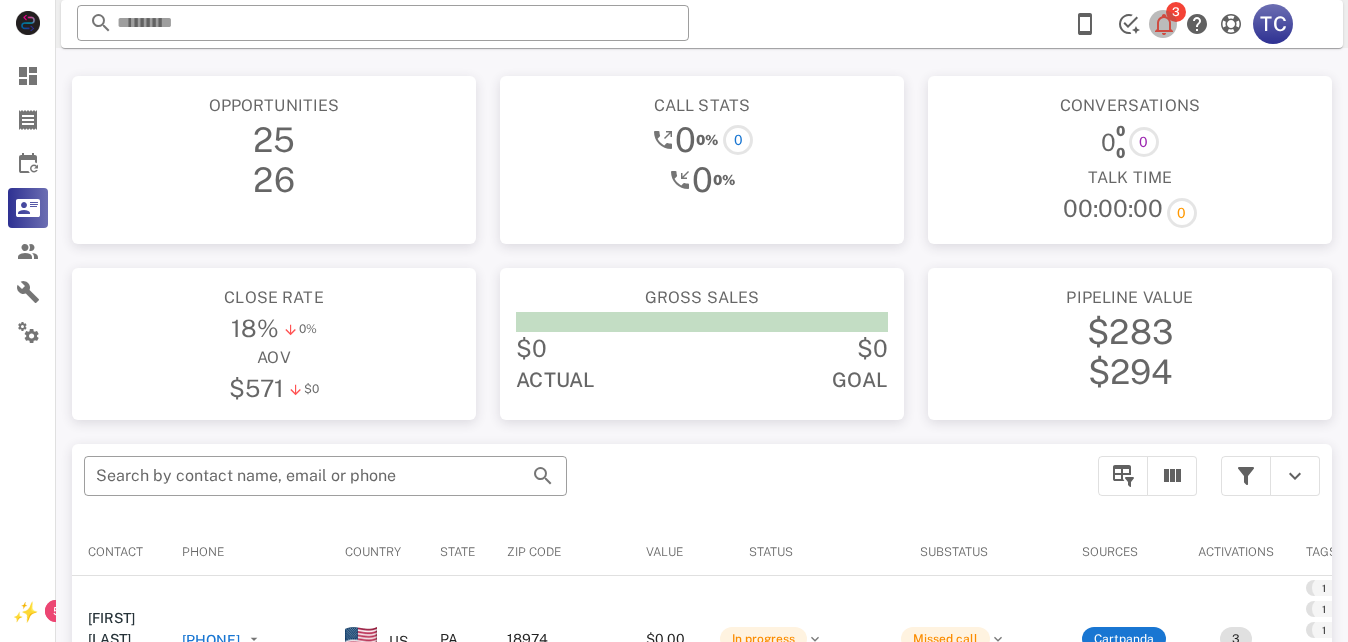 click at bounding box center (1164, 24) 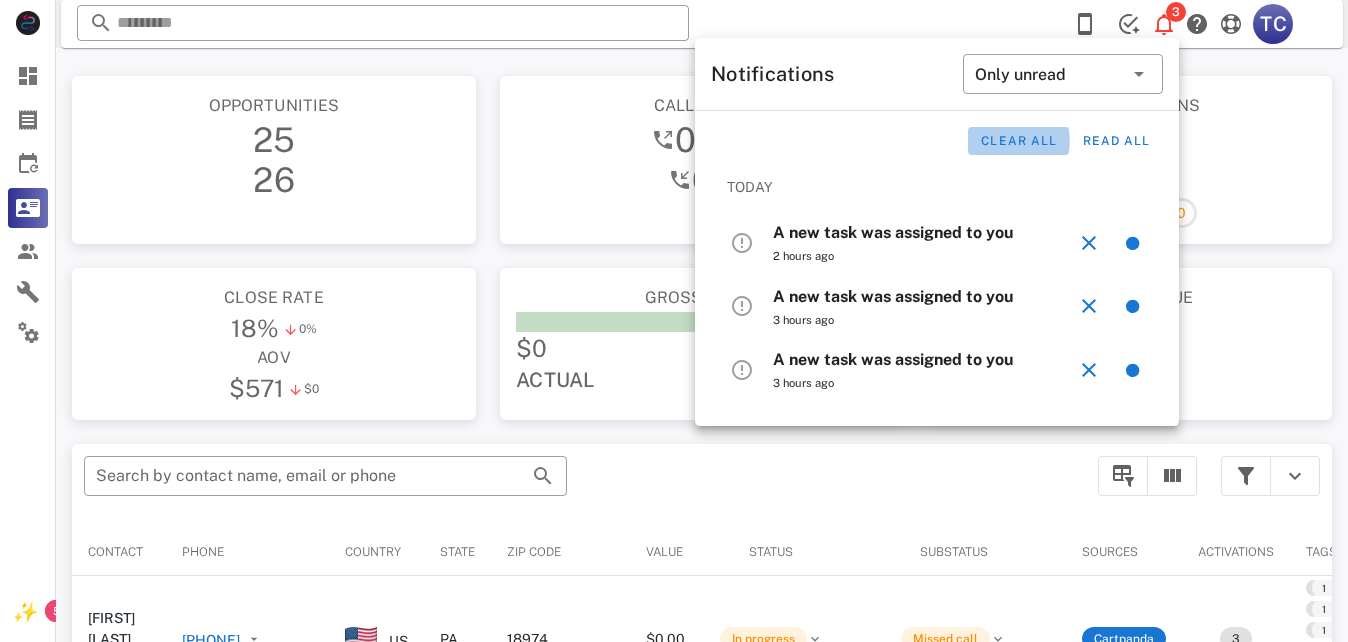 click on "Clear all" at bounding box center (1018, 141) 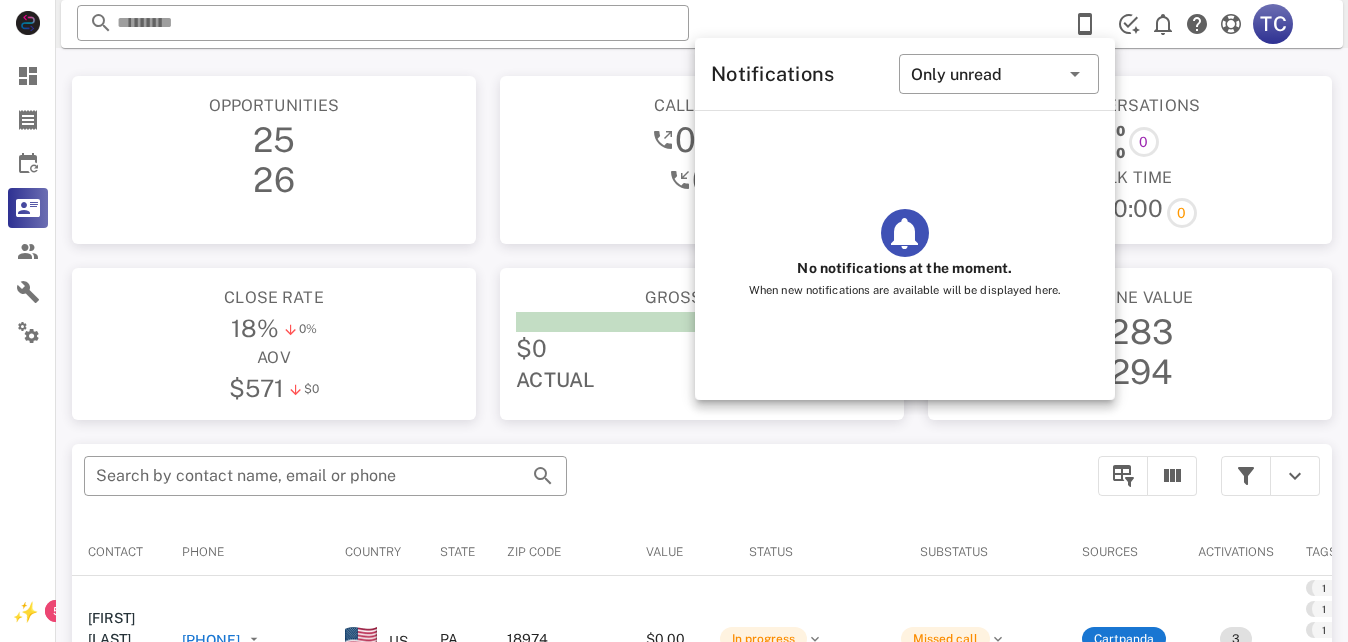 click on "0  0  0   0" at bounding box center (1130, 142) 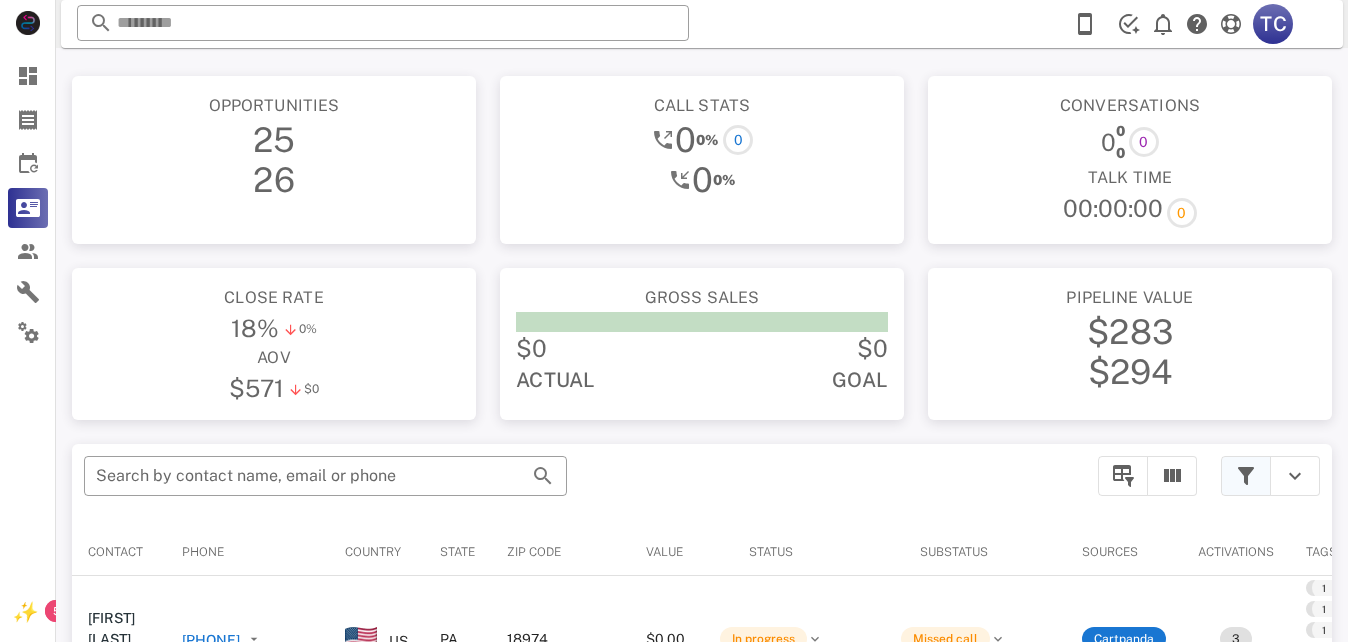 click at bounding box center (1246, 476) 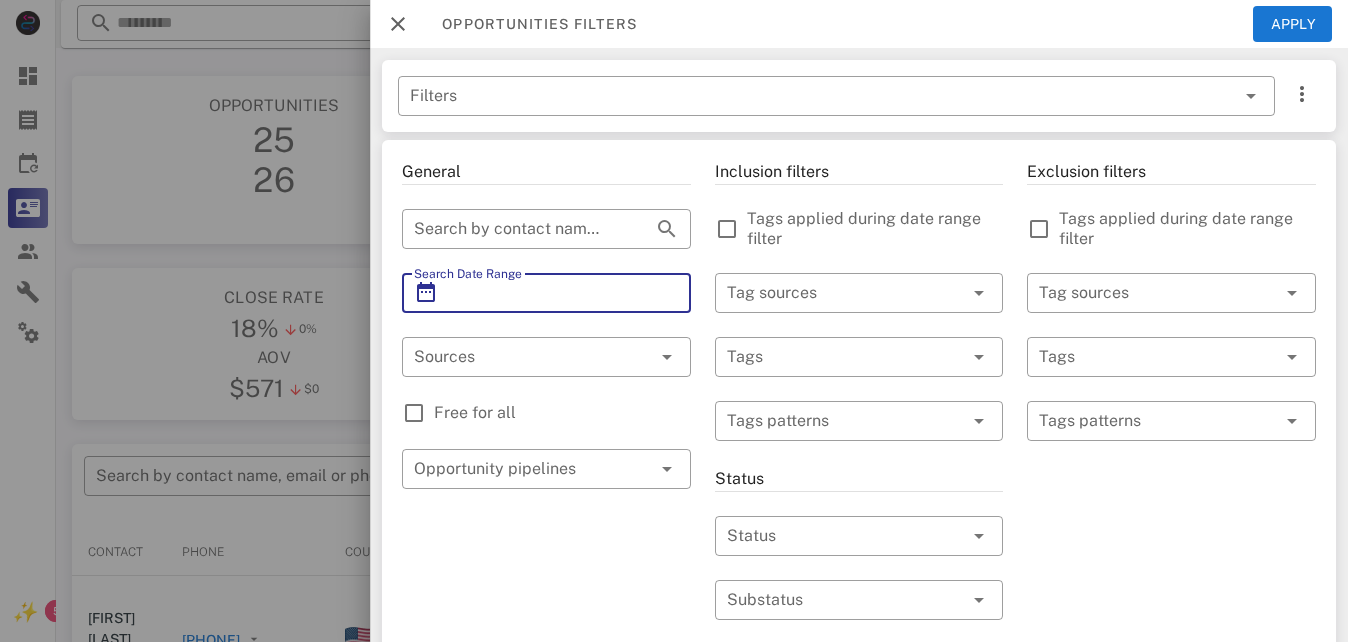 click on "Search Date Range" at bounding box center [546, 293] 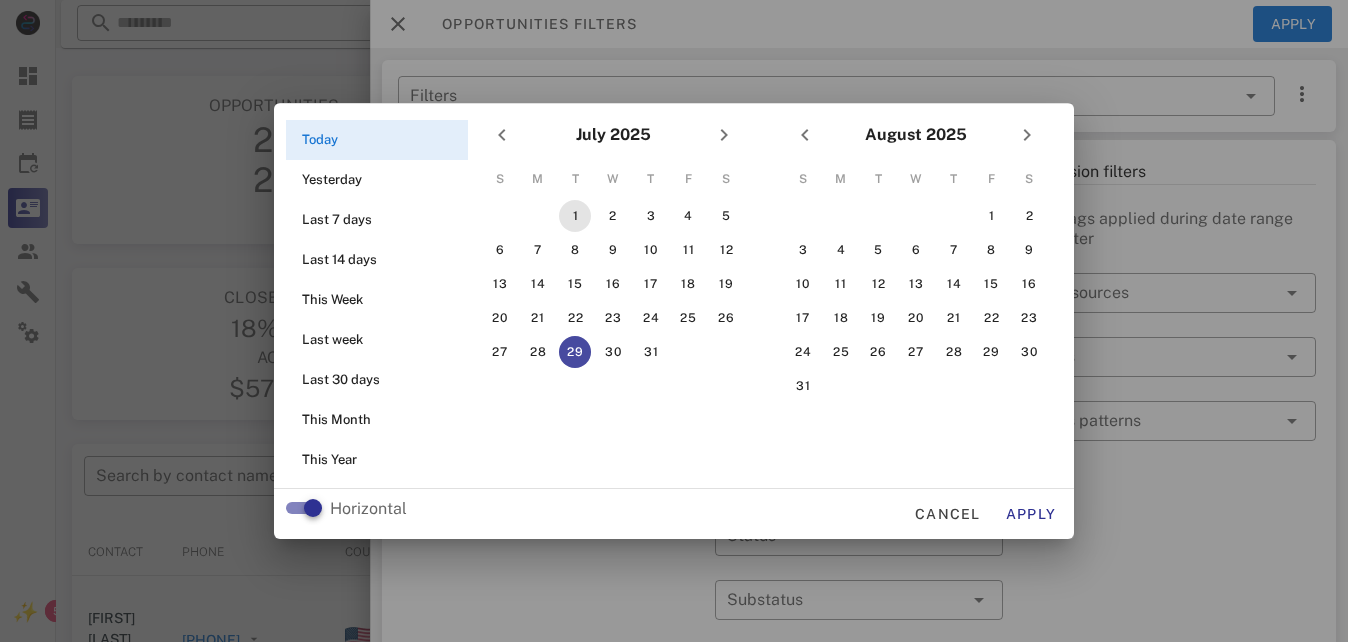 click on "1" at bounding box center [575, 216] 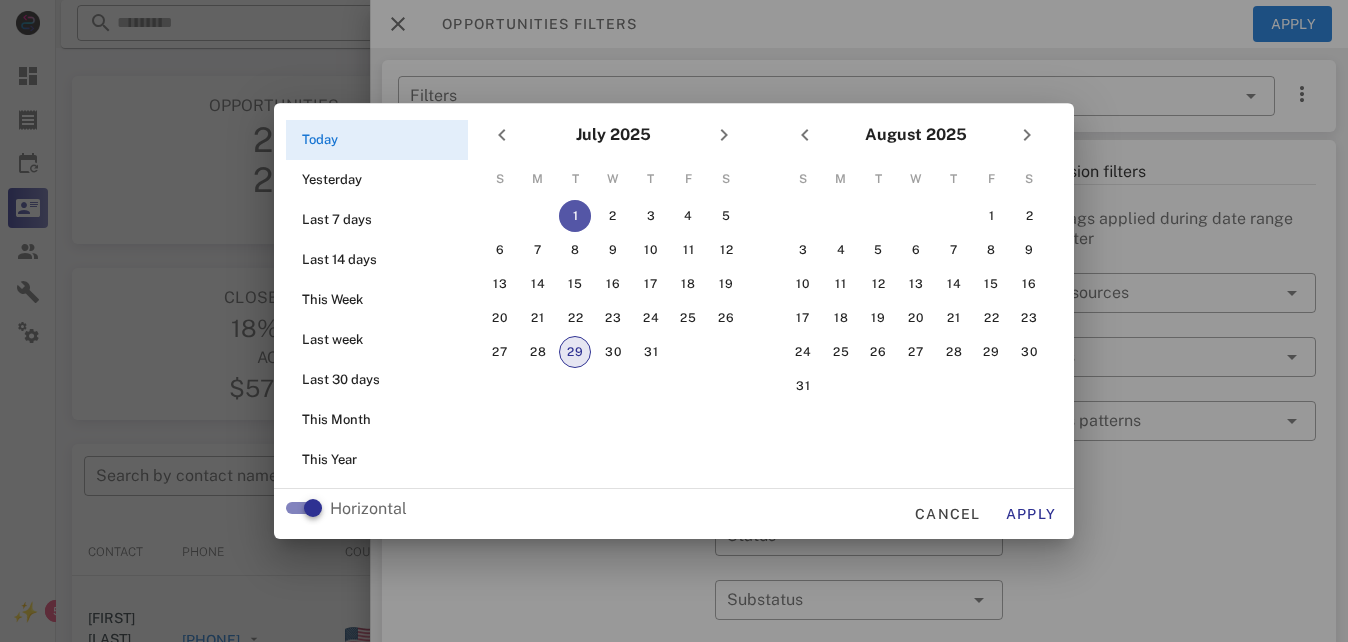 click on "29" at bounding box center [575, 352] 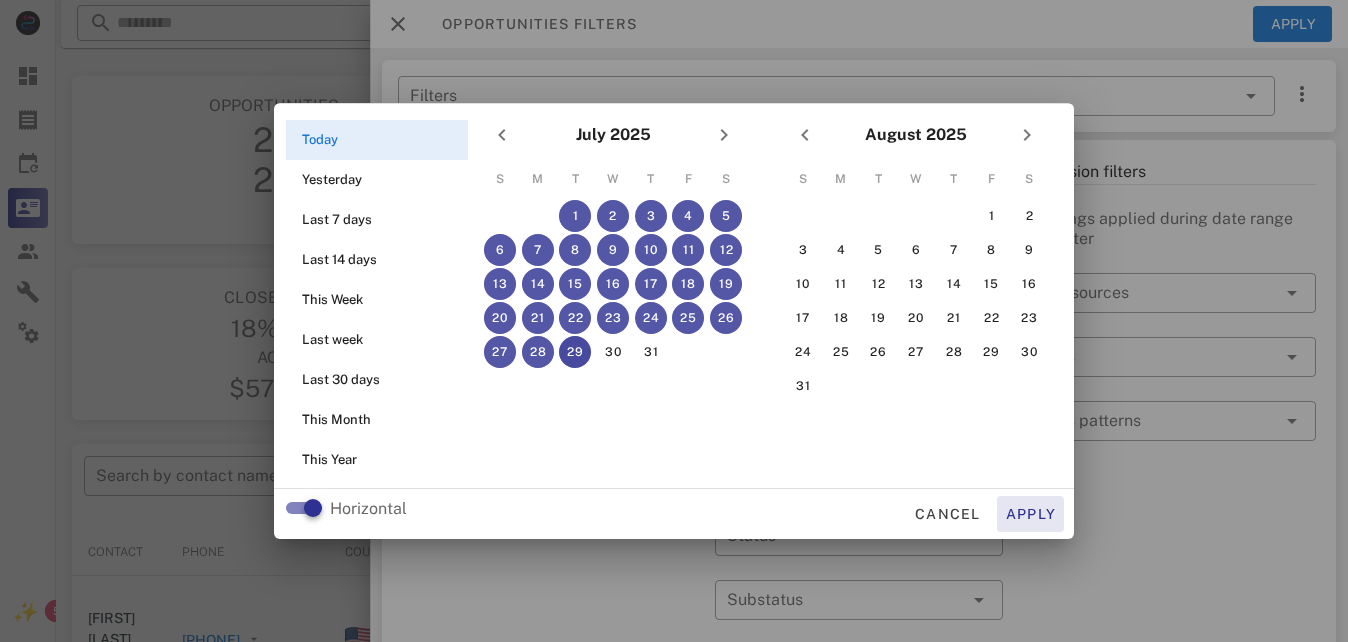 click on "Apply" at bounding box center (1031, 514) 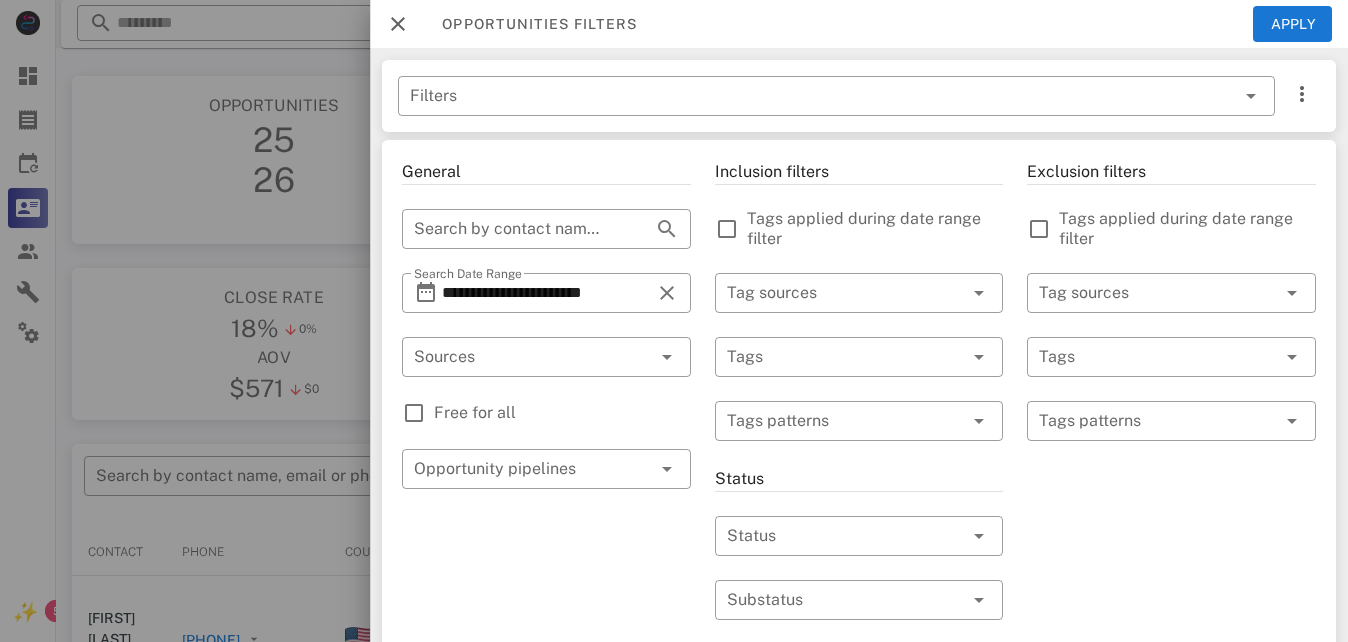 scroll, scrollTop: 300, scrollLeft: 0, axis: vertical 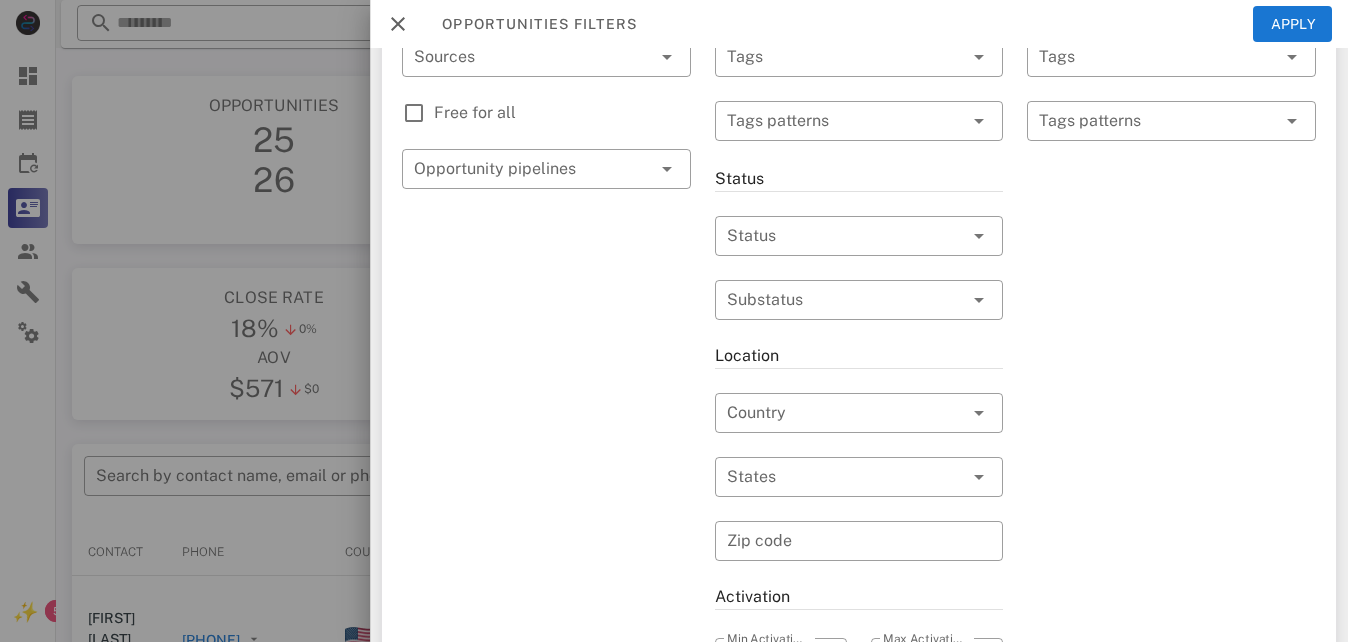 click on "Free for all" at bounding box center [562, 113] 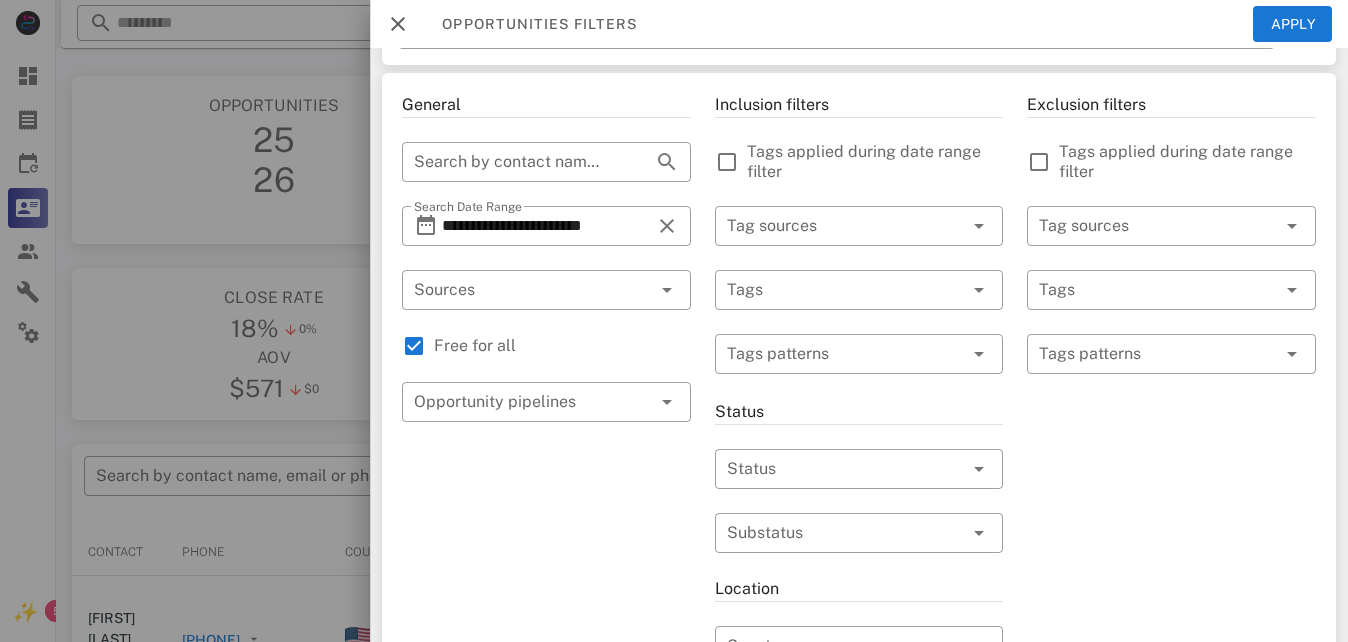 scroll, scrollTop: 0, scrollLeft: 0, axis: both 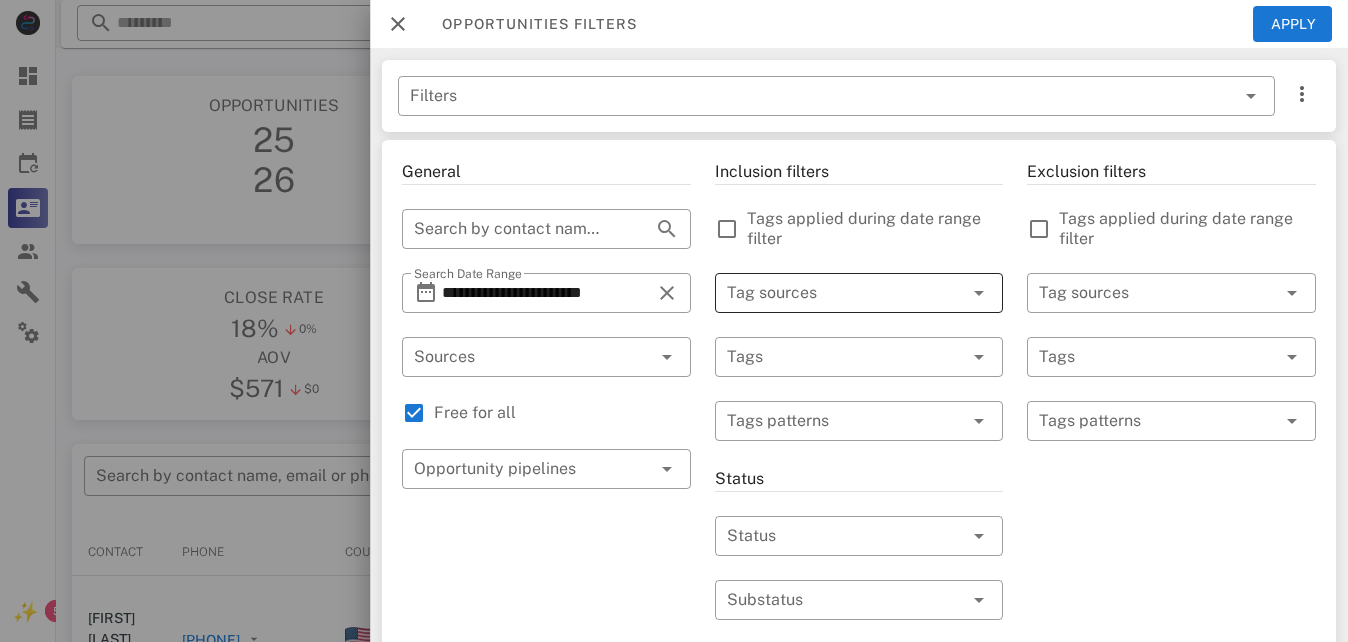 click at bounding box center (831, 293) 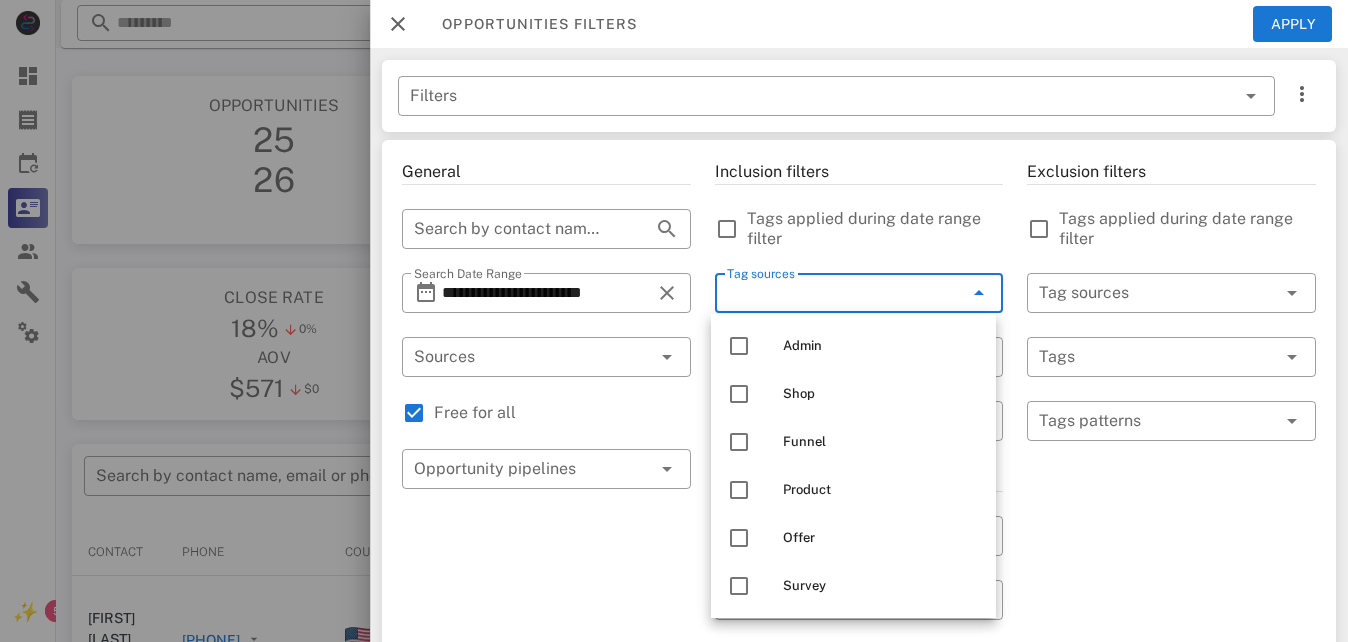 click on "Tag sources" at bounding box center [831, 293] 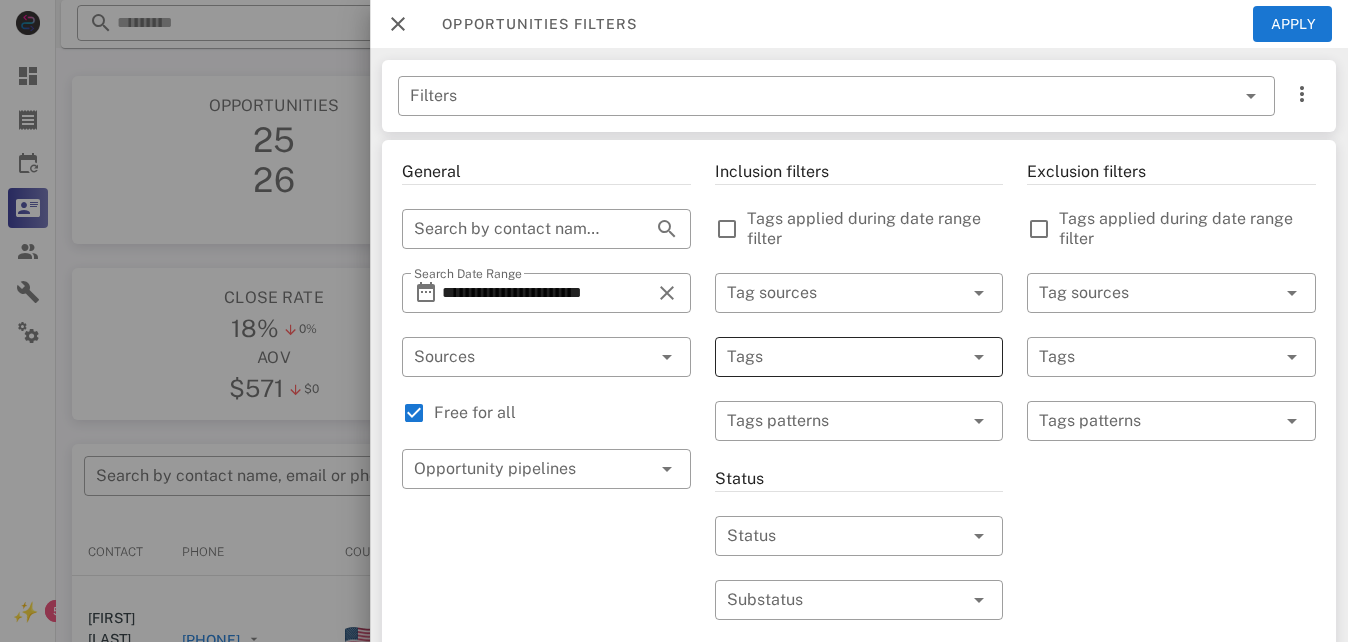 click at bounding box center (831, 357) 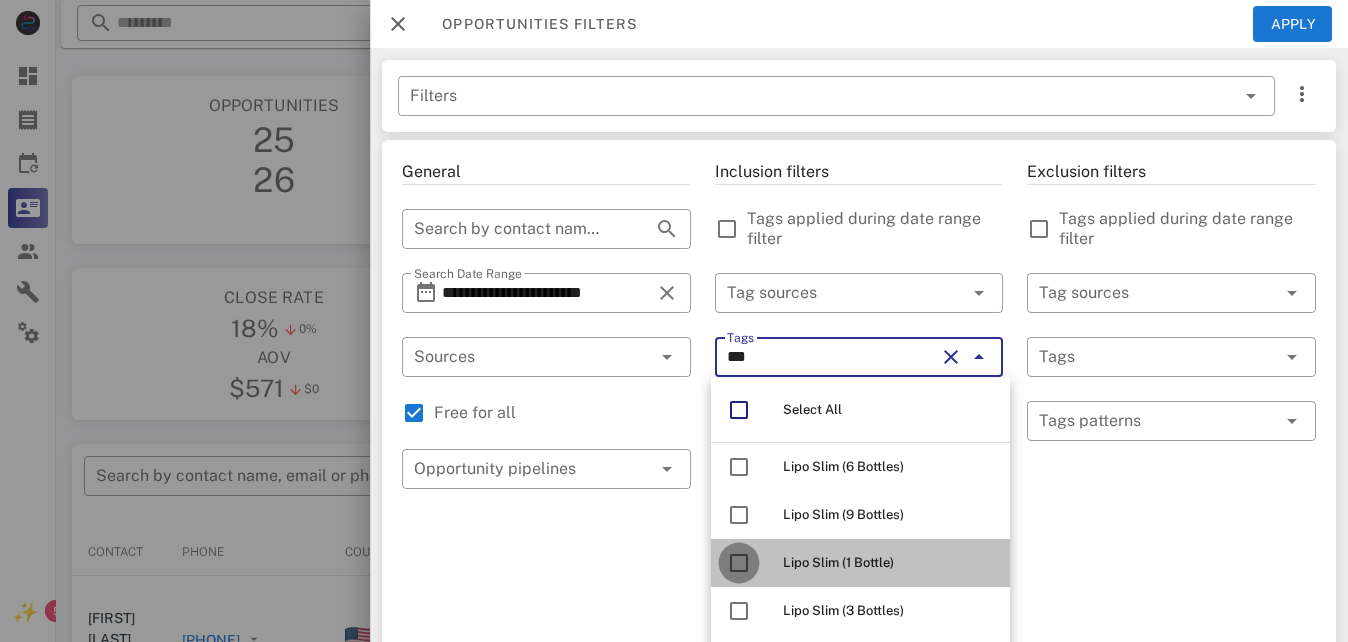 click at bounding box center (739, 563) 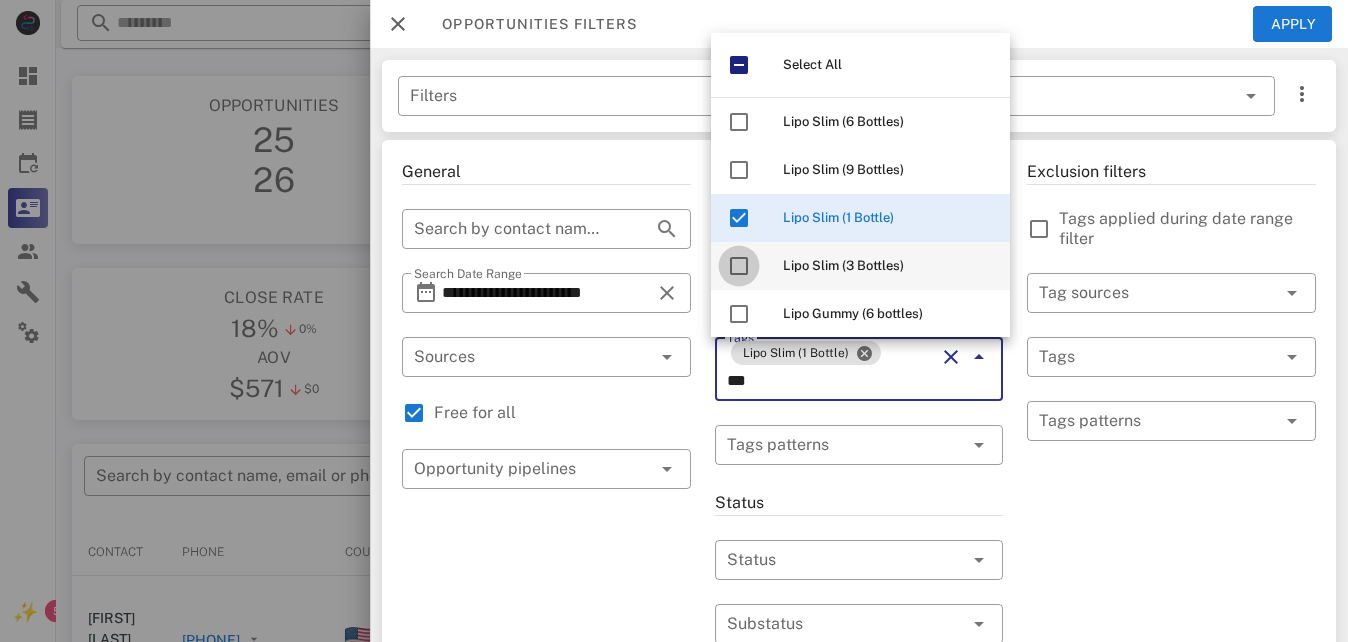 click at bounding box center [739, 266] 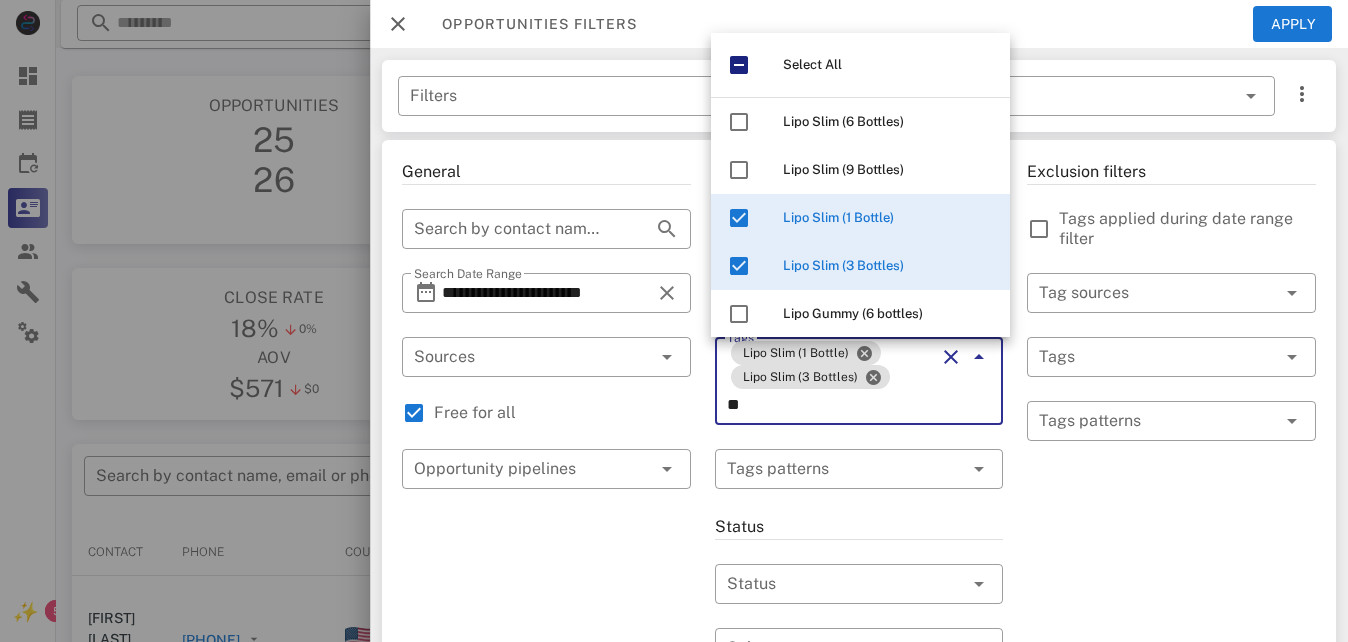 type on "*" 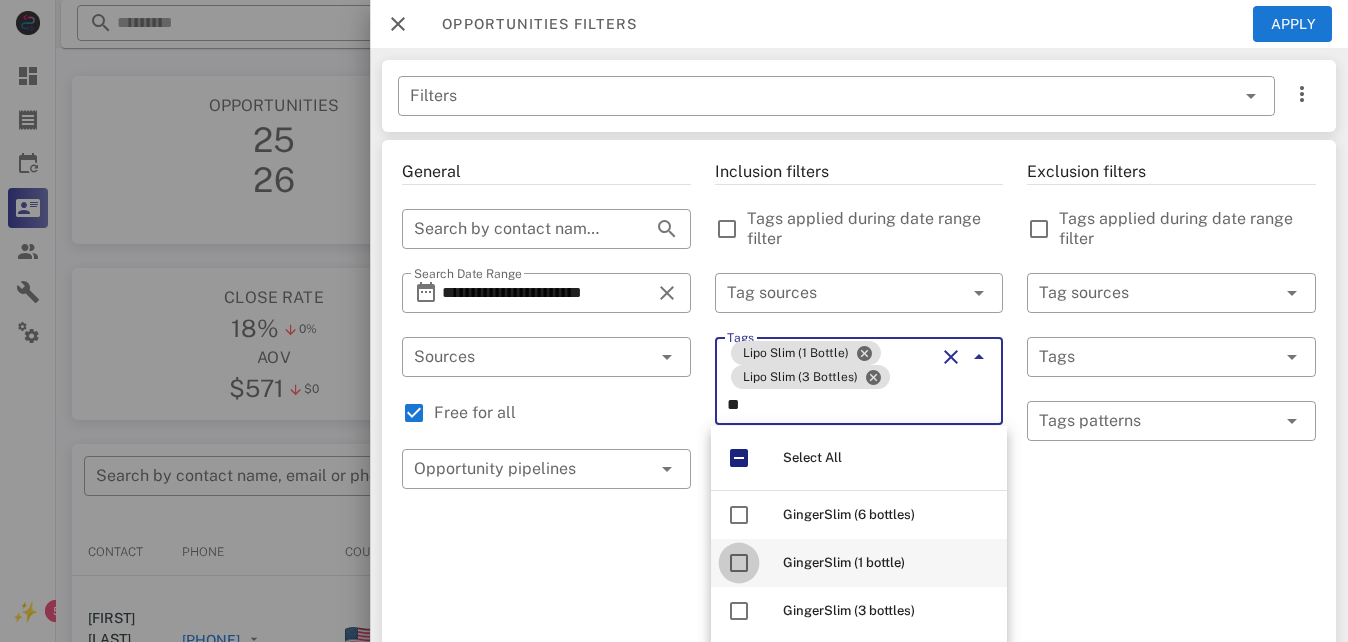 click at bounding box center (739, 563) 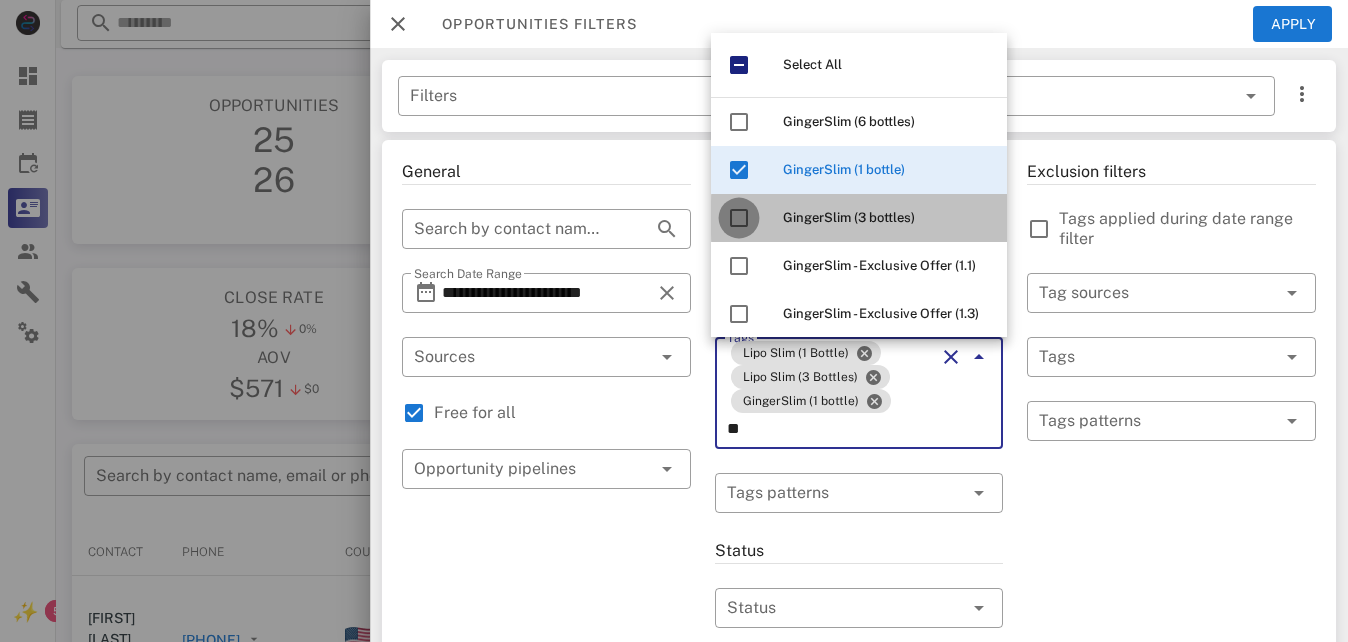 click at bounding box center (739, 218) 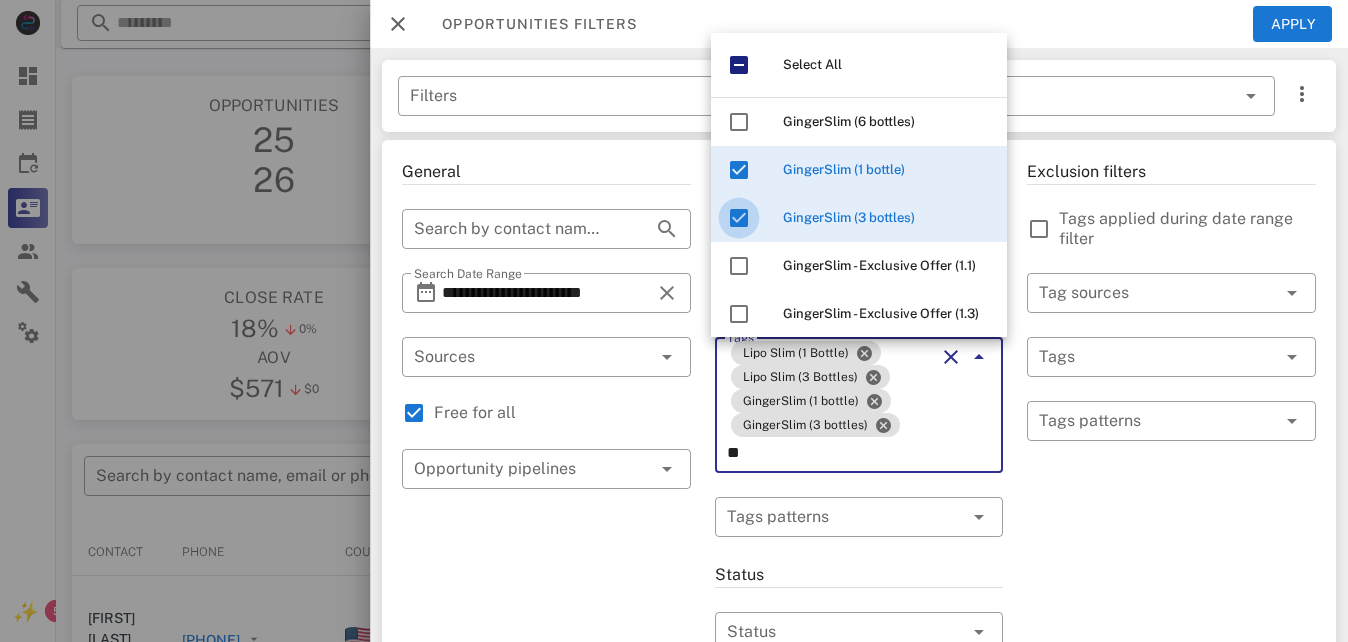 type on "*" 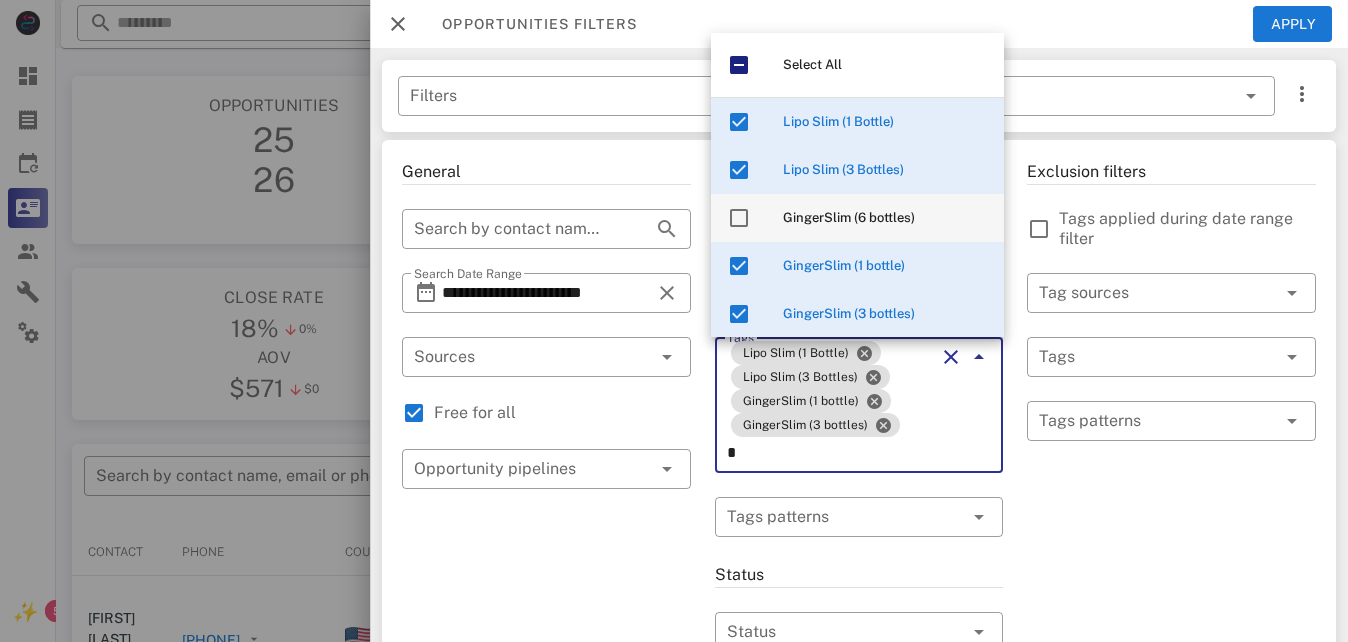 type on "**" 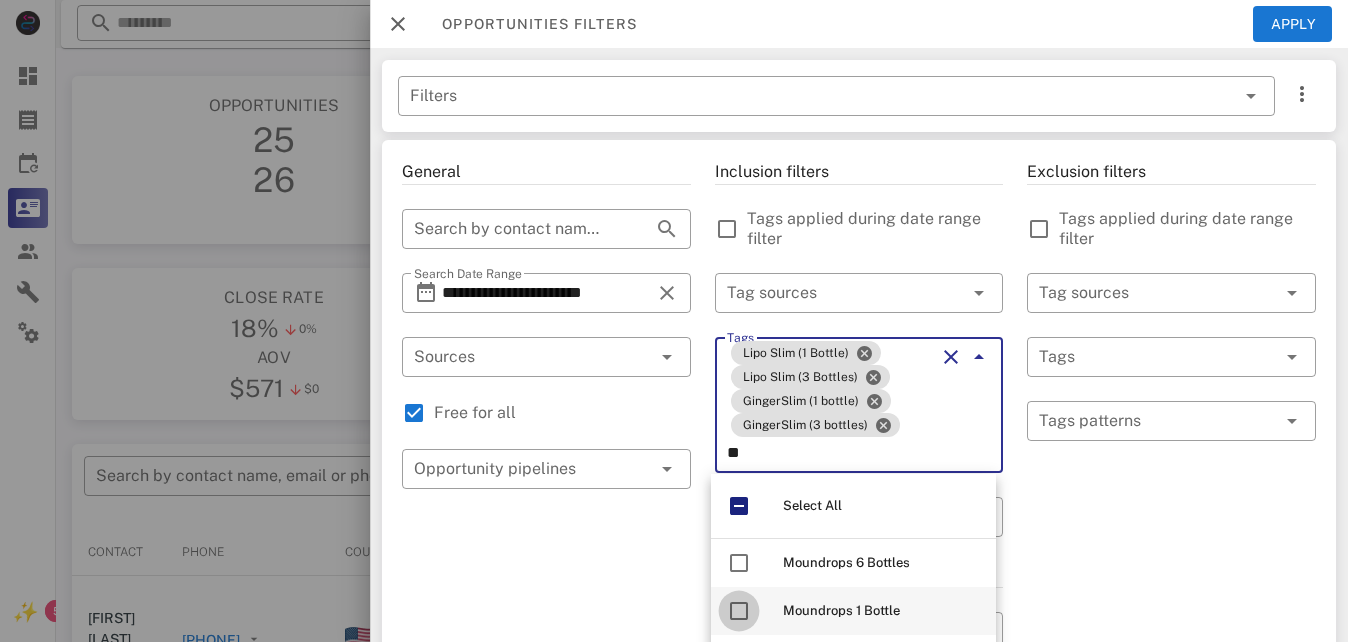 click at bounding box center (739, 611) 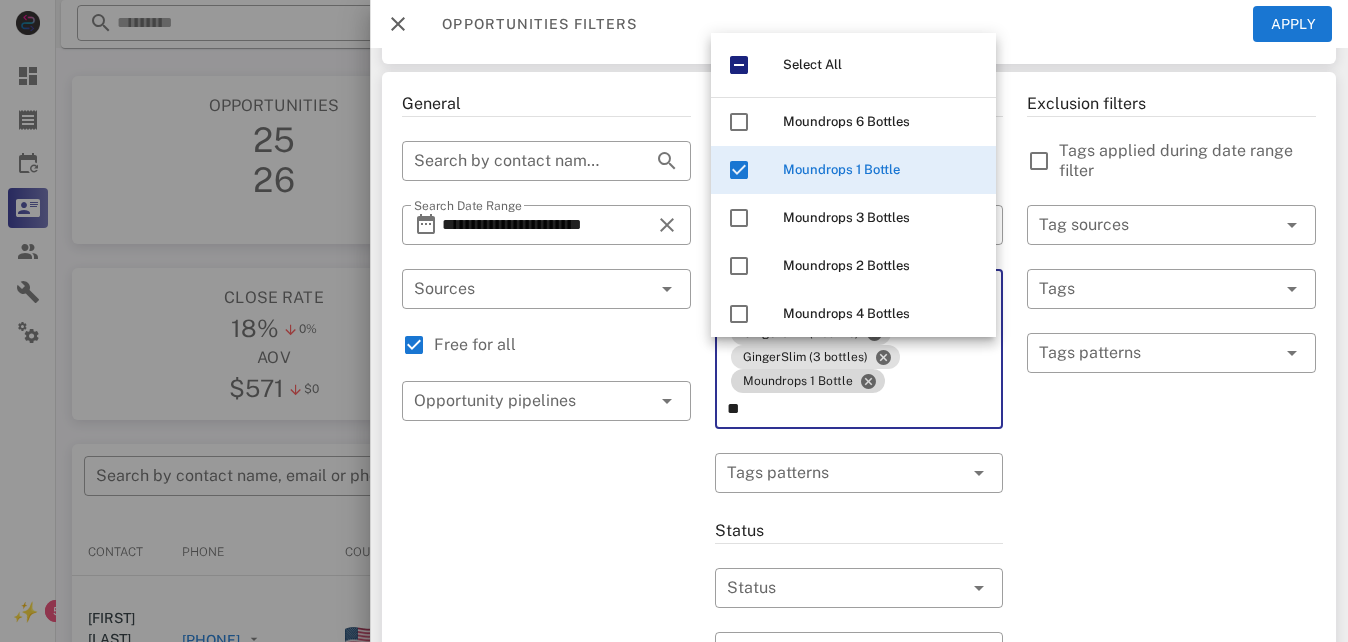 scroll, scrollTop: 100, scrollLeft: 0, axis: vertical 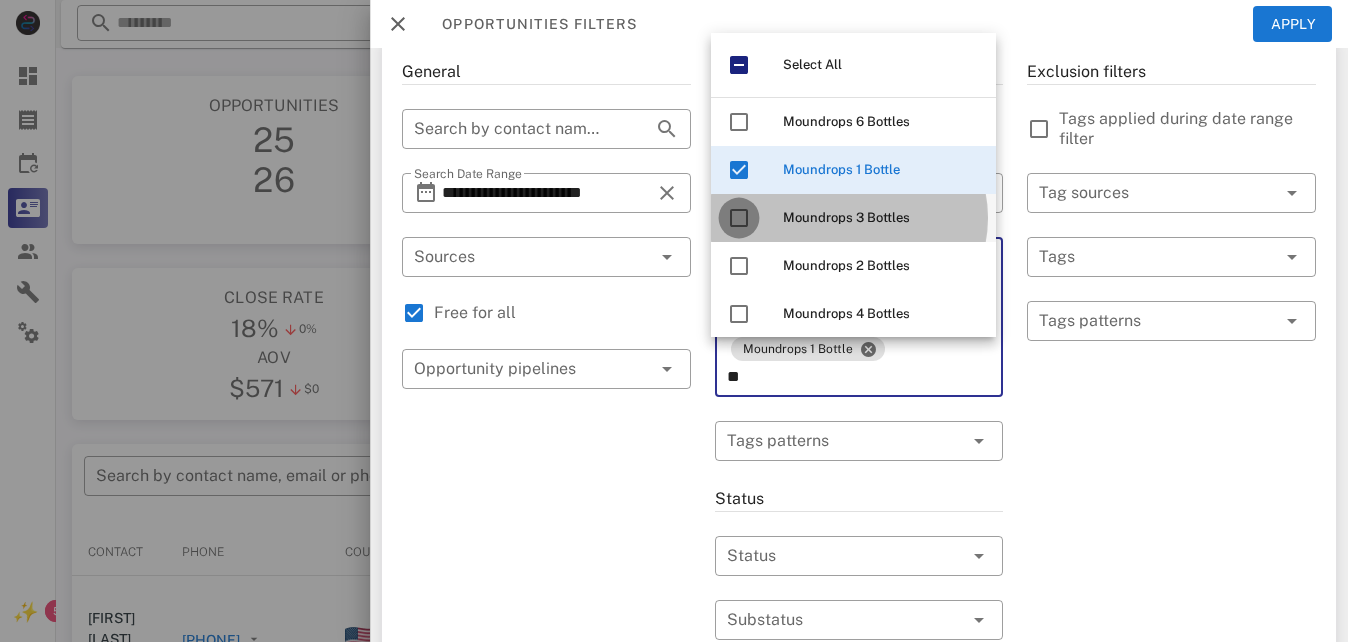 click at bounding box center [739, 218] 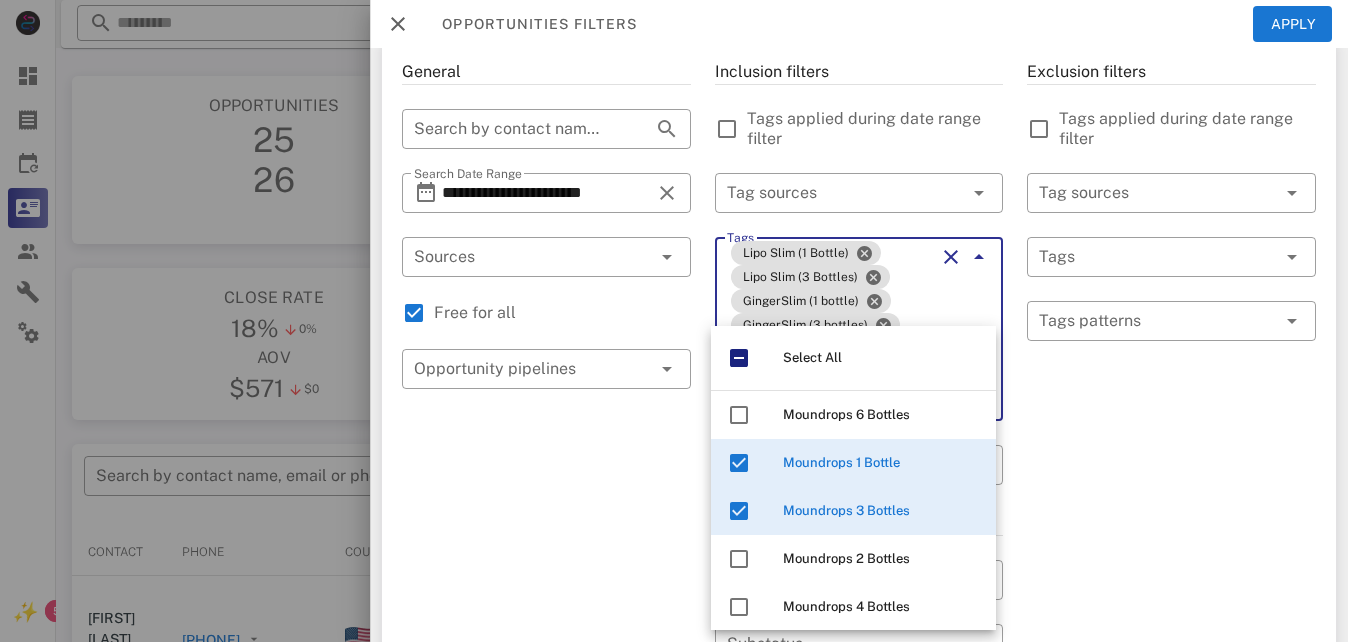 click on "Exclusion filters Tags applied during date range filter ​ Tag sources ​ Tags ​ Tags patterns" at bounding box center (1171, 689) 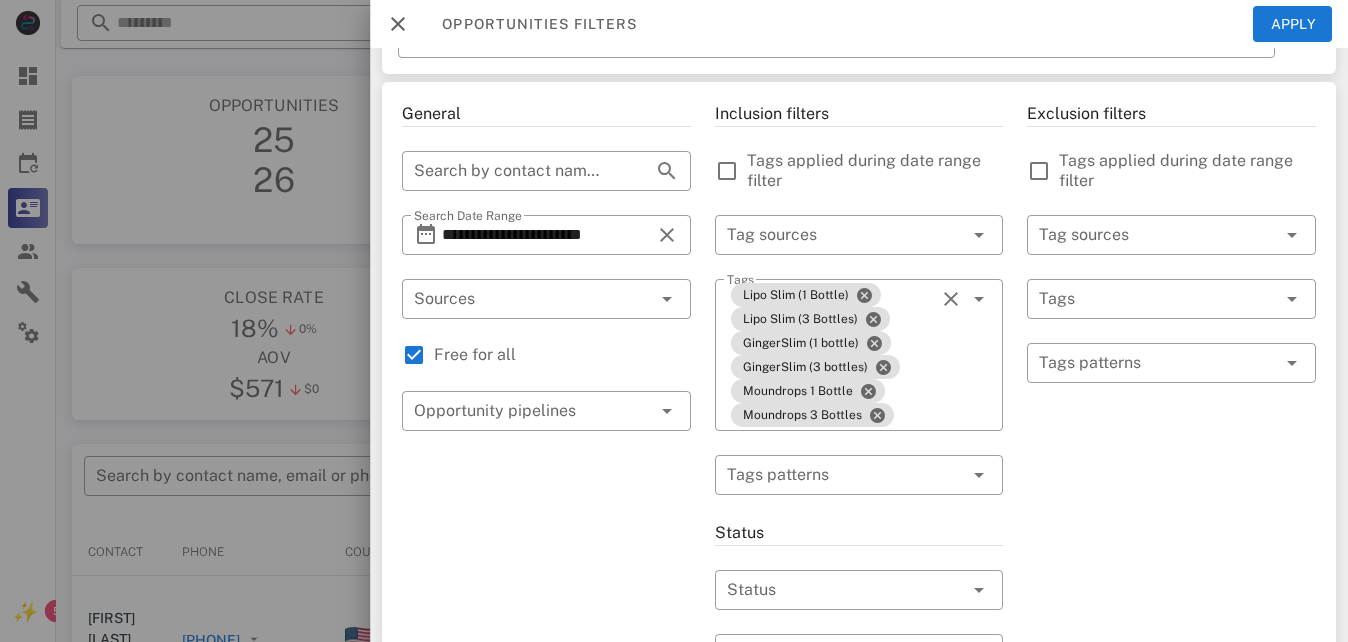 scroll, scrollTop: 0, scrollLeft: 0, axis: both 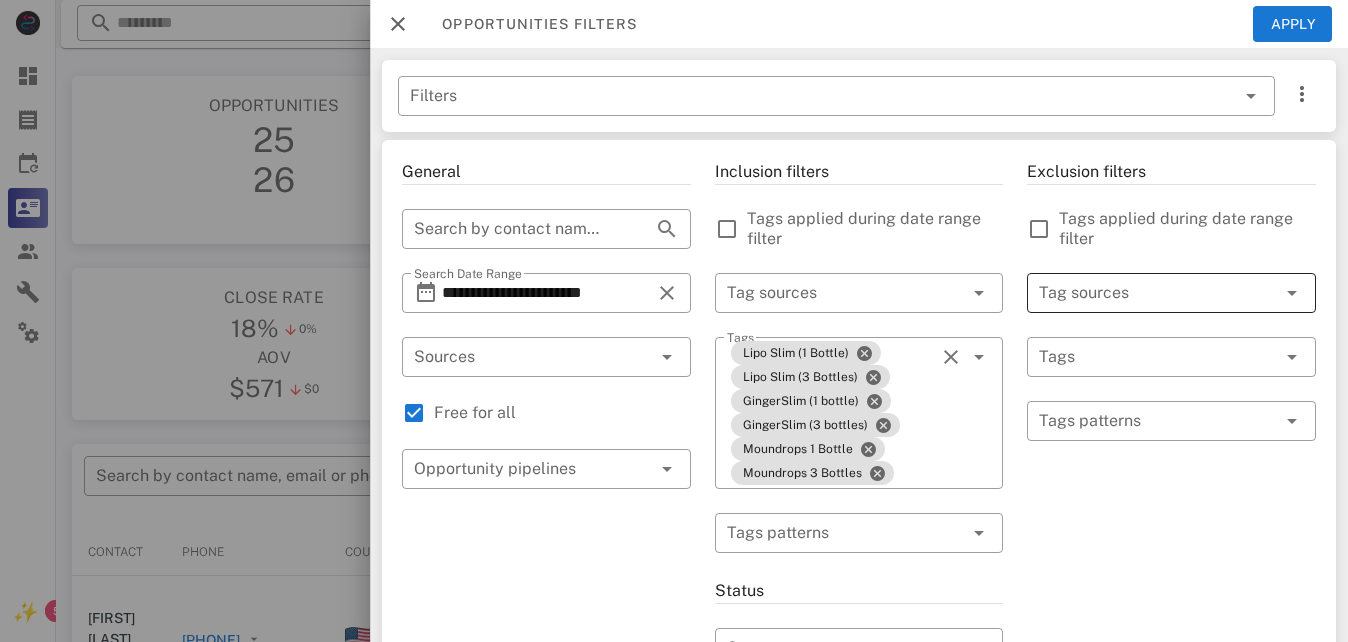 click at bounding box center (1143, 293) 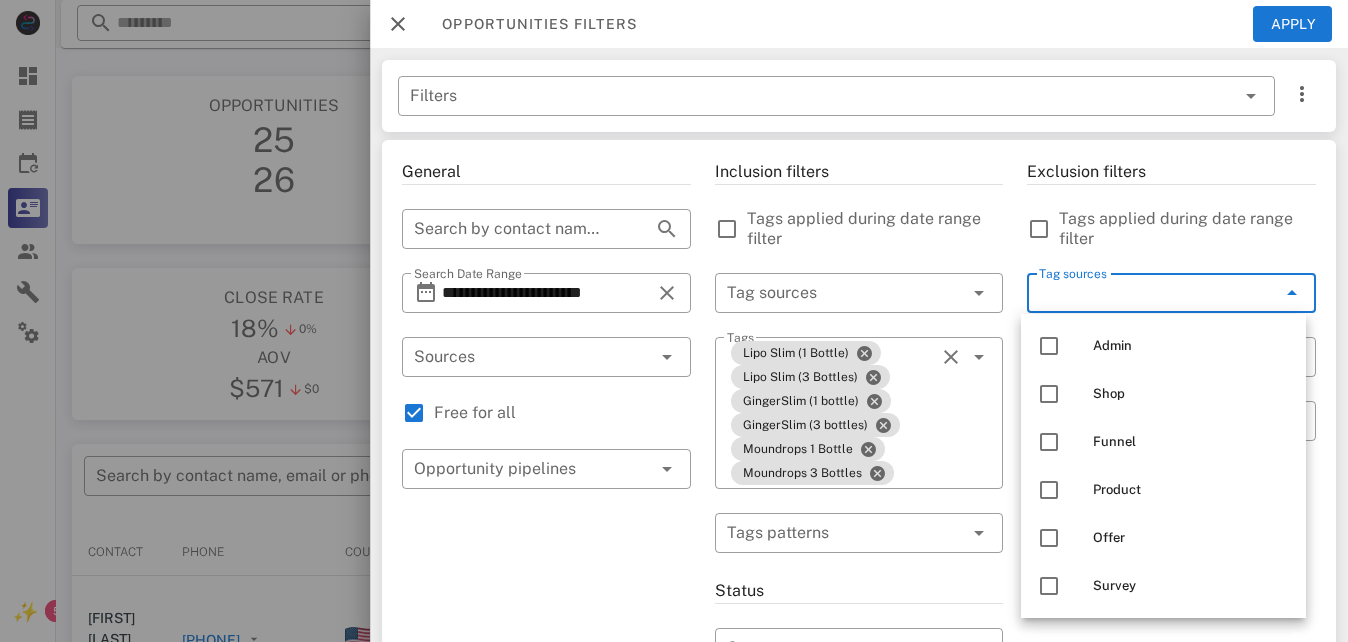 click on "Tag sources" at bounding box center (1143, 293) 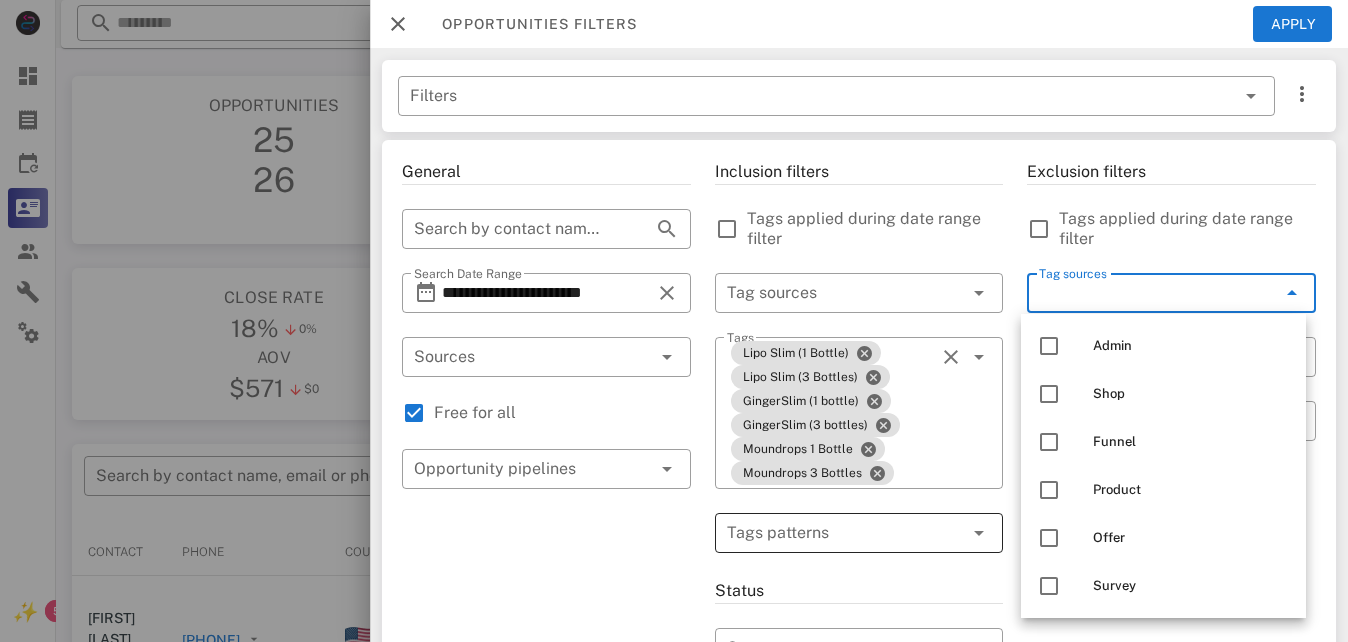 click at bounding box center [845, 533] 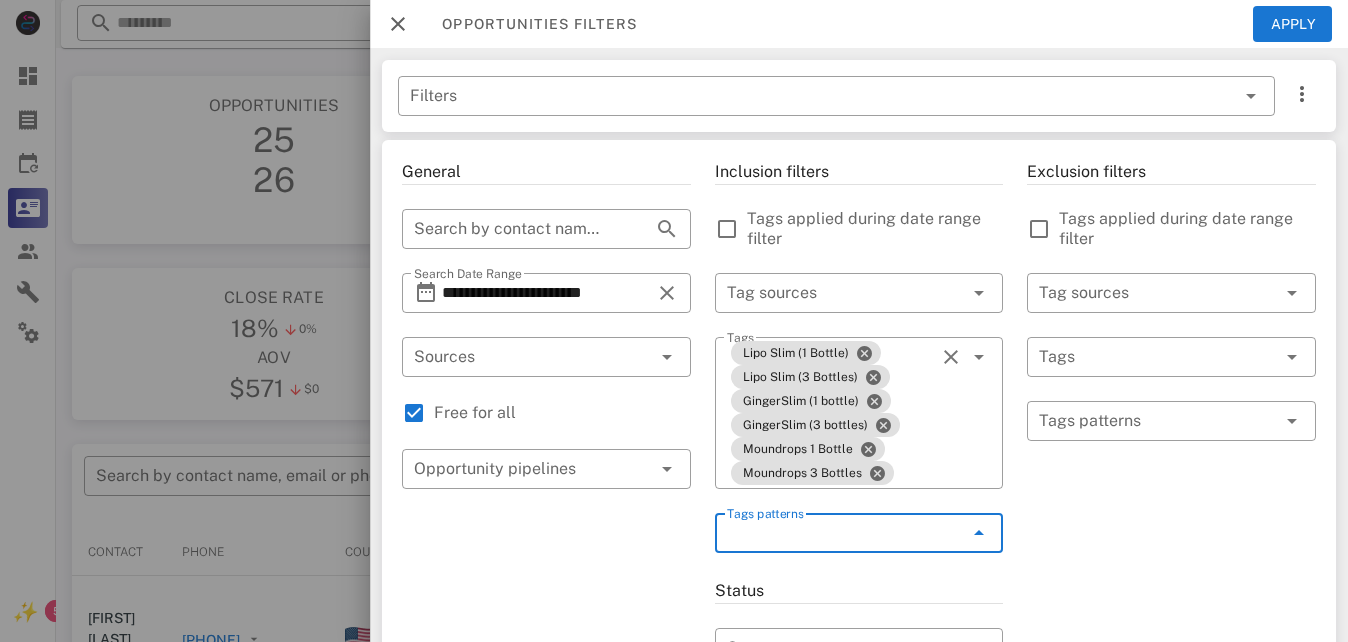 click on "Exclusion filters Tags applied during date range filter ​ Tag sources ​ Tags ​ Tags patterns" at bounding box center [1171, 773] 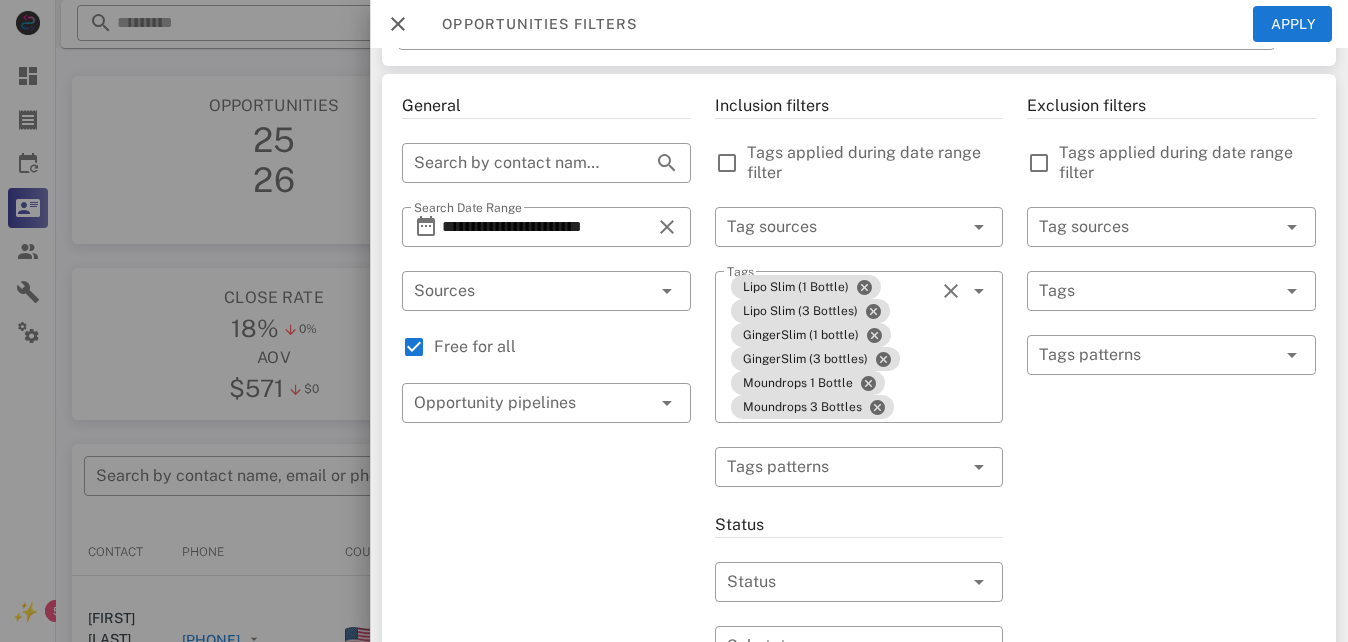 scroll, scrollTop: 200, scrollLeft: 0, axis: vertical 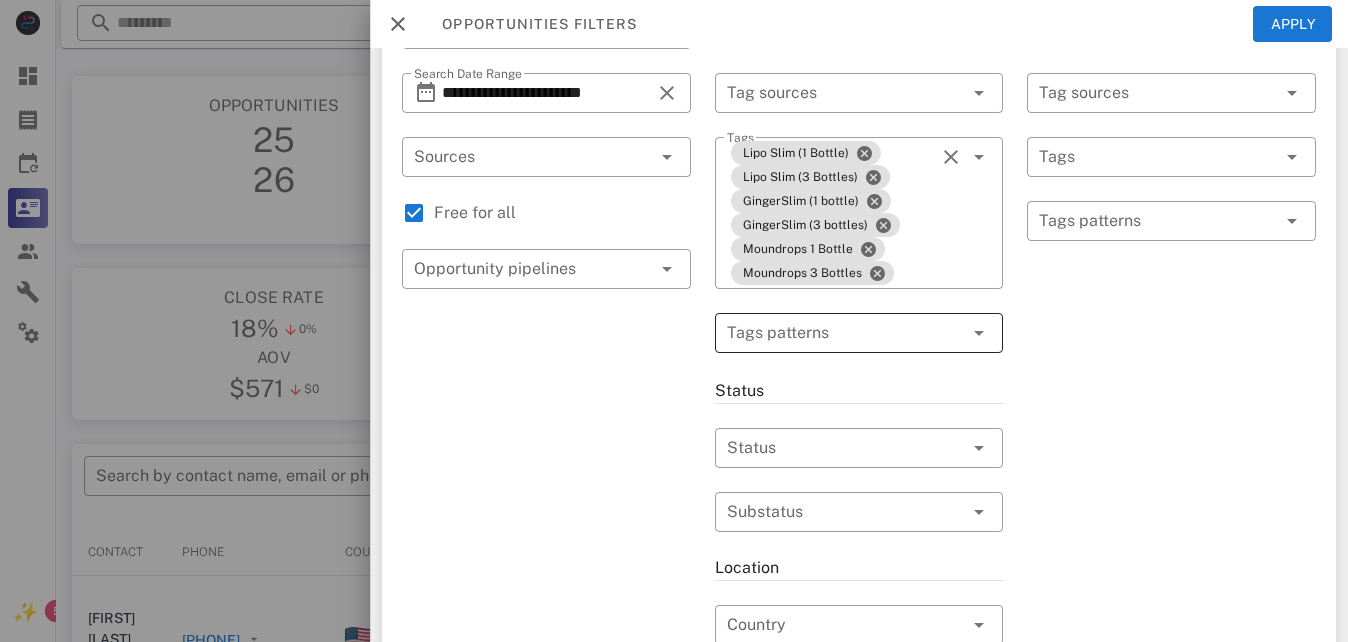 click at bounding box center (845, 333) 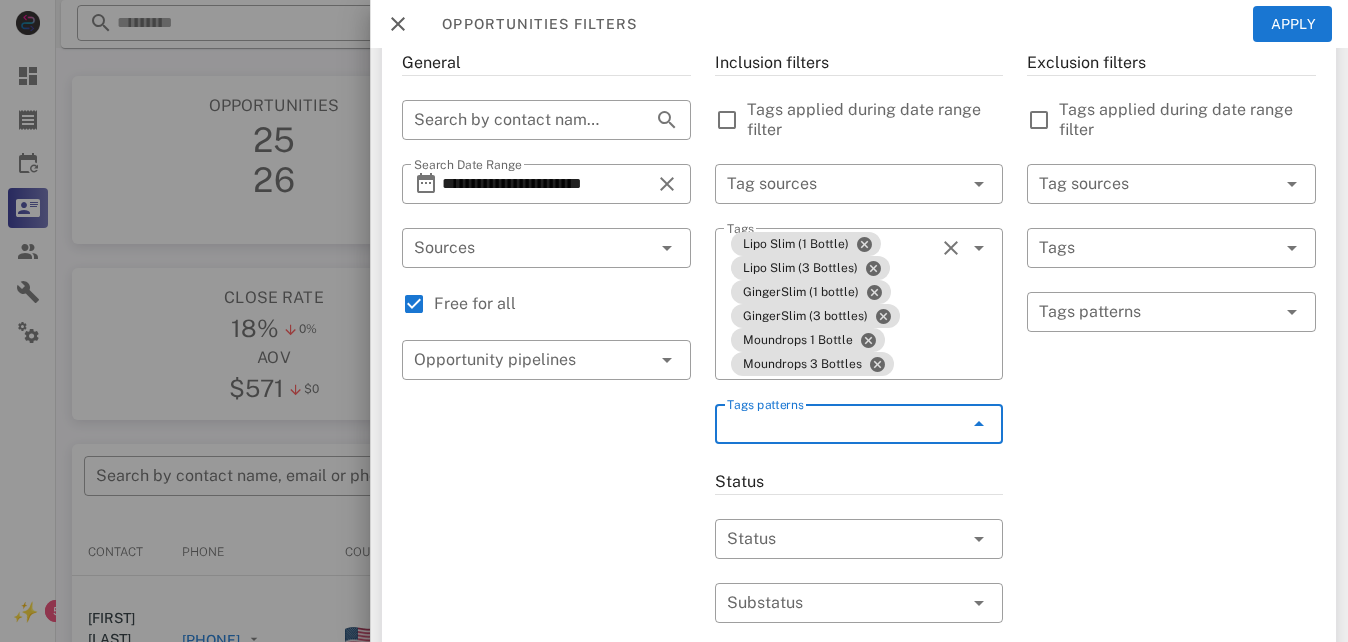 scroll, scrollTop: 0, scrollLeft: 0, axis: both 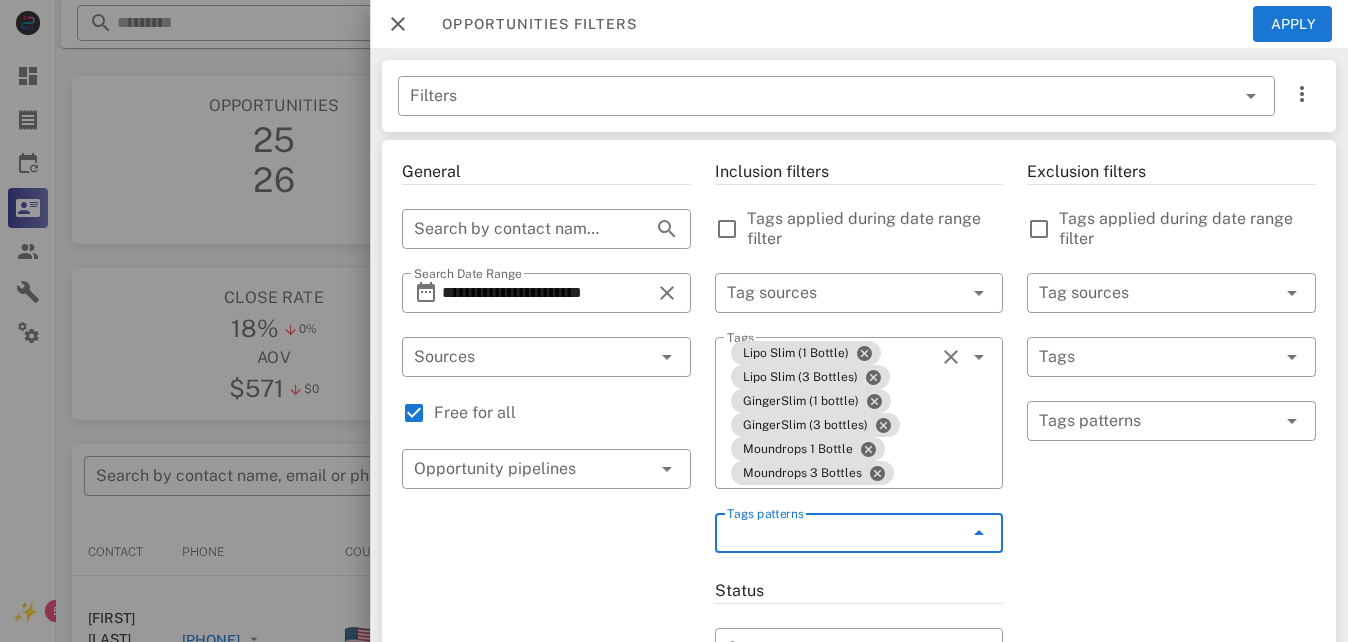 click on "Tags patterns" at bounding box center (845, 533) 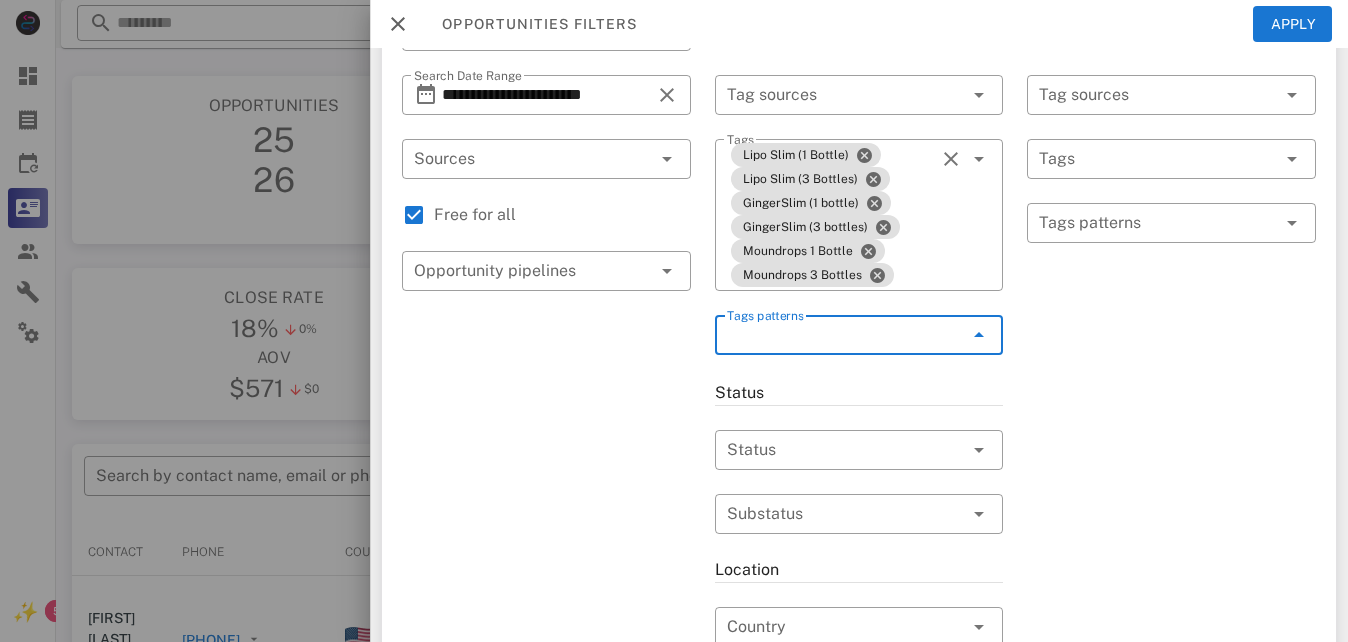 scroll, scrollTop: 200, scrollLeft: 0, axis: vertical 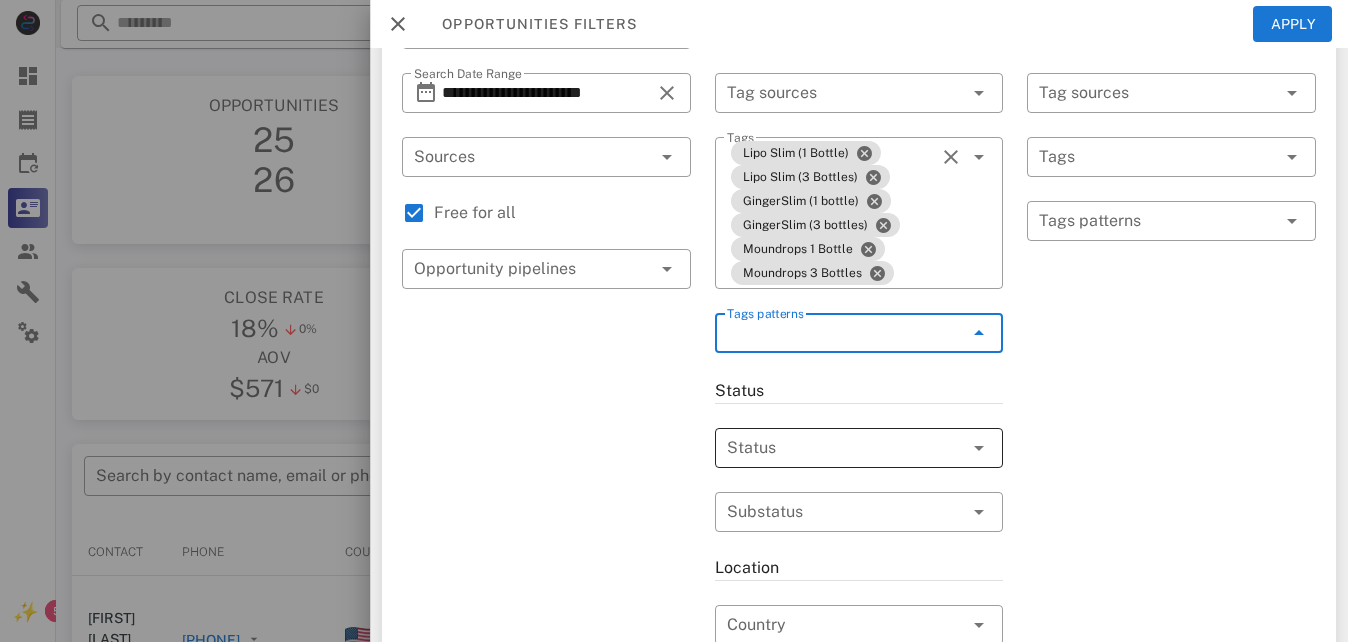 click at bounding box center [831, 448] 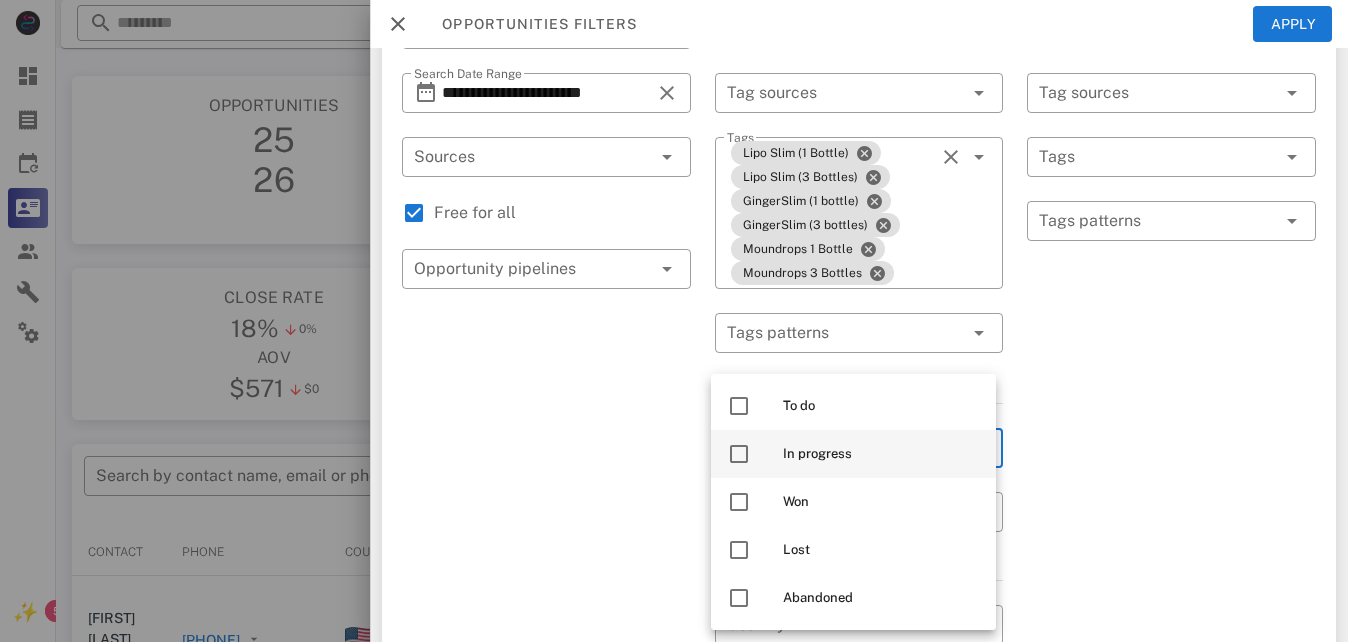 click at bounding box center (739, 454) 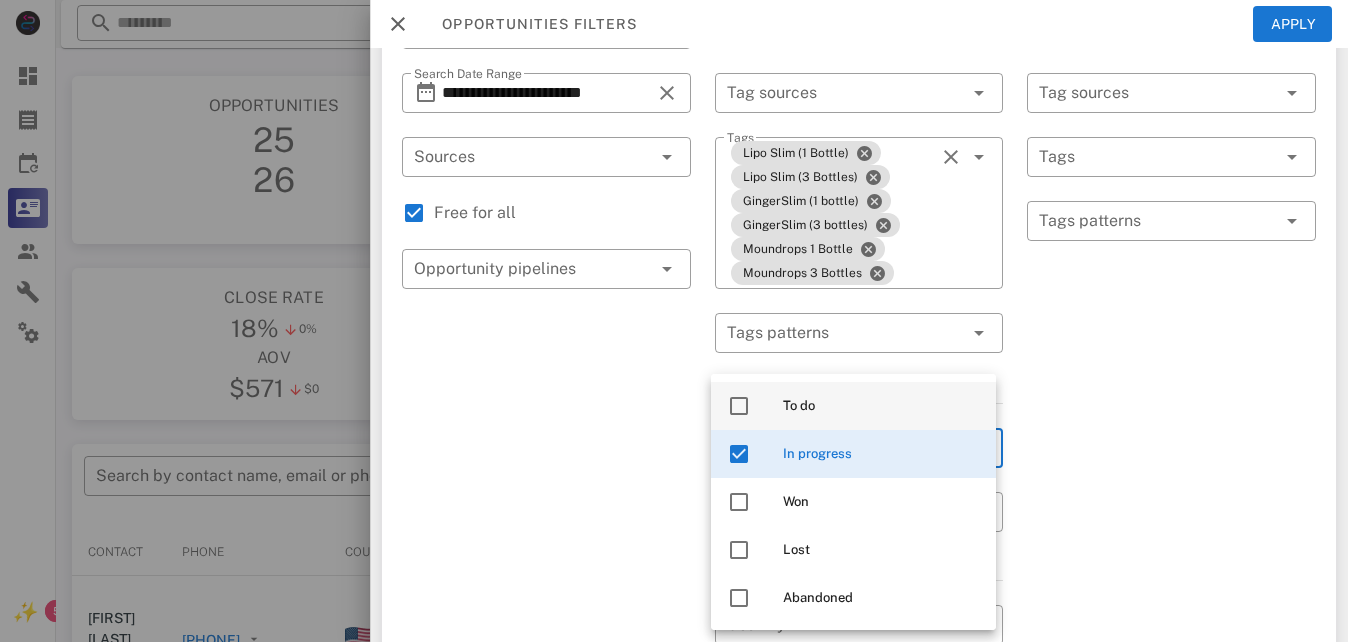 drag, startPoint x: 736, startPoint y: 411, endPoint x: 749, endPoint y: 403, distance: 15.264338 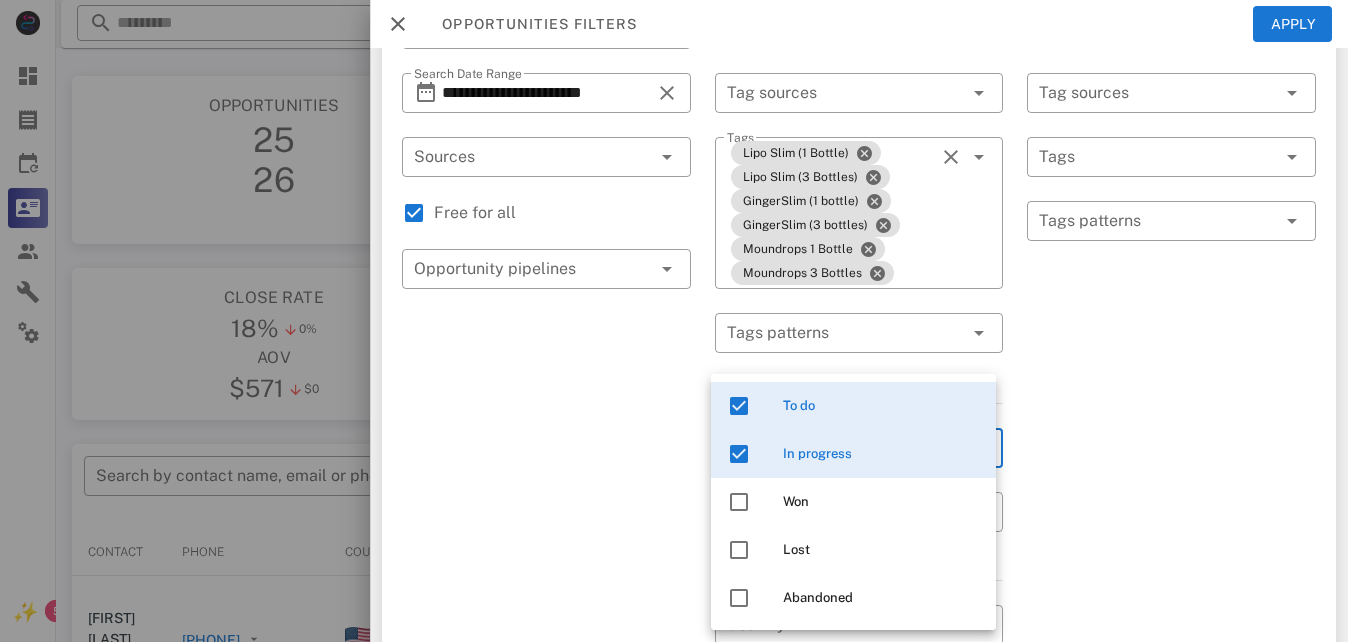 drag, startPoint x: 1255, startPoint y: 448, endPoint x: 1117, endPoint y: 413, distance: 142.36923 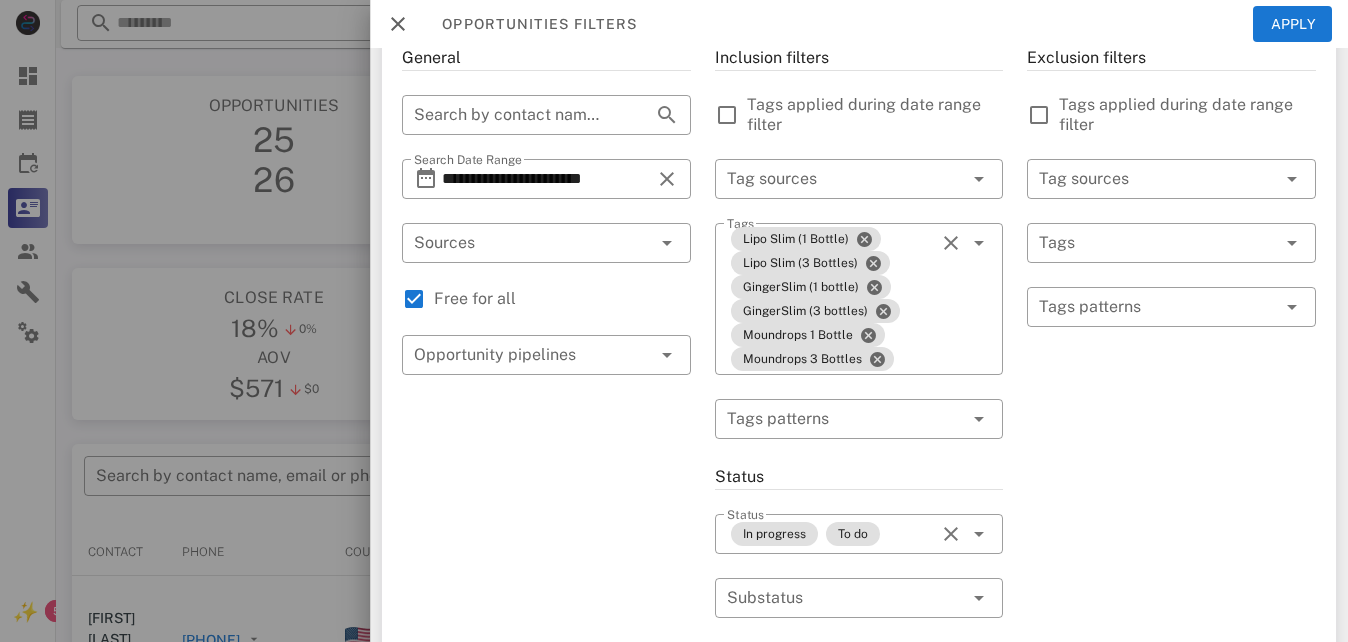 scroll, scrollTop: 0, scrollLeft: 0, axis: both 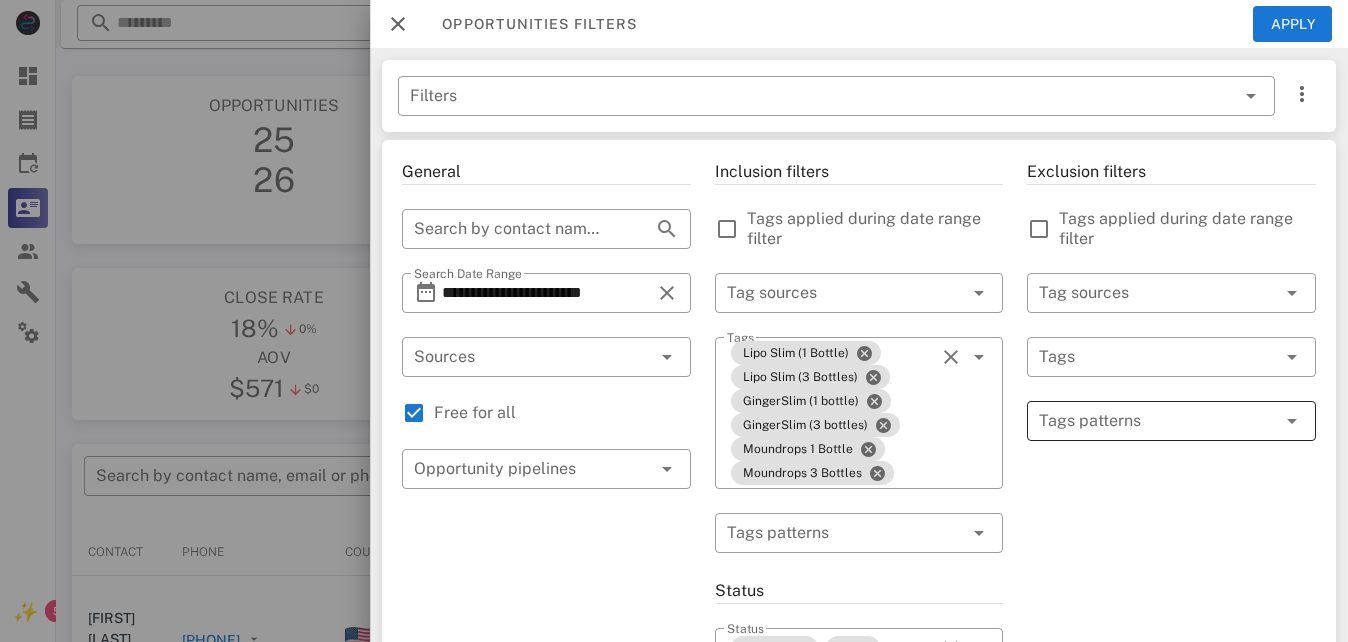 click at bounding box center [1157, 421] 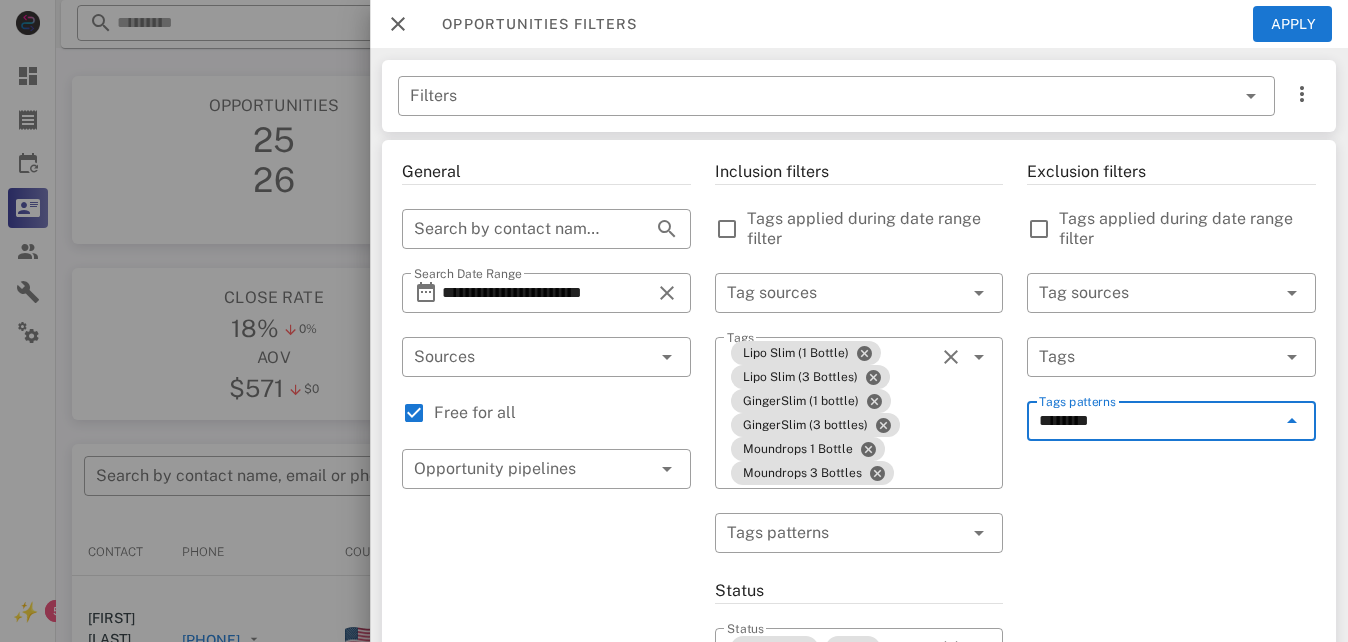 type on "*********" 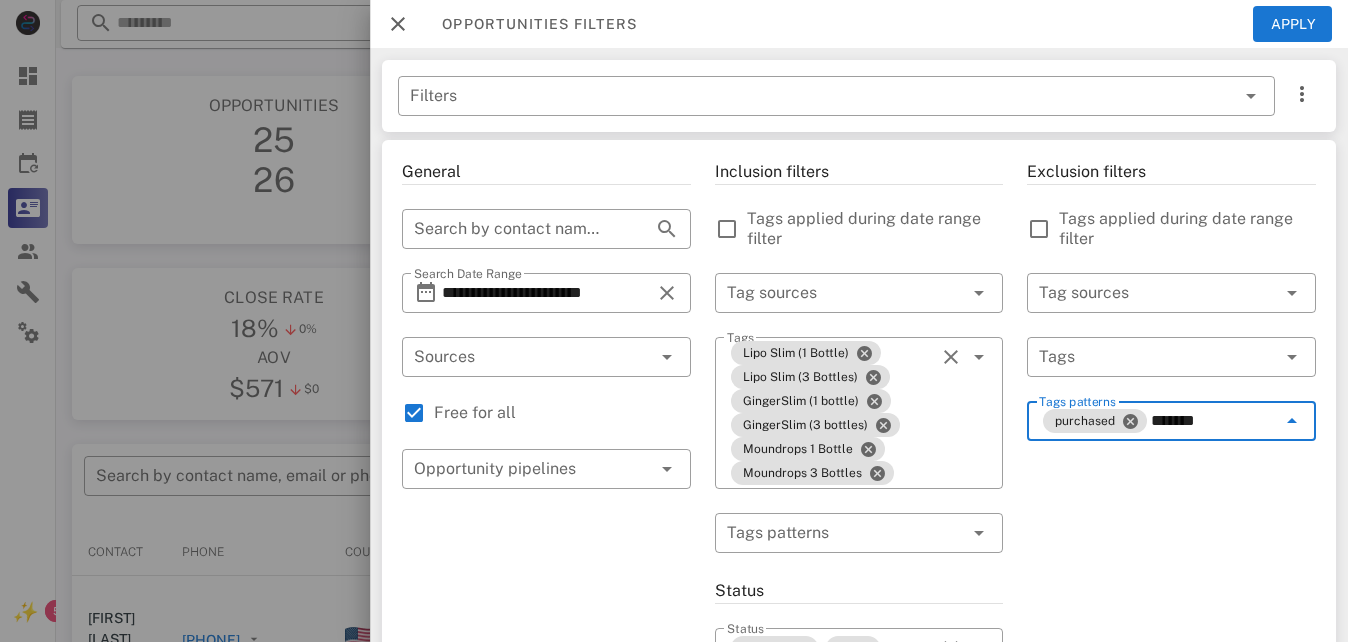 type on "********" 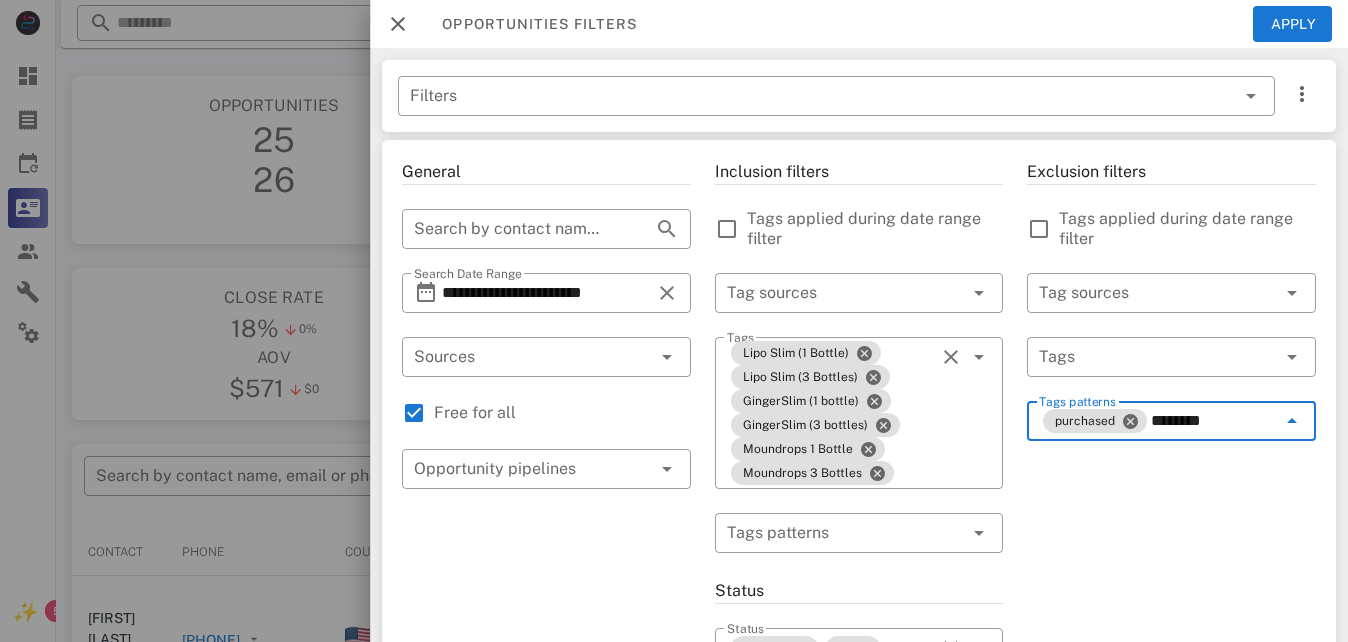 type 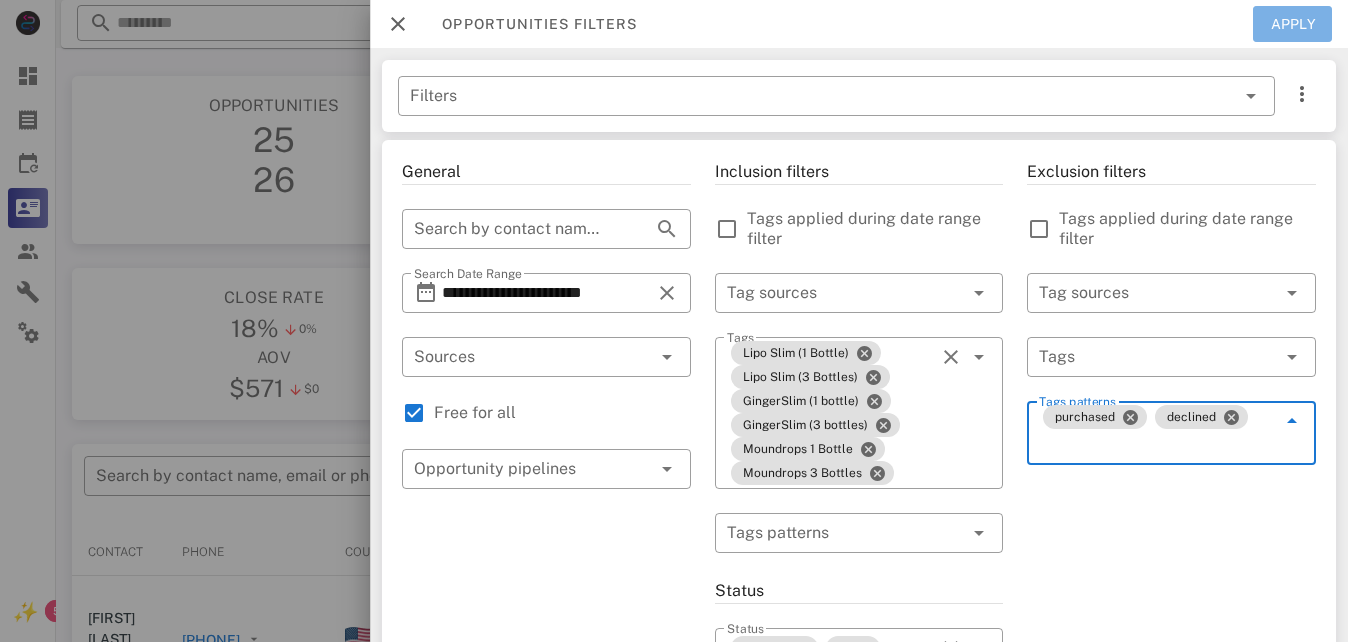 click on "Apply" at bounding box center [1293, 24] 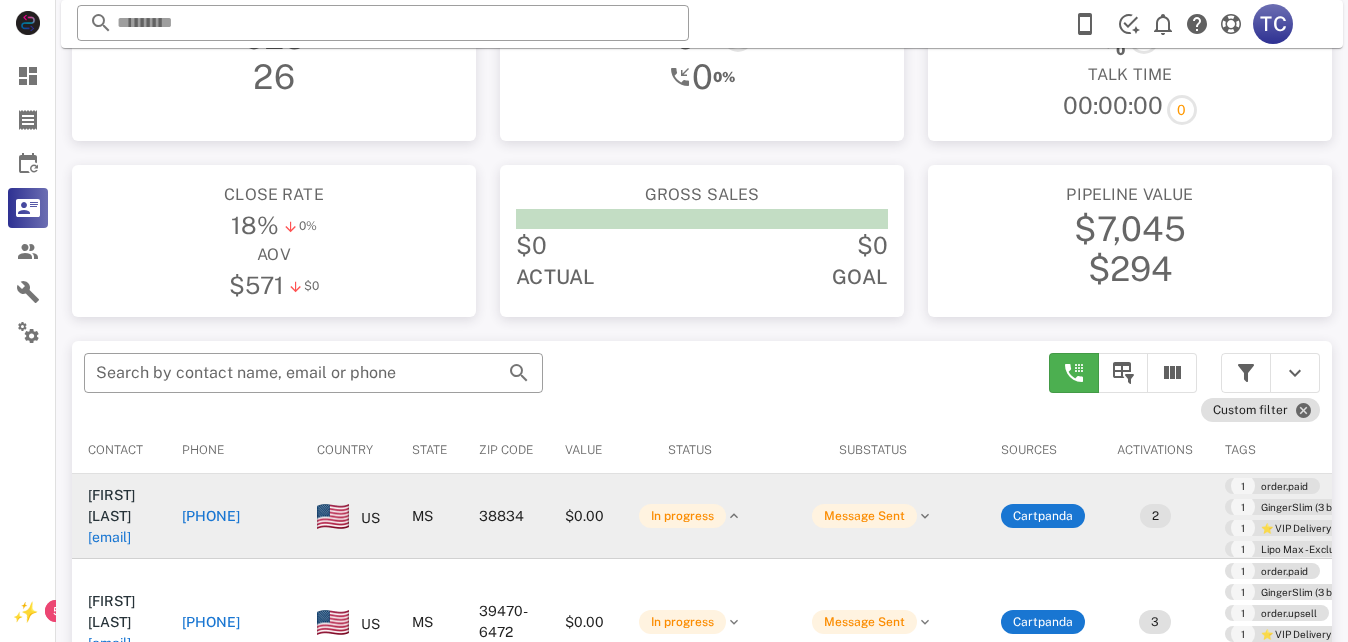 scroll, scrollTop: 380, scrollLeft: 0, axis: vertical 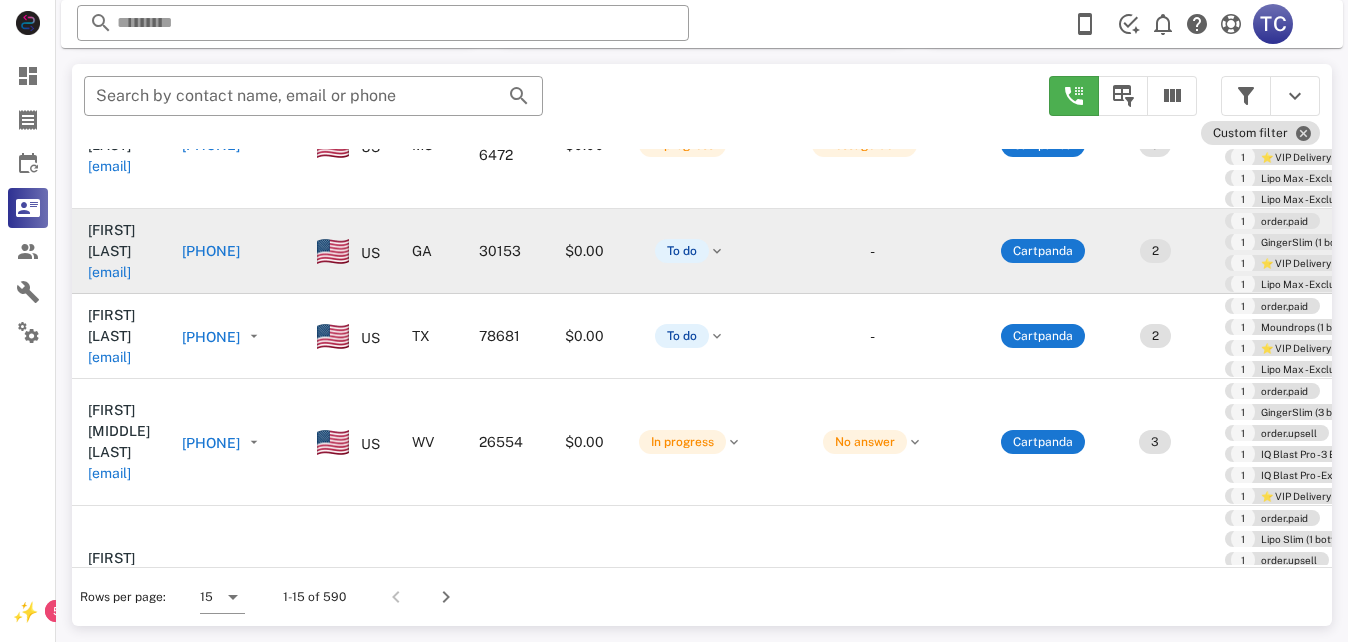 drag, startPoint x: 639, startPoint y: 241, endPoint x: 357, endPoint y: 243, distance: 282.00708 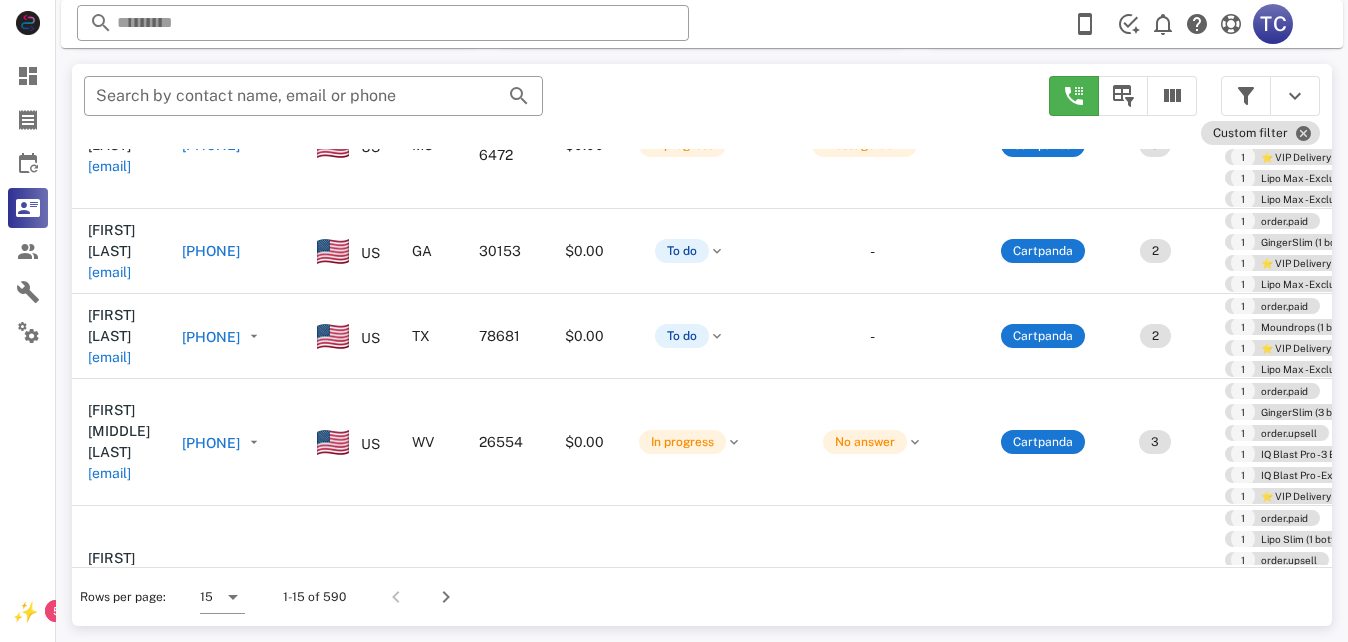 type on "**********" 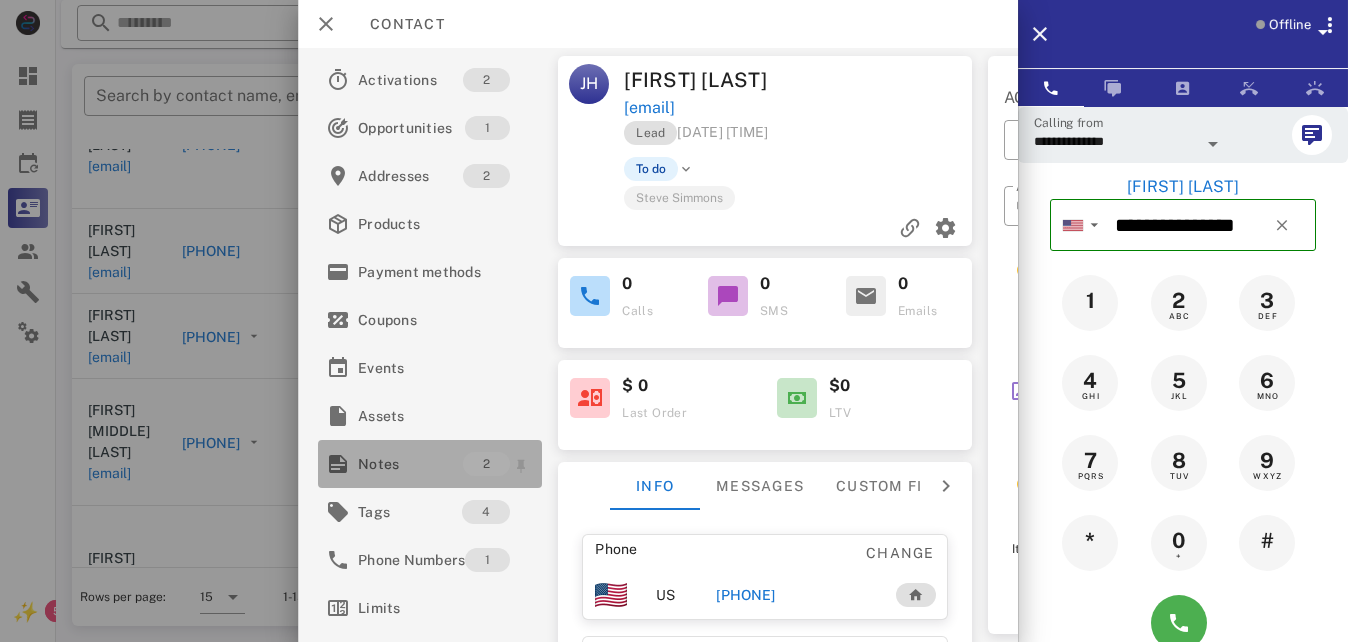 click on "Notes" at bounding box center (410, 464) 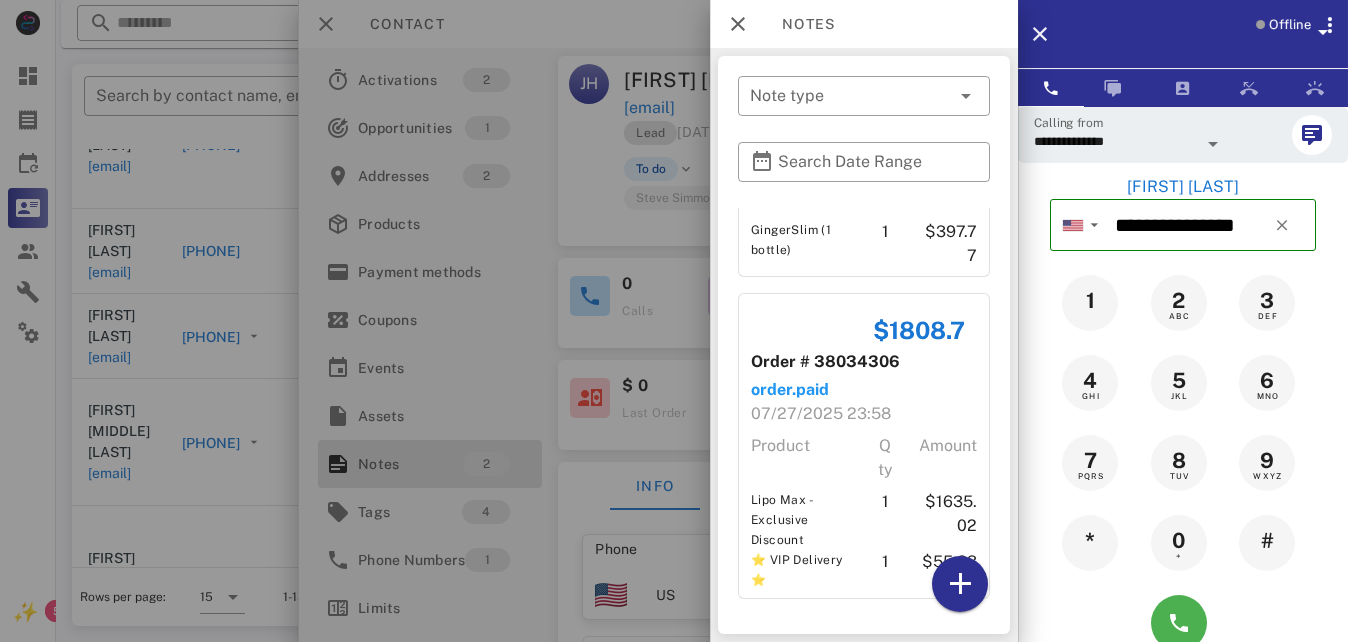 scroll, scrollTop: 187, scrollLeft: 0, axis: vertical 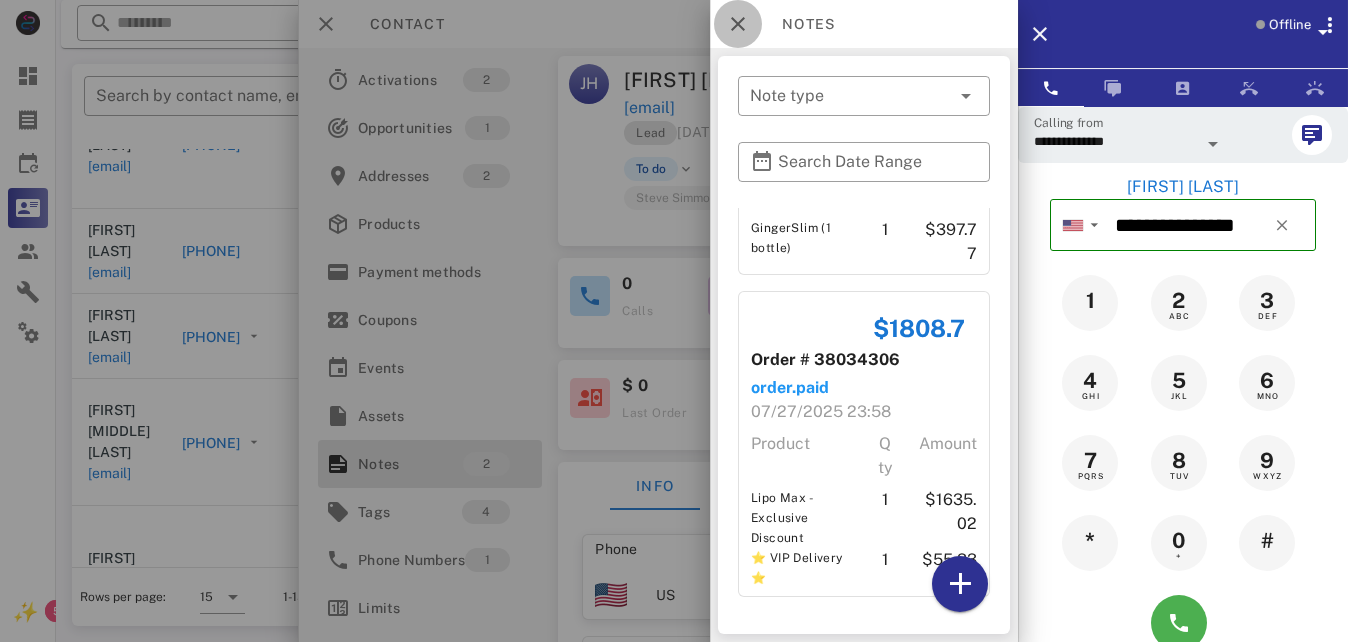 click at bounding box center (738, 24) 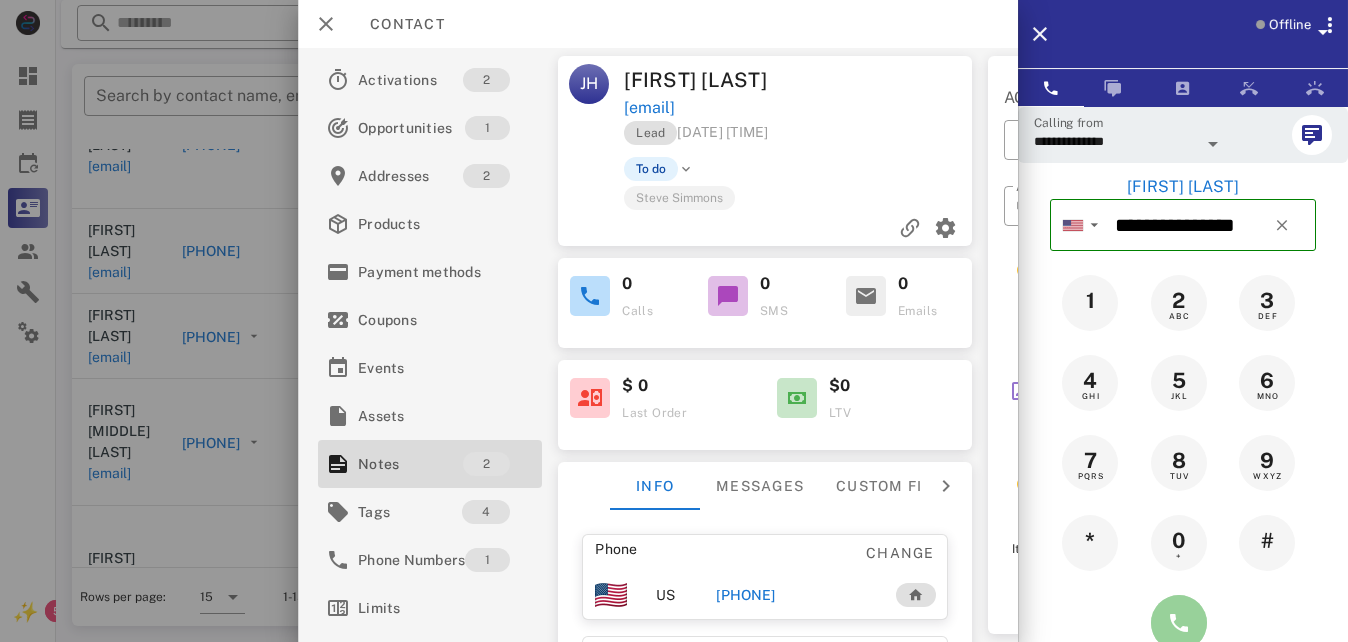 click at bounding box center (1179, 623) 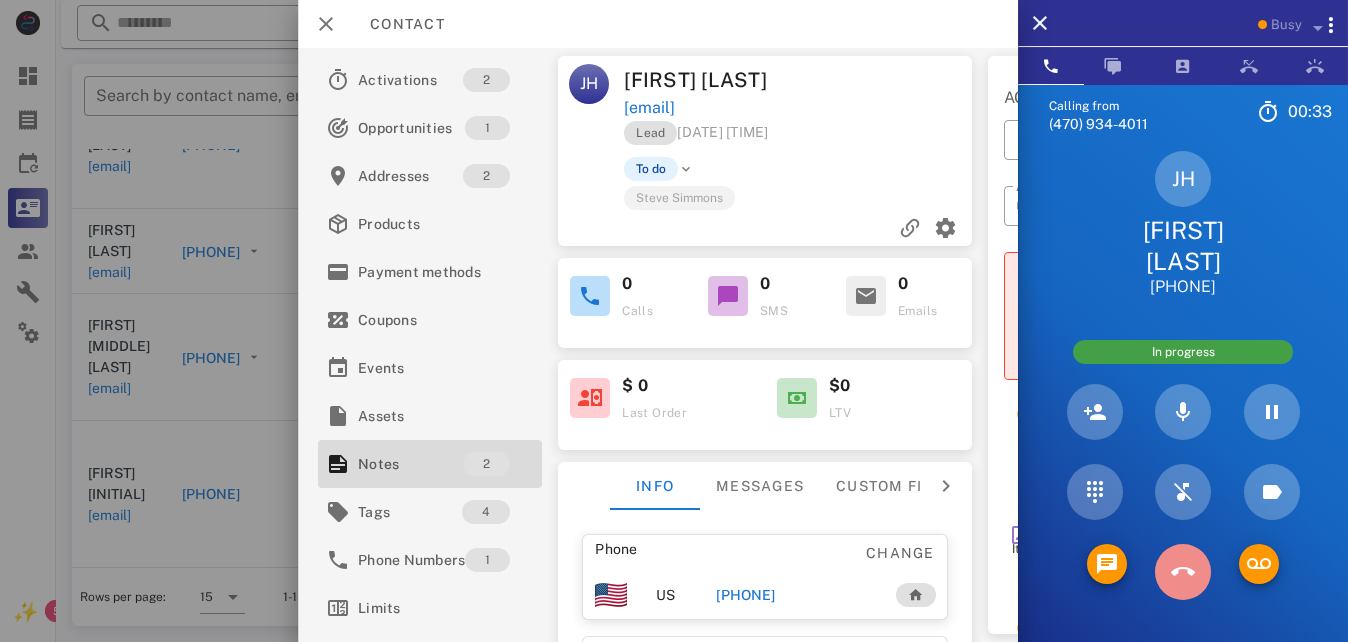 click at bounding box center [1183, 572] 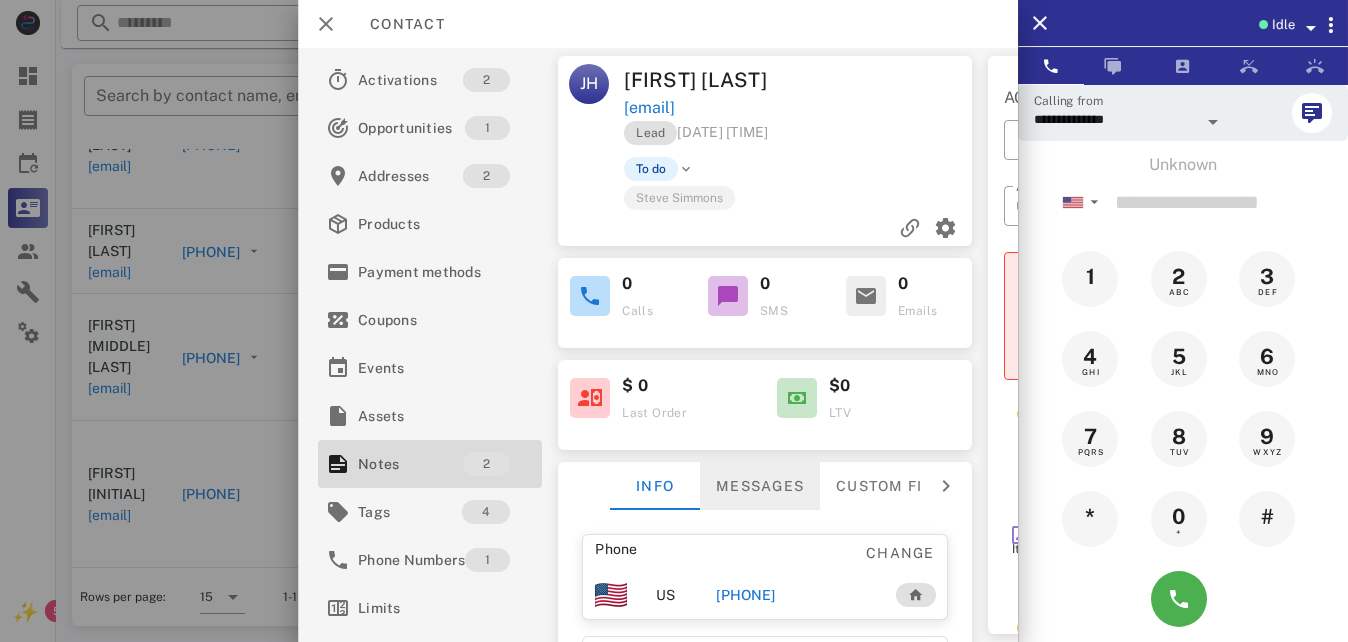click on "Messages" at bounding box center [761, 486] 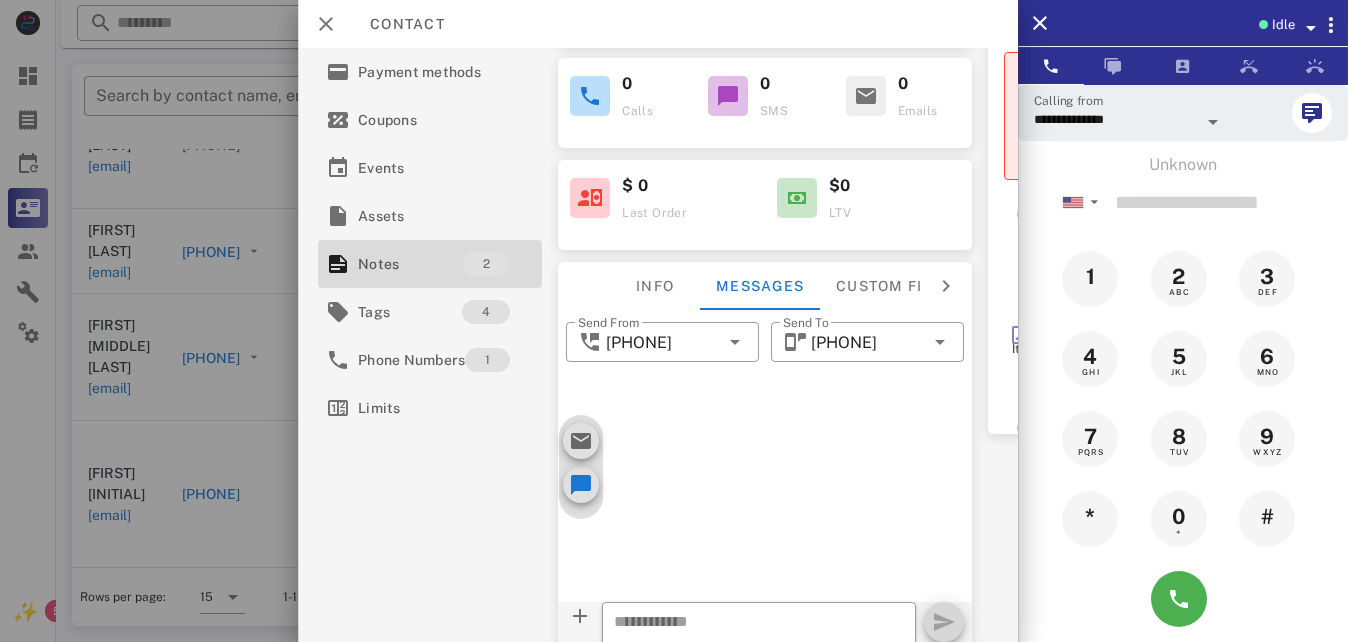 scroll, scrollTop: 296, scrollLeft: 0, axis: vertical 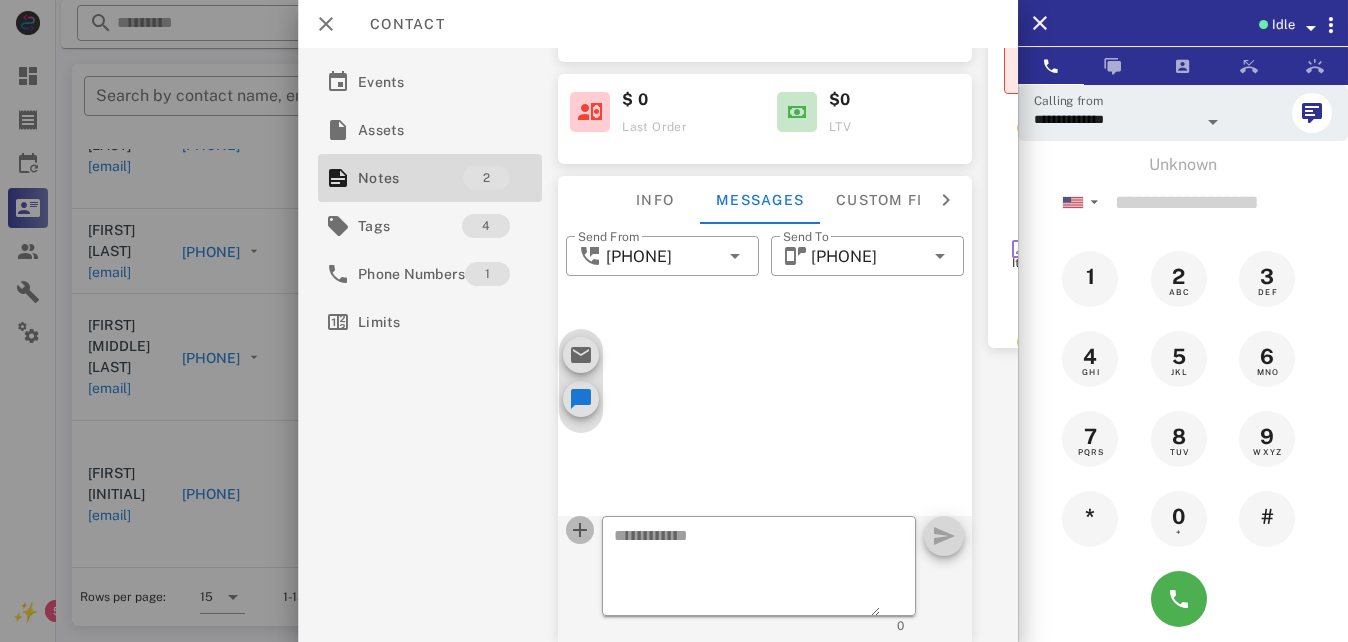 click at bounding box center [581, 530] 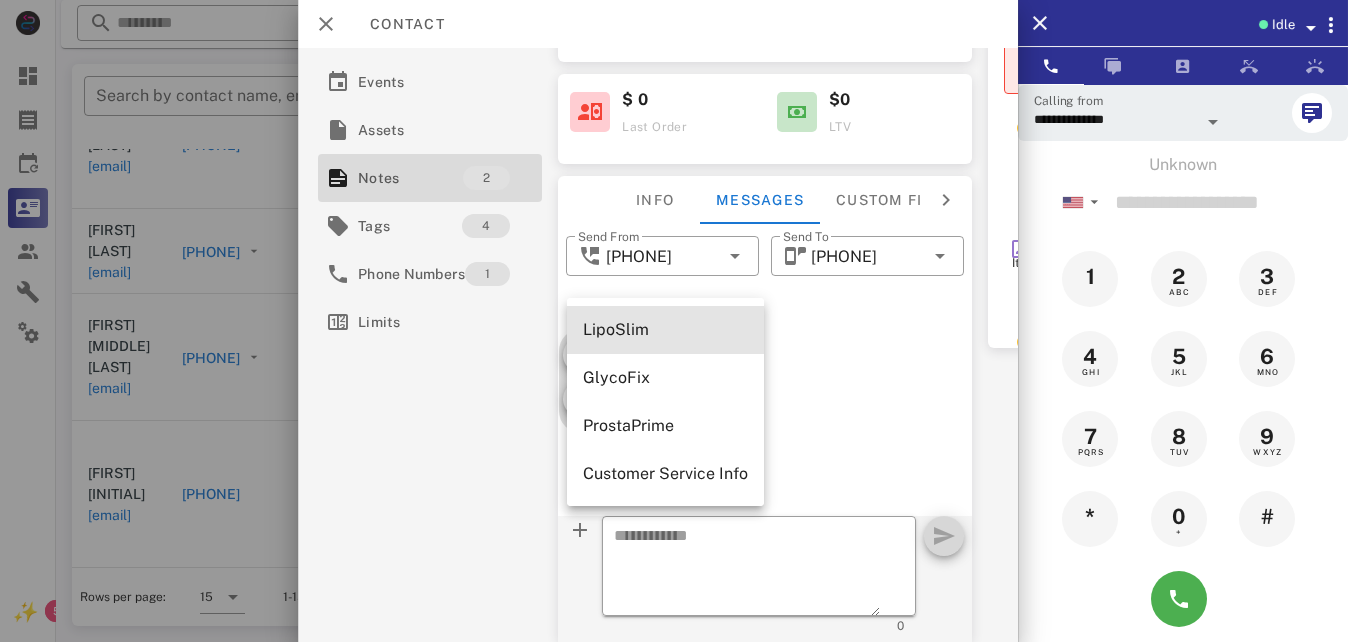 click on "LipoSlim" at bounding box center (665, 329) 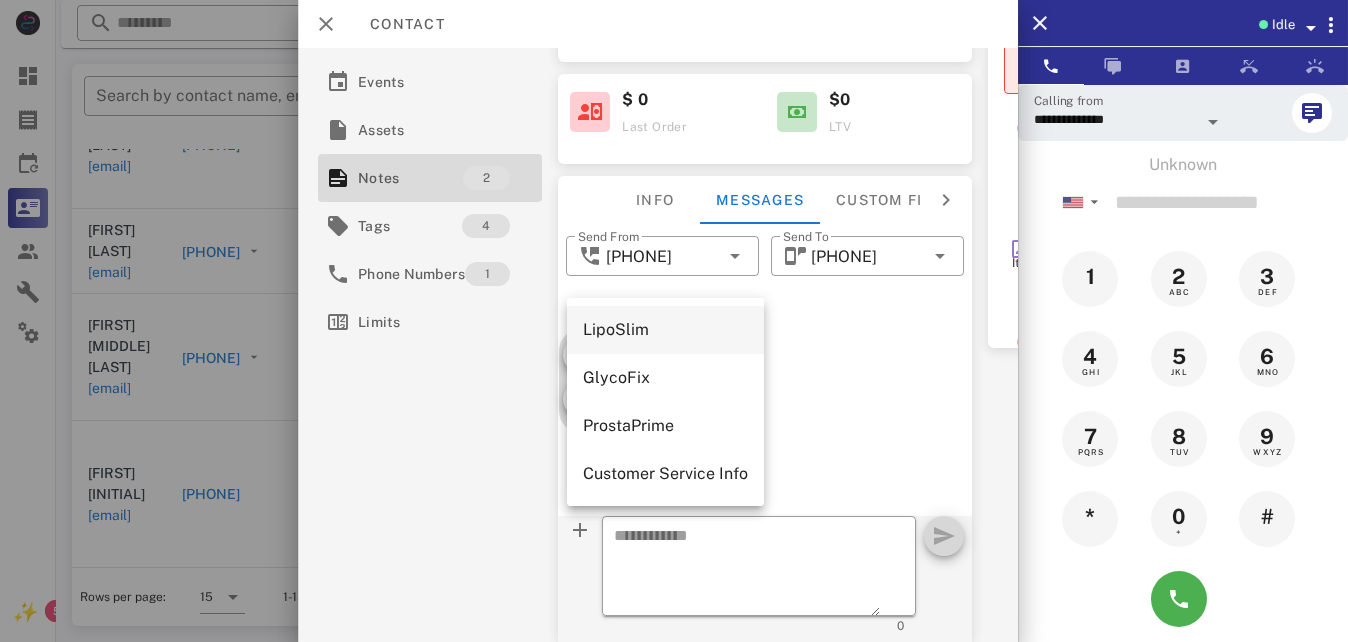type on "**********" 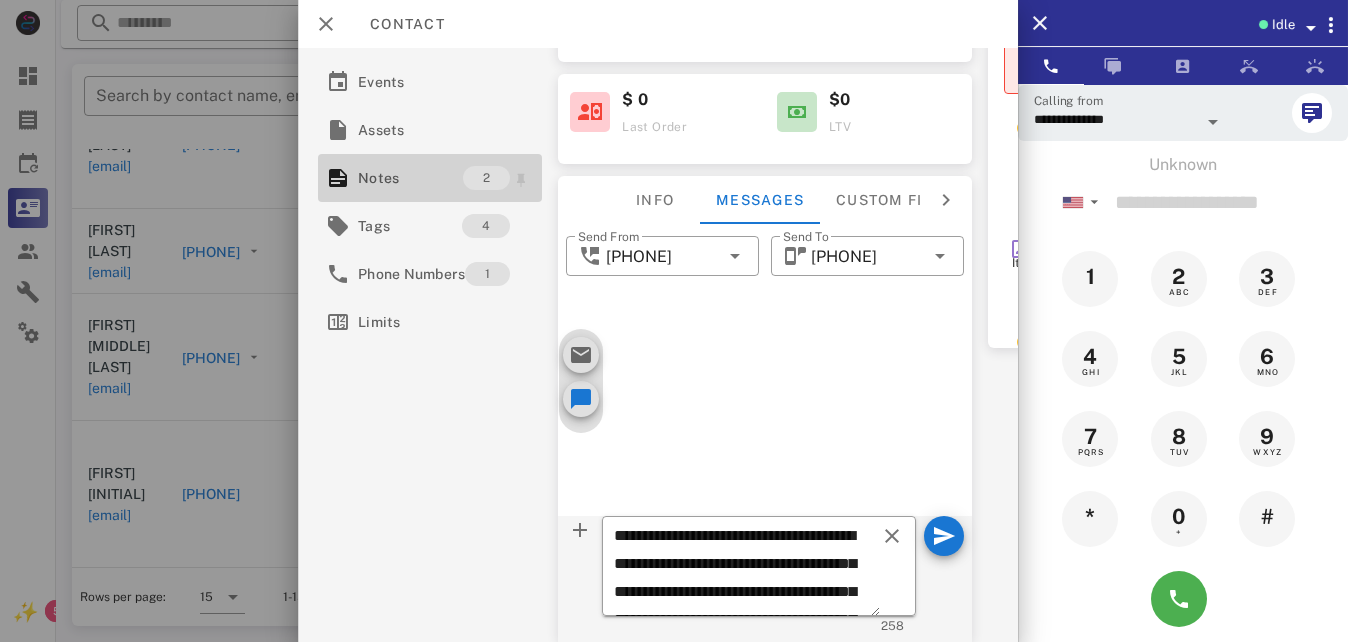 click on "Notes" at bounding box center [410, 178] 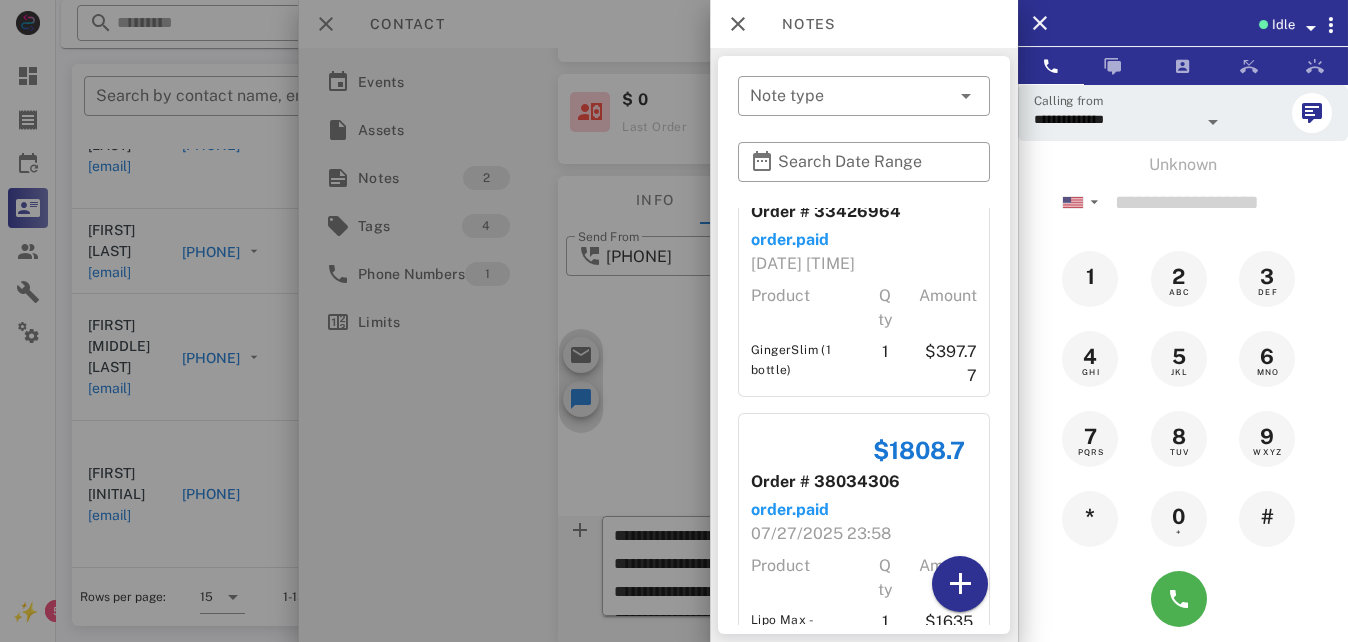 scroll, scrollTop: 0, scrollLeft: 0, axis: both 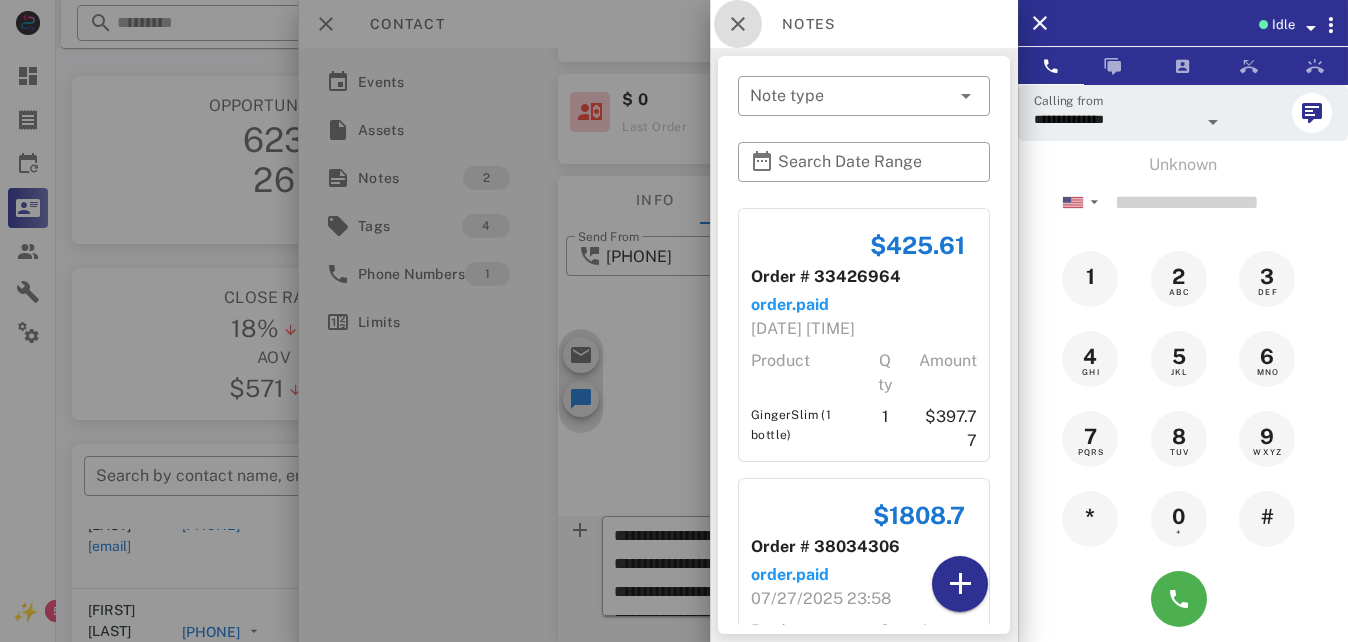 click at bounding box center (738, 24) 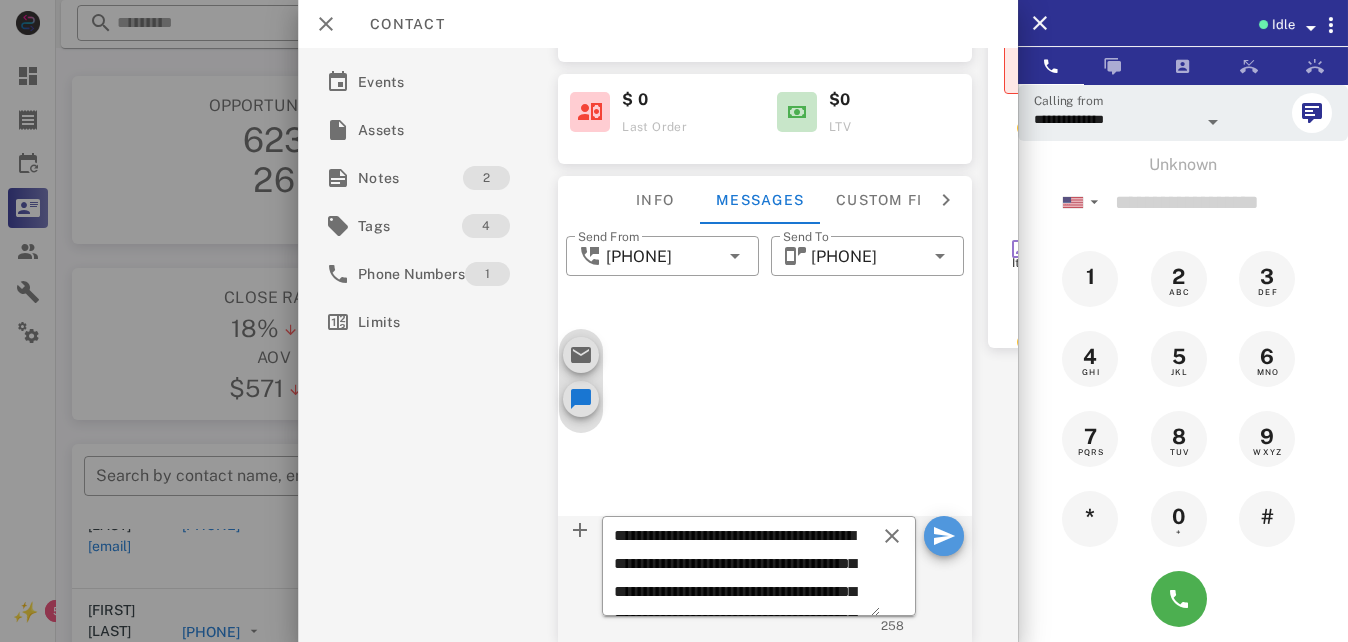 click at bounding box center (944, 536) 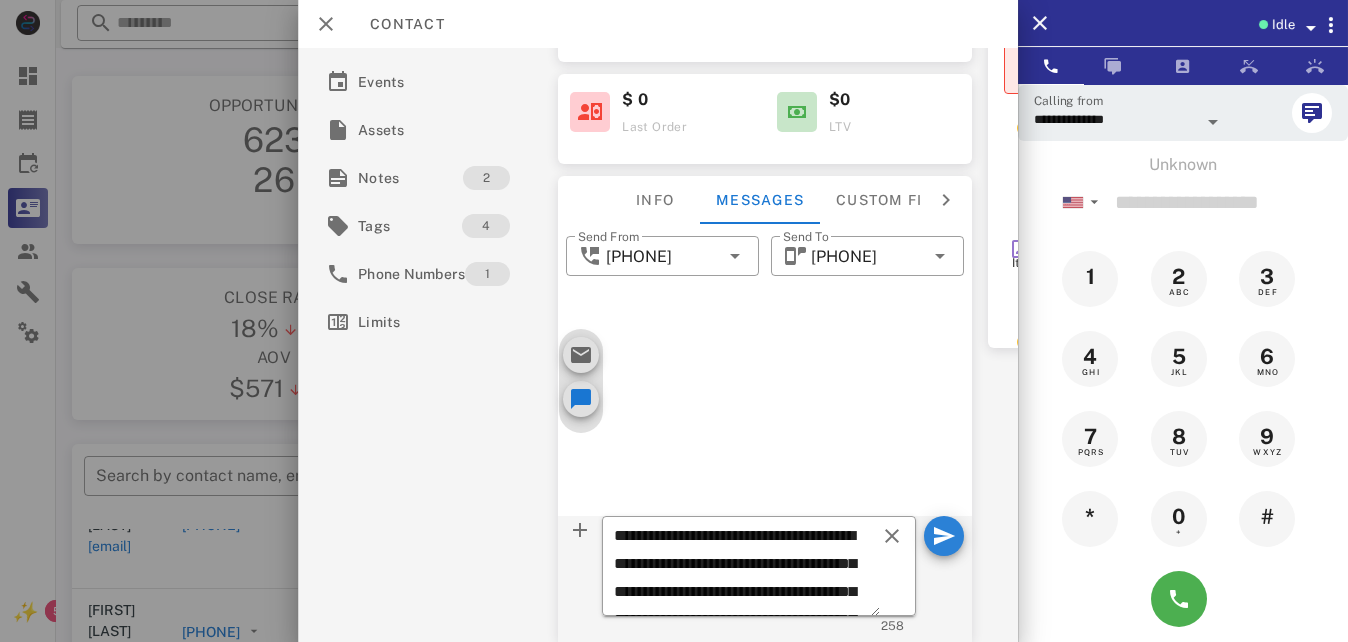 type 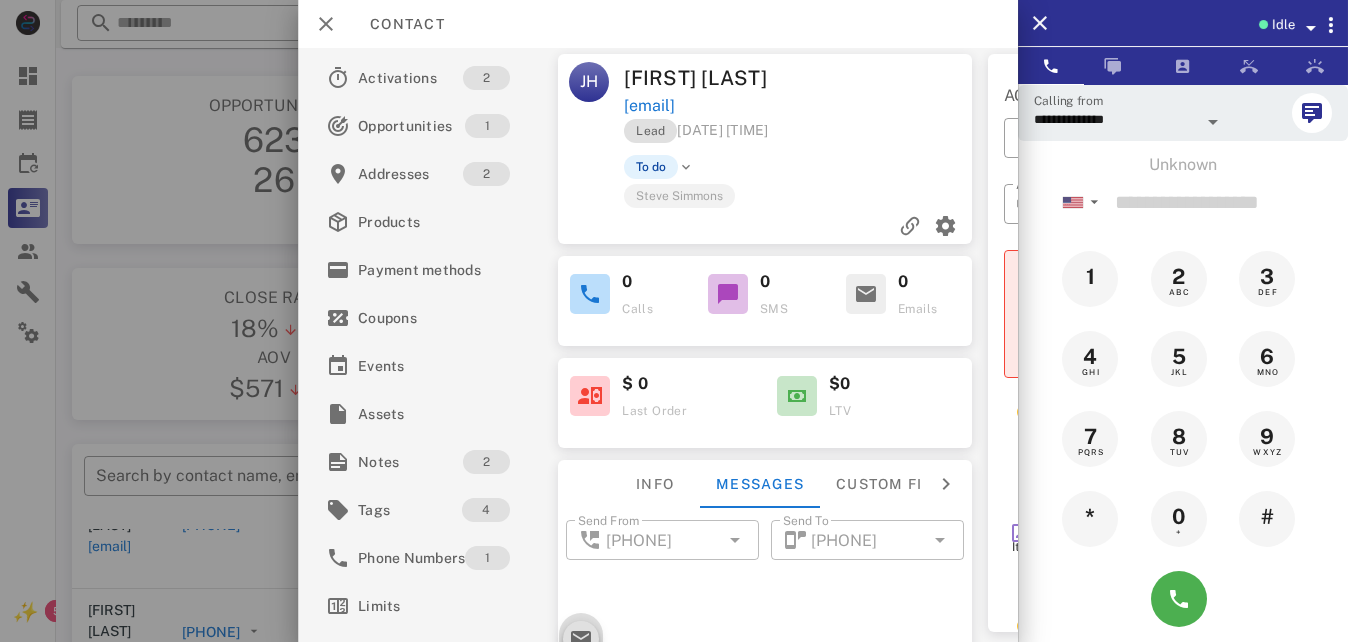 scroll, scrollTop: 0, scrollLeft: 0, axis: both 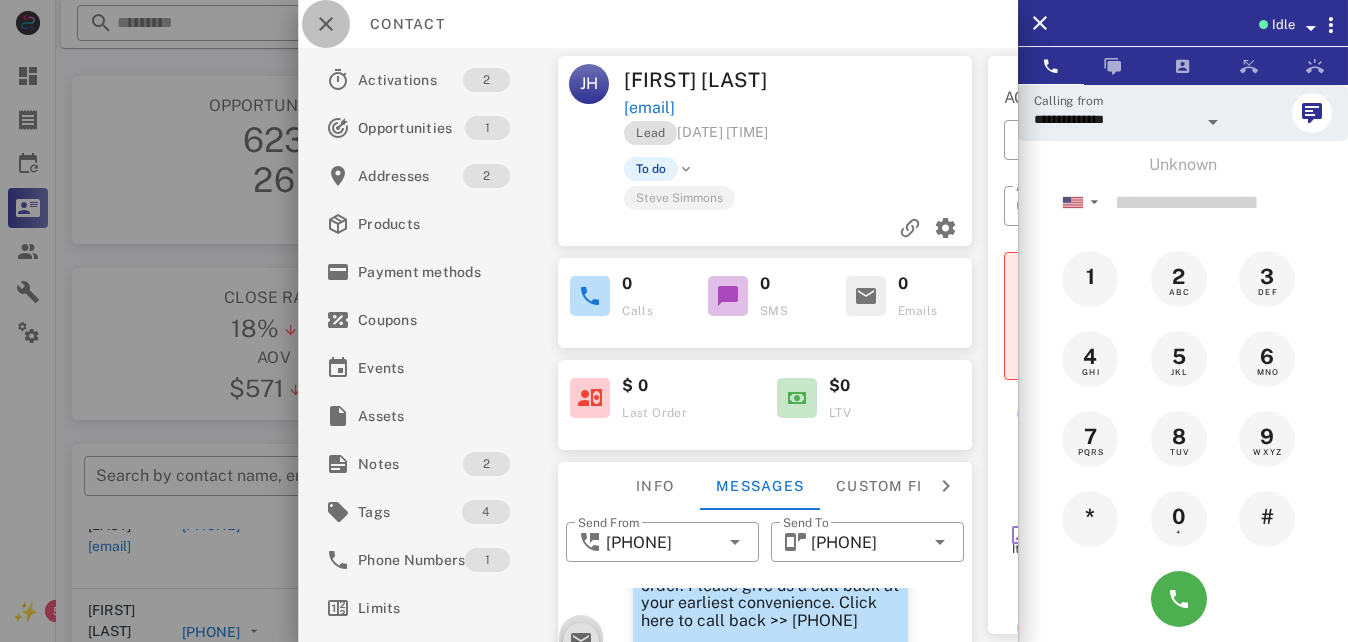 click at bounding box center [326, 24] 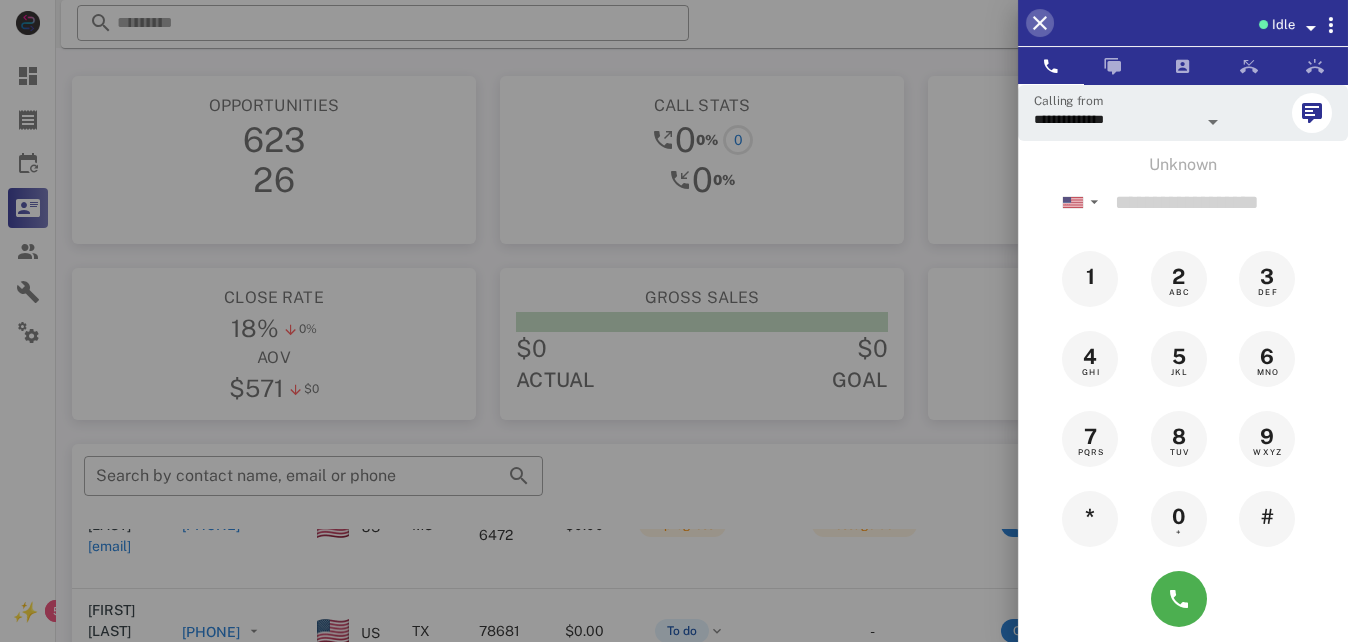click at bounding box center [1040, 23] 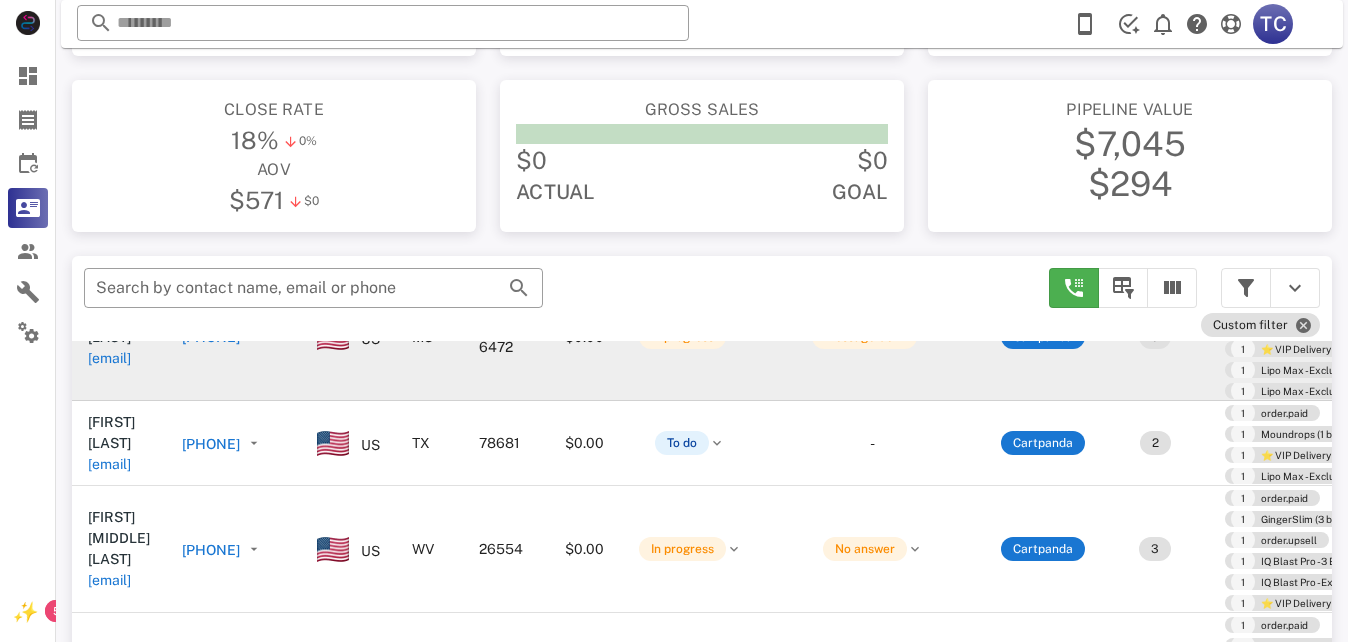 scroll, scrollTop: 200, scrollLeft: 0, axis: vertical 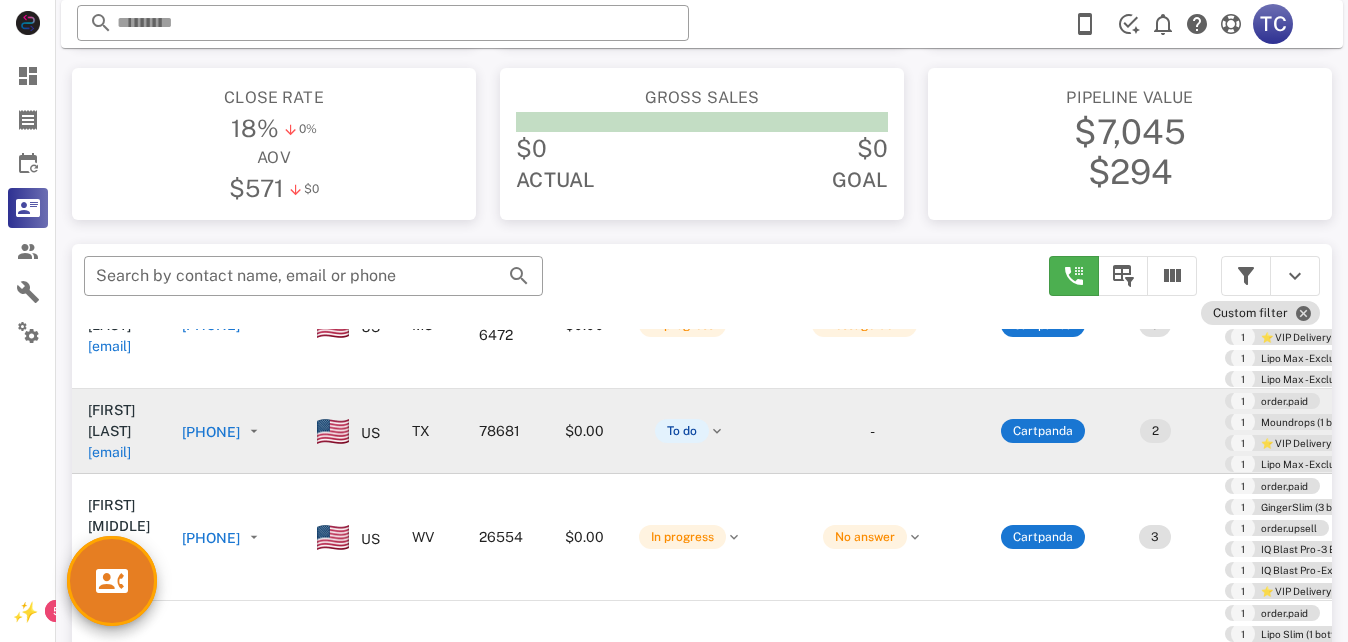 click on "[PHONE]" at bounding box center (211, 432) 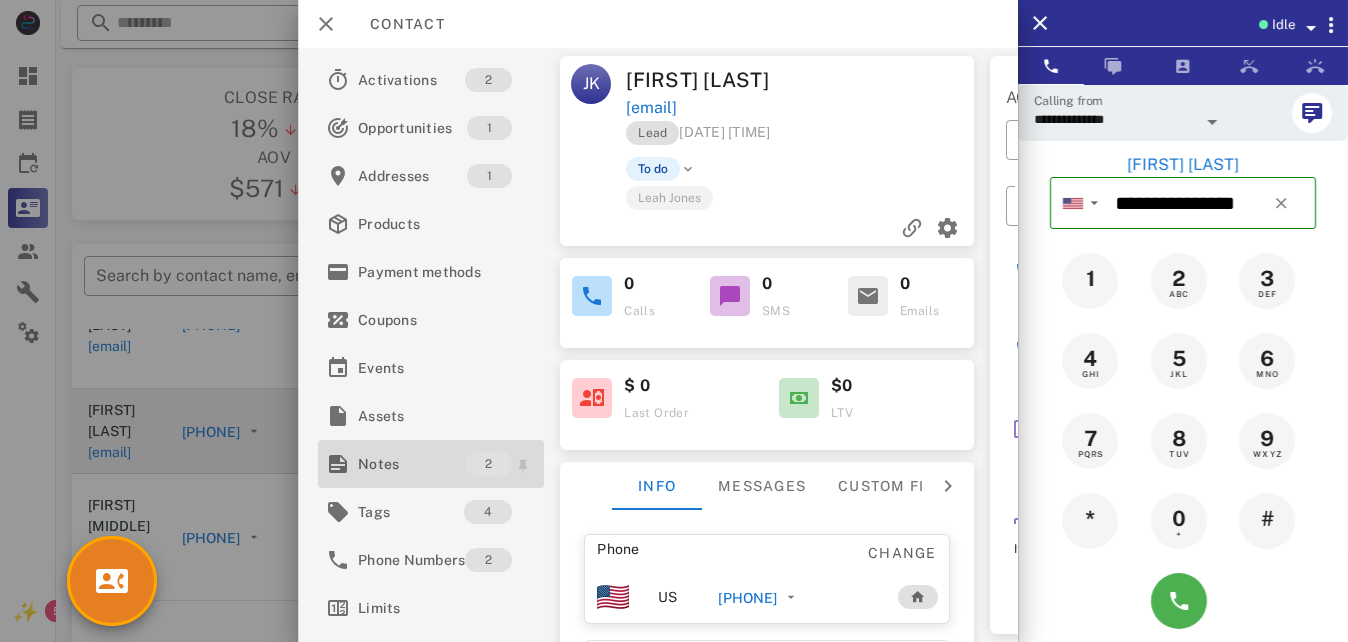 click on "Notes" at bounding box center (411, 464) 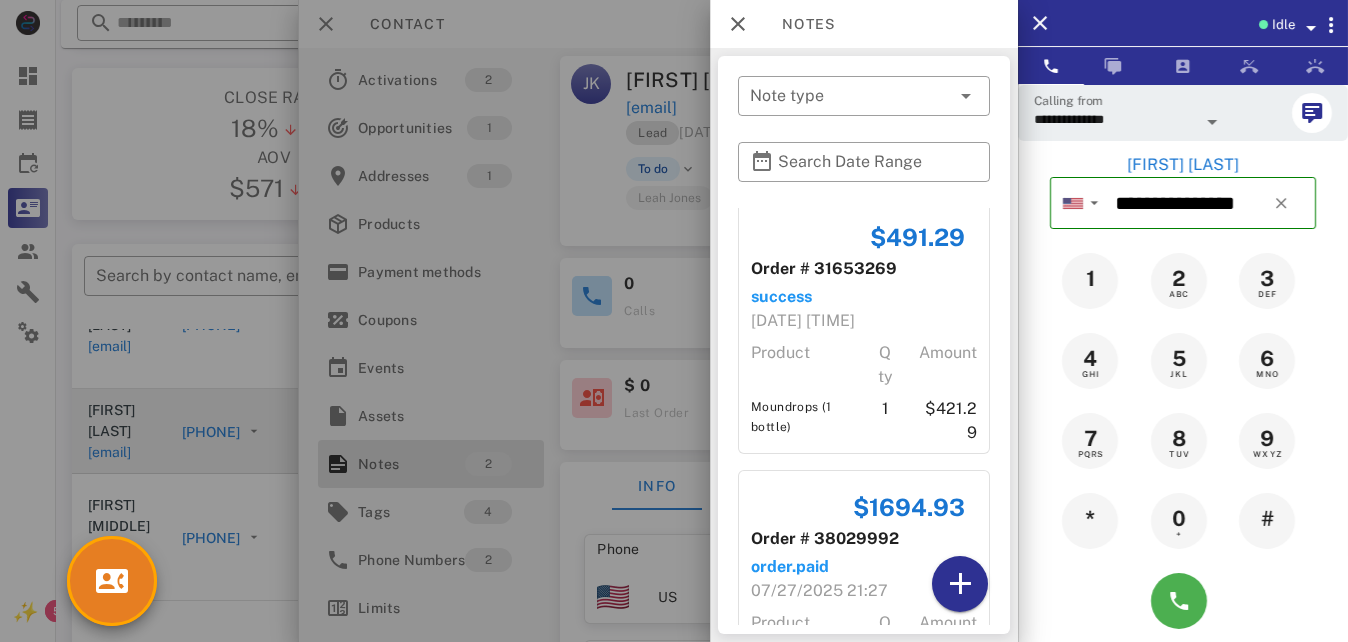 scroll, scrollTop: 0, scrollLeft: 0, axis: both 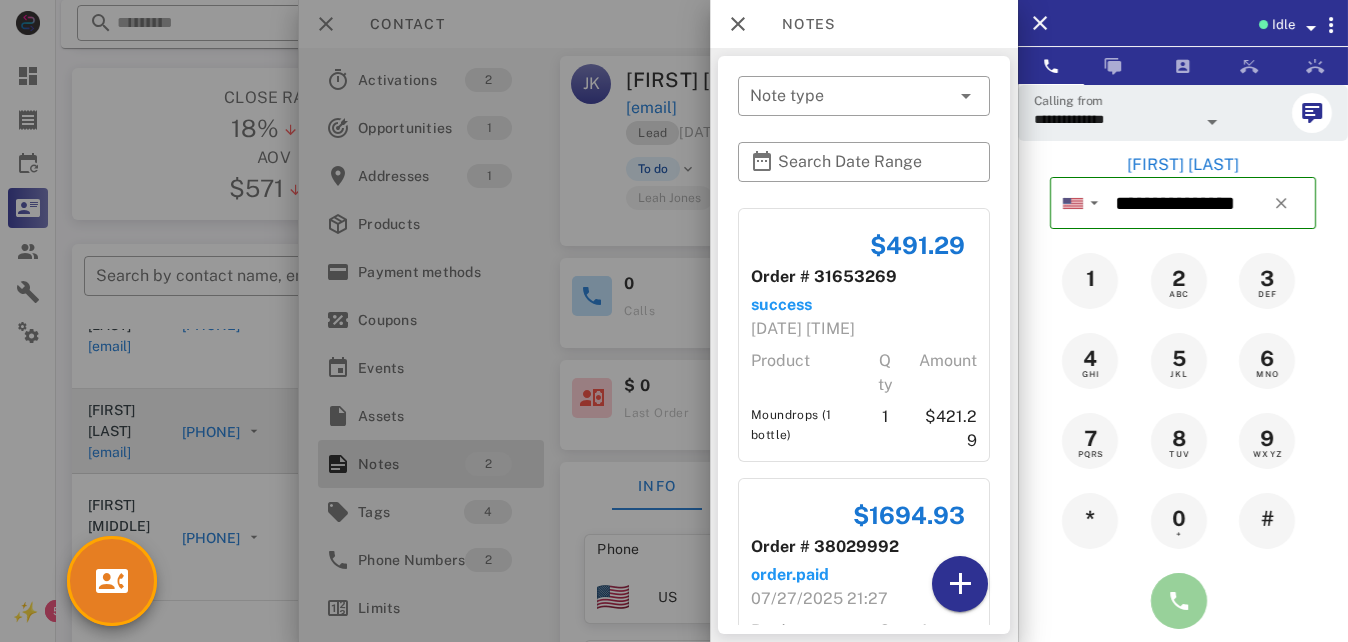 click at bounding box center [1179, 601] 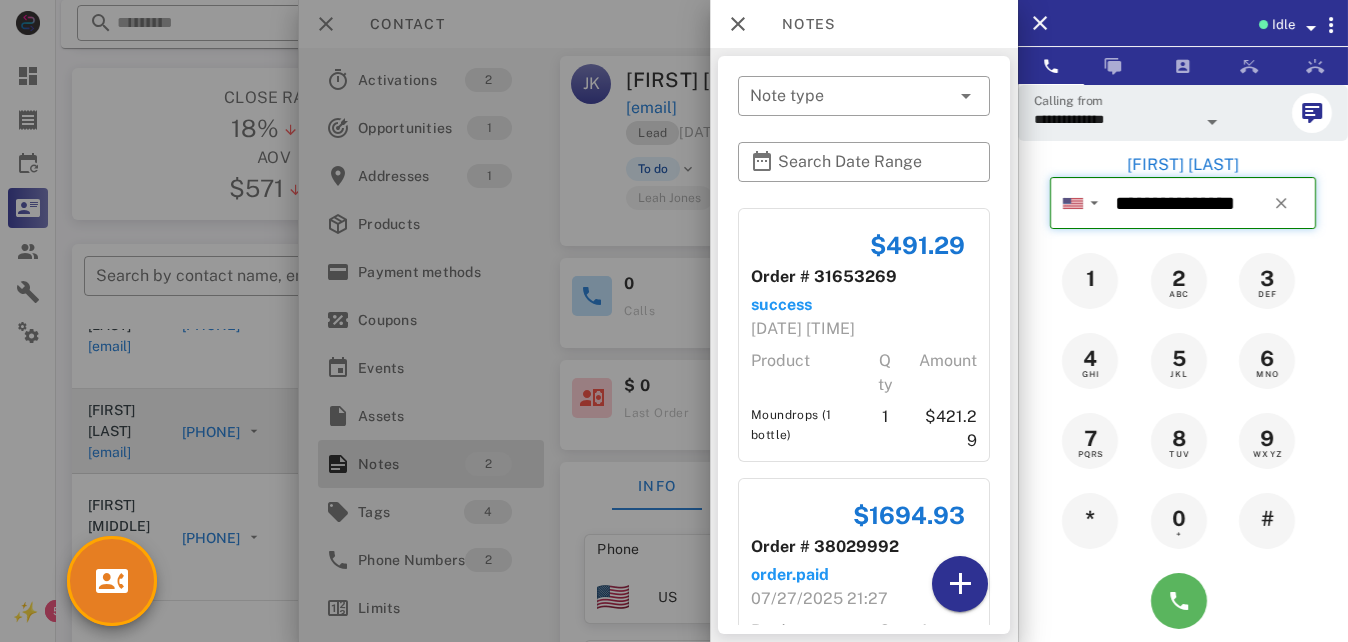 type 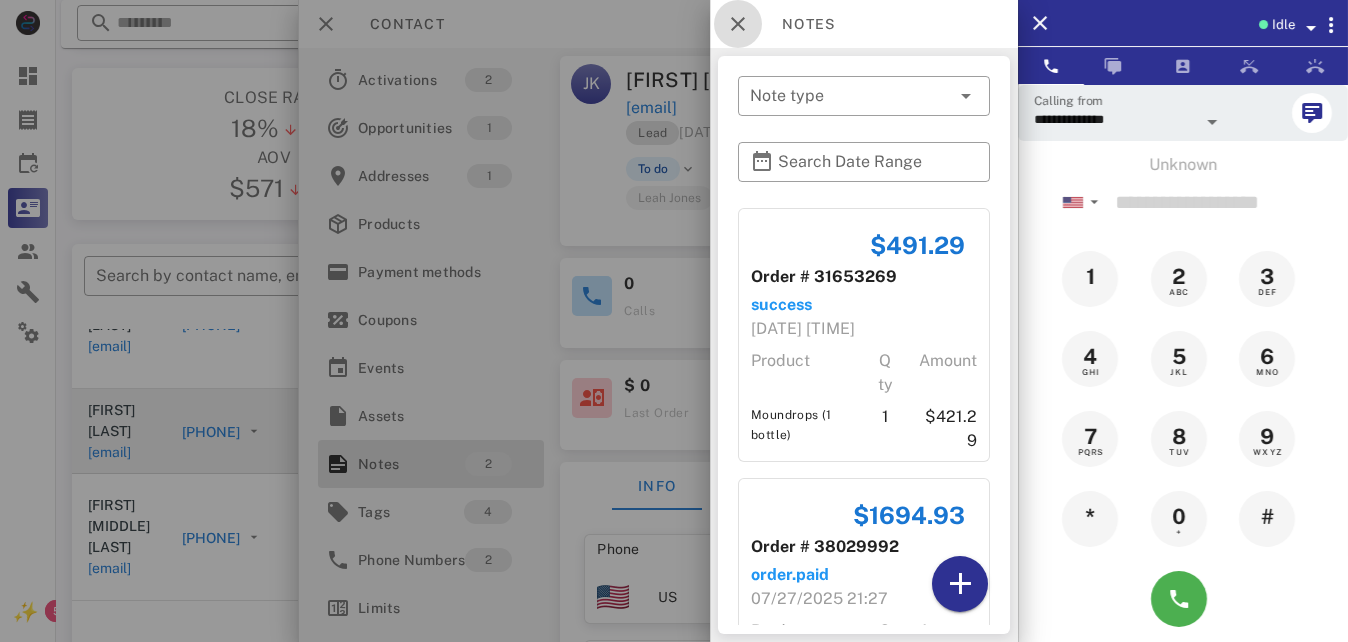 click at bounding box center (738, 24) 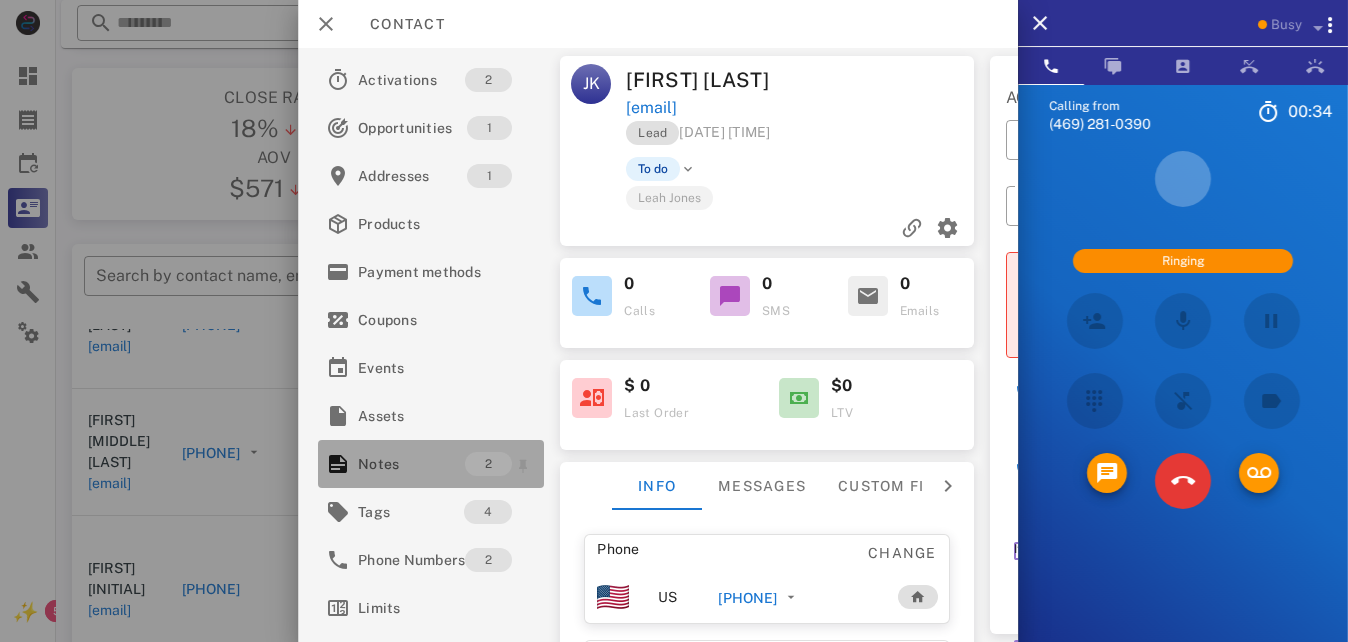 click on "Notes" at bounding box center (411, 464) 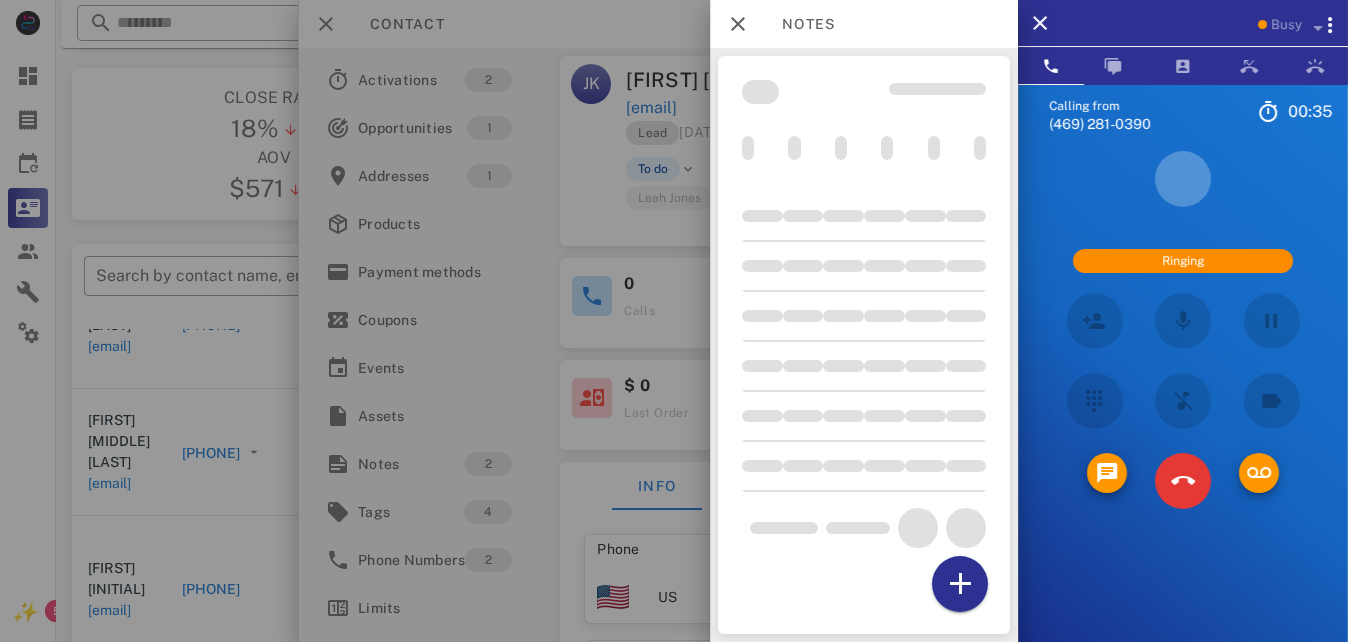 scroll, scrollTop: 380, scrollLeft: 0, axis: vertical 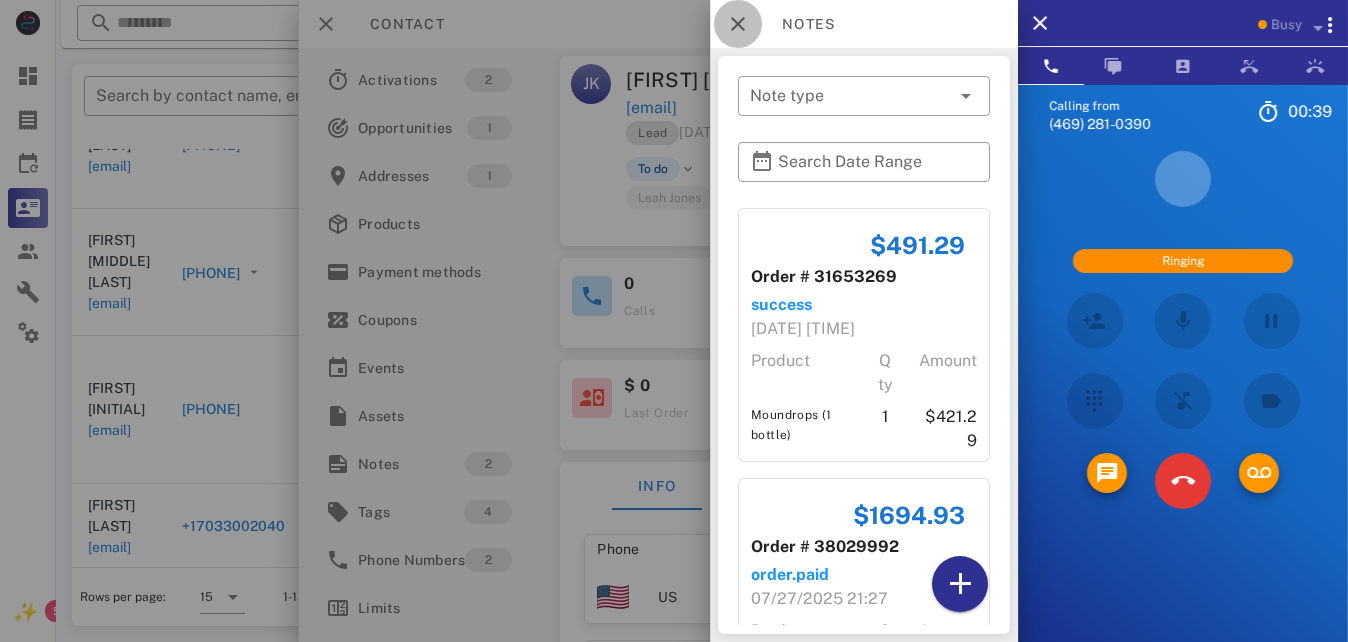 click at bounding box center (738, 24) 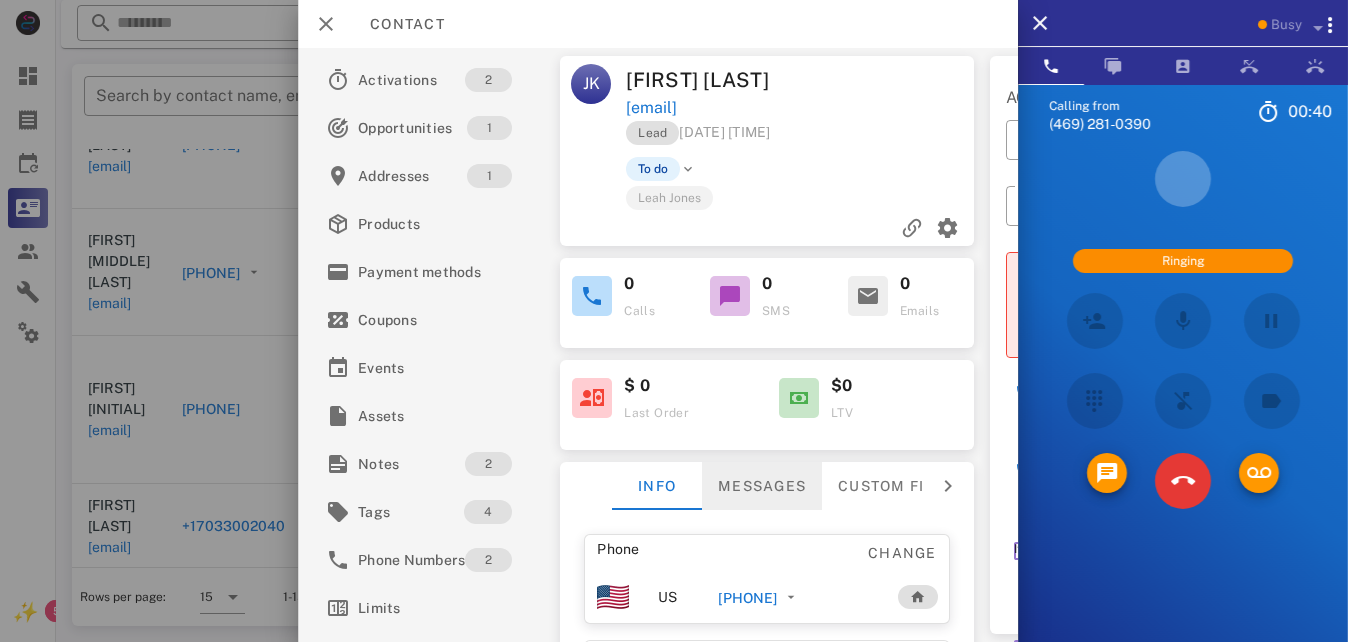 click on "Messages" at bounding box center (763, 486) 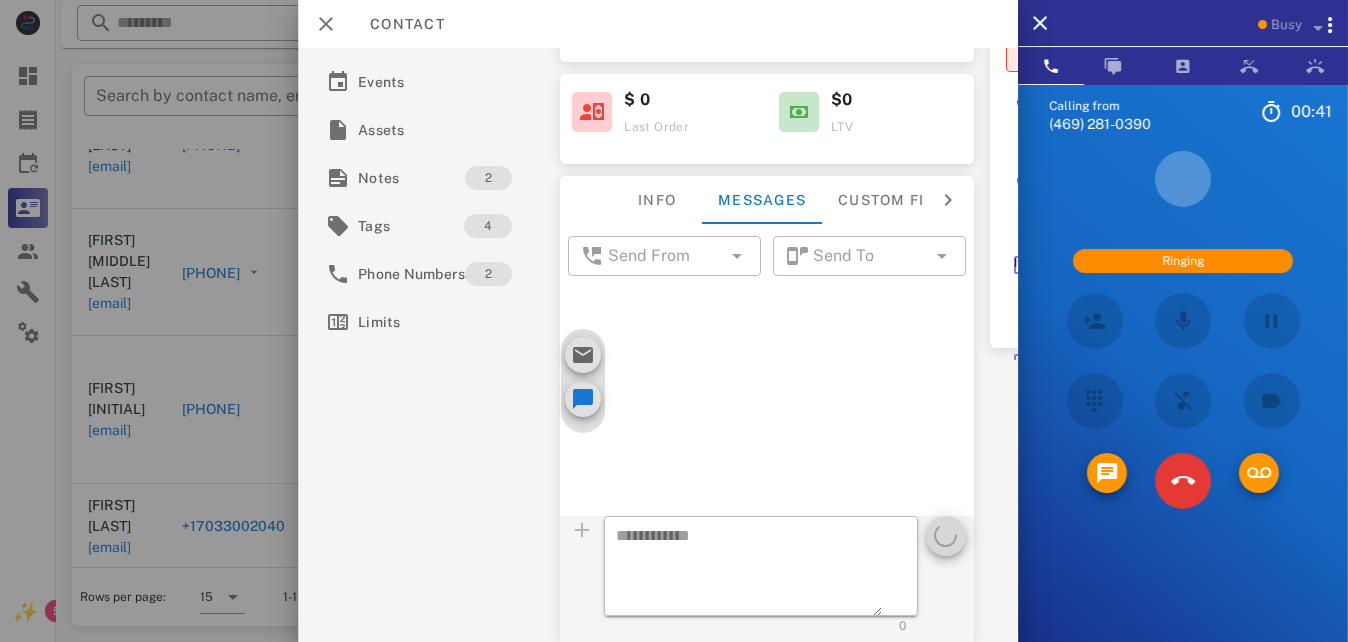 scroll, scrollTop: 296, scrollLeft: 0, axis: vertical 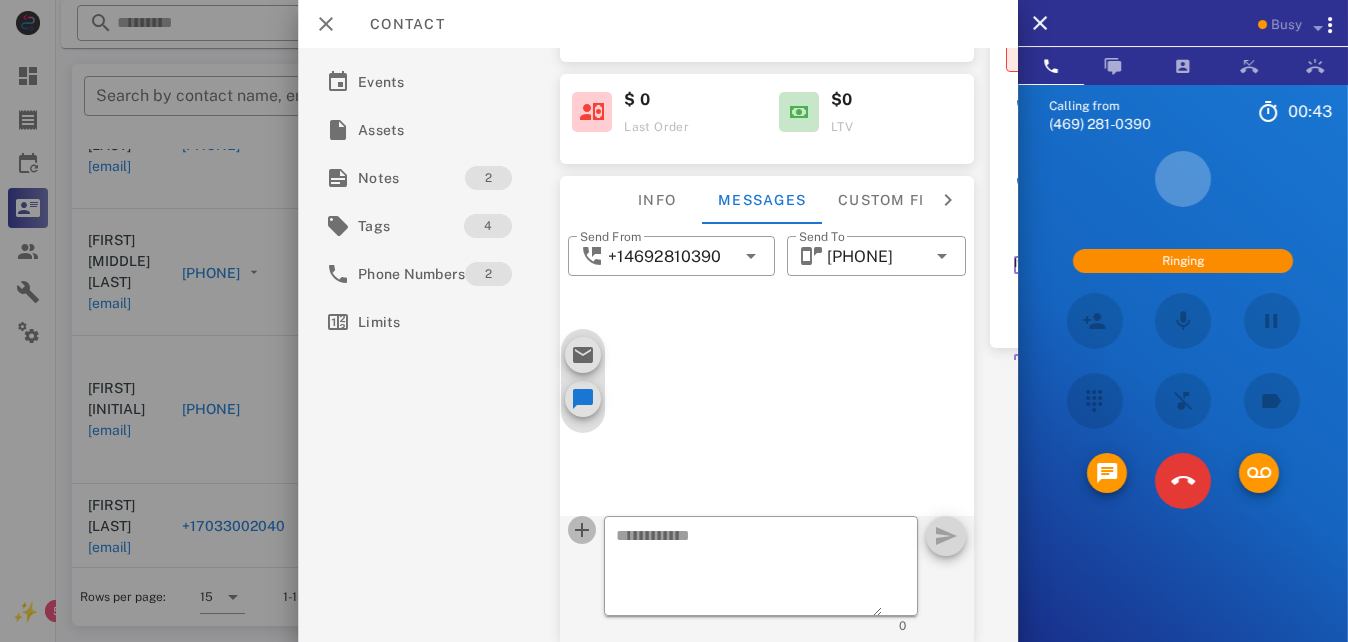 click at bounding box center [583, 530] 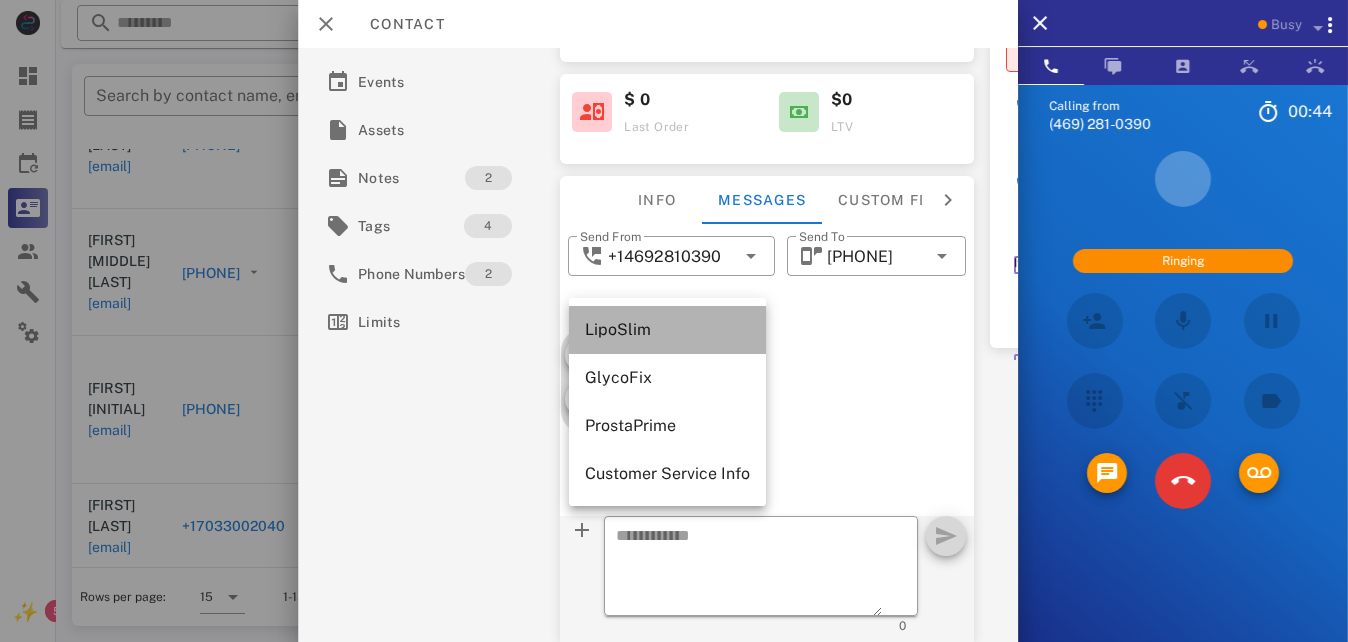 click on "LipoSlim" at bounding box center [667, 329] 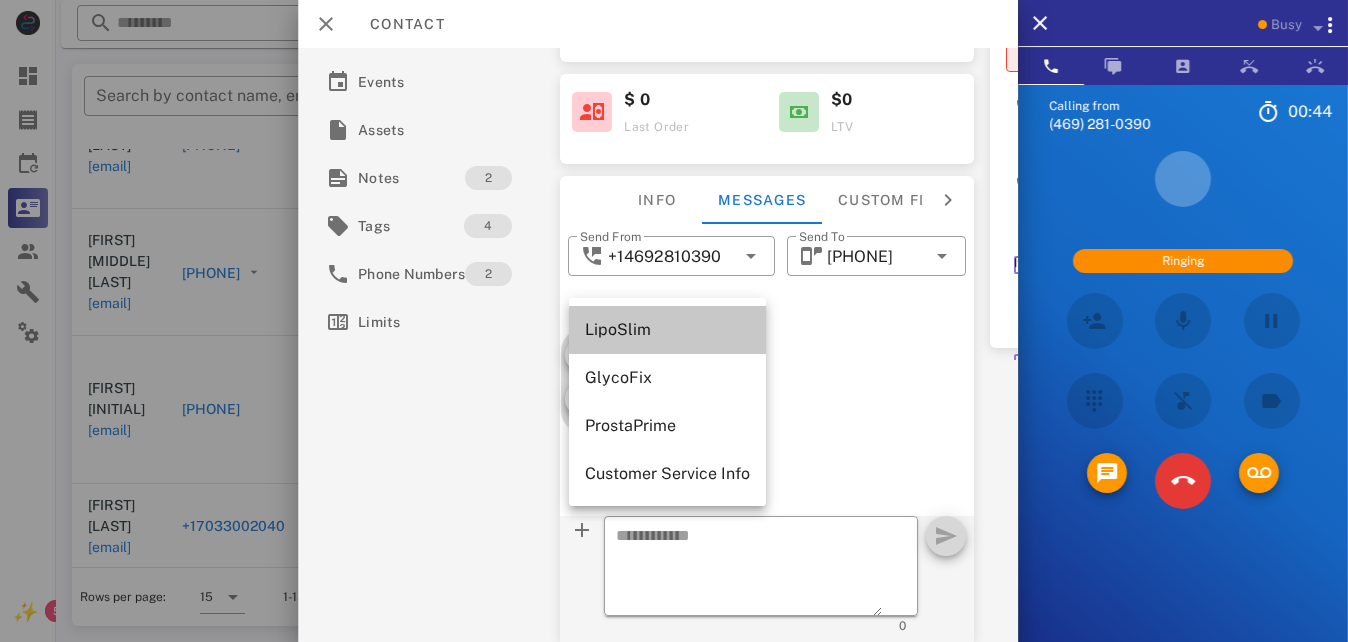 type on "**********" 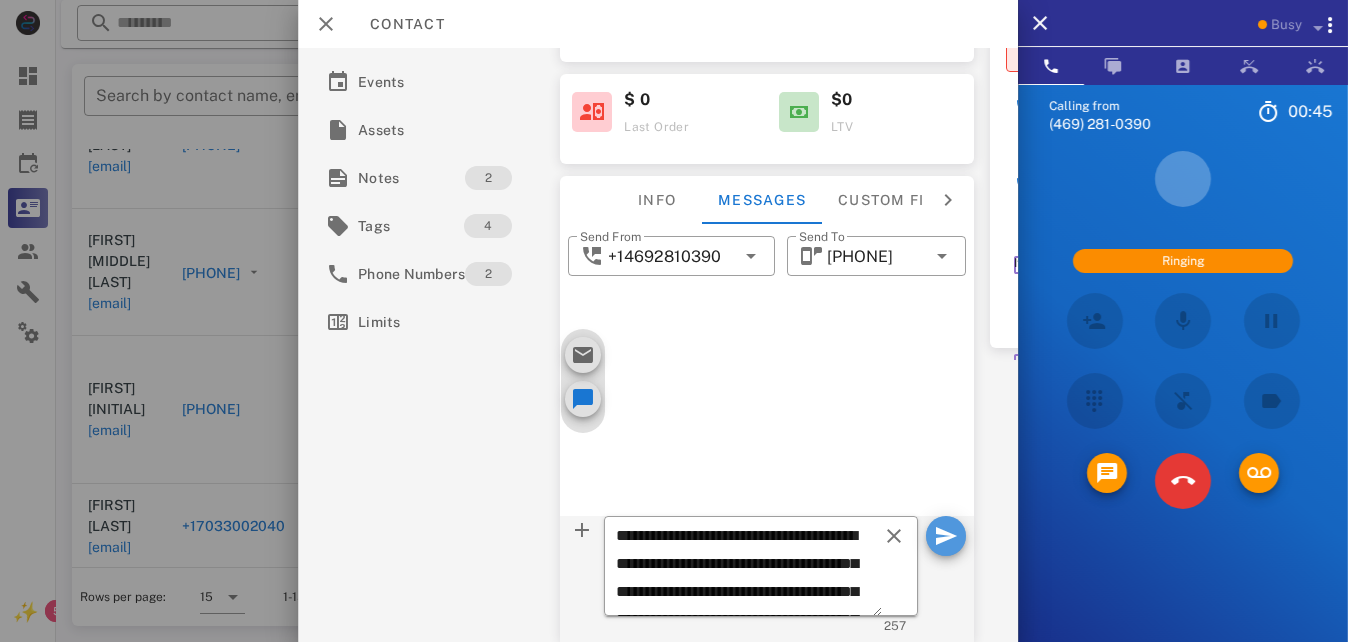click at bounding box center [946, 536] 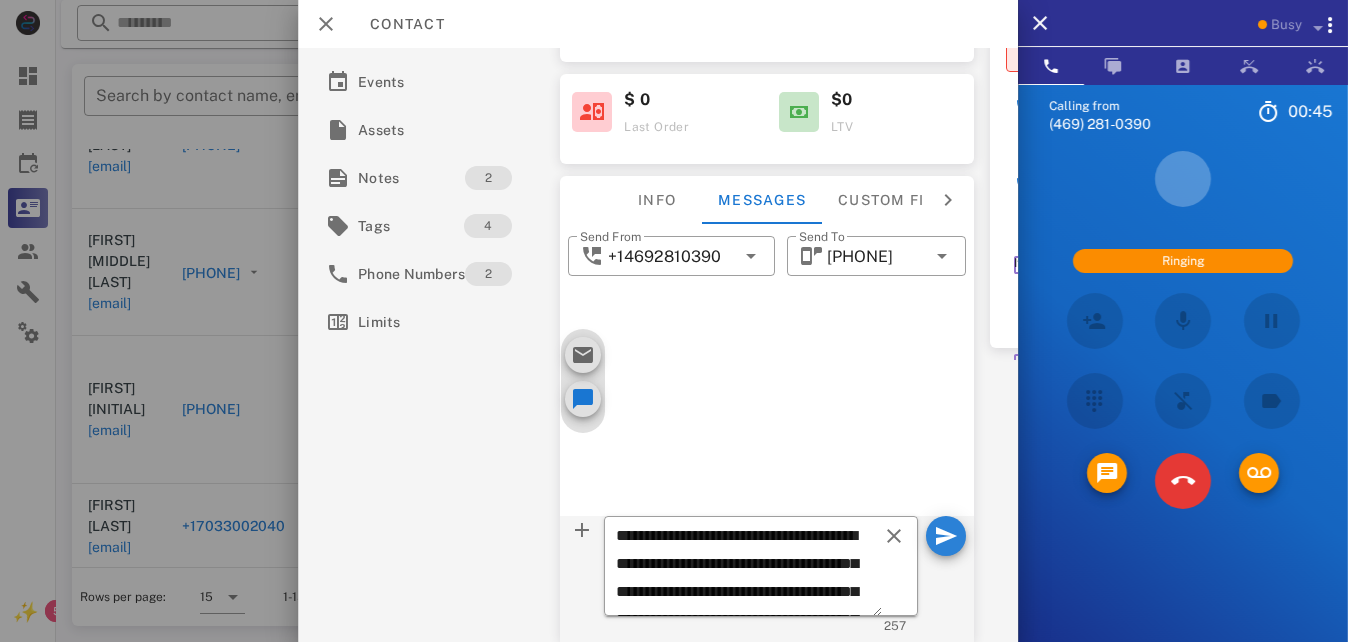 type 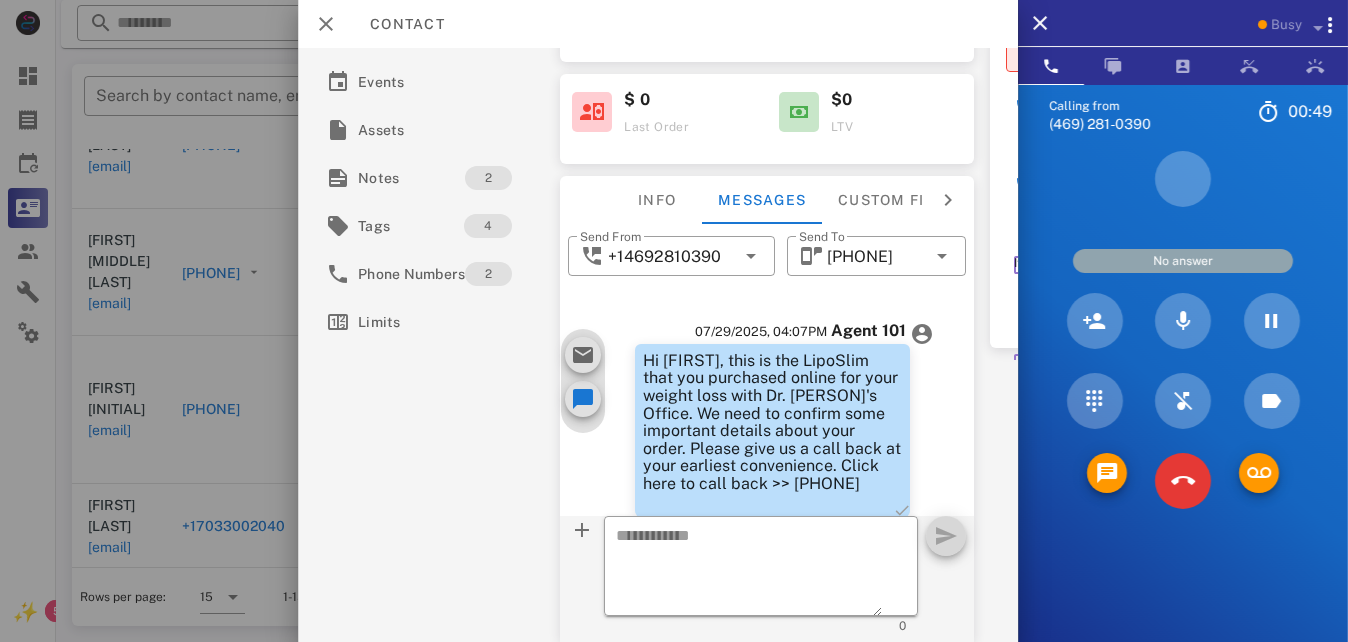 scroll, scrollTop: 167, scrollLeft: 0, axis: vertical 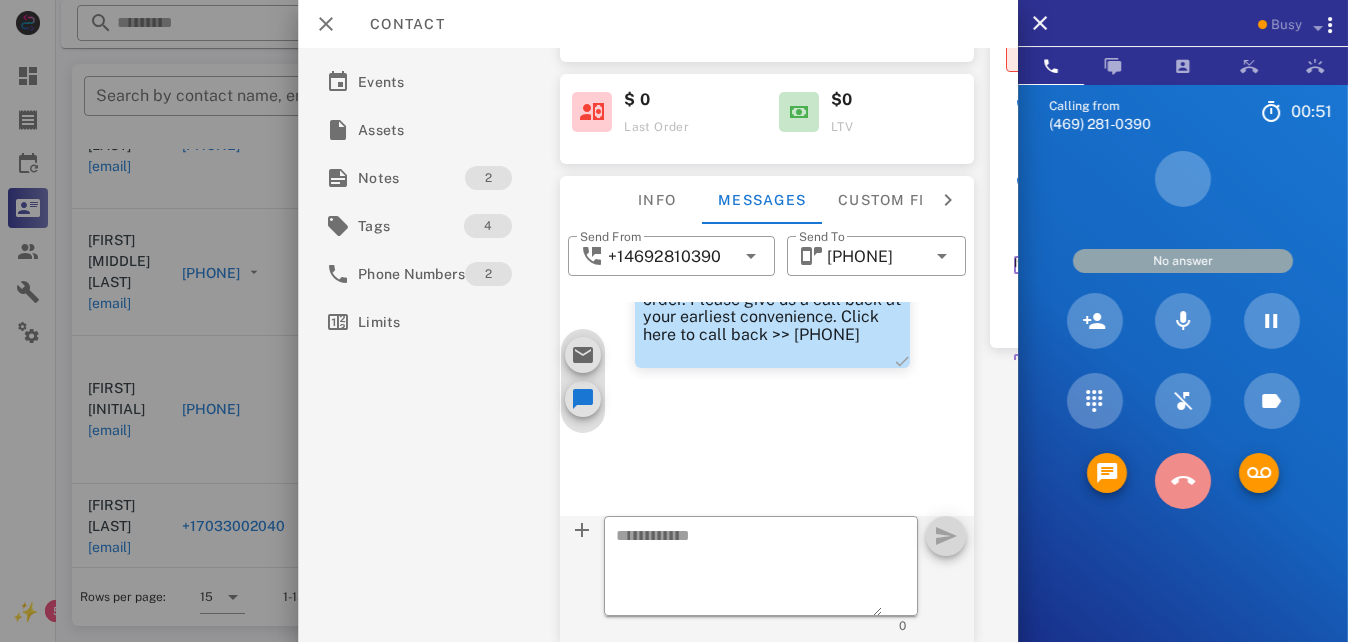 click at bounding box center [1183, 481] 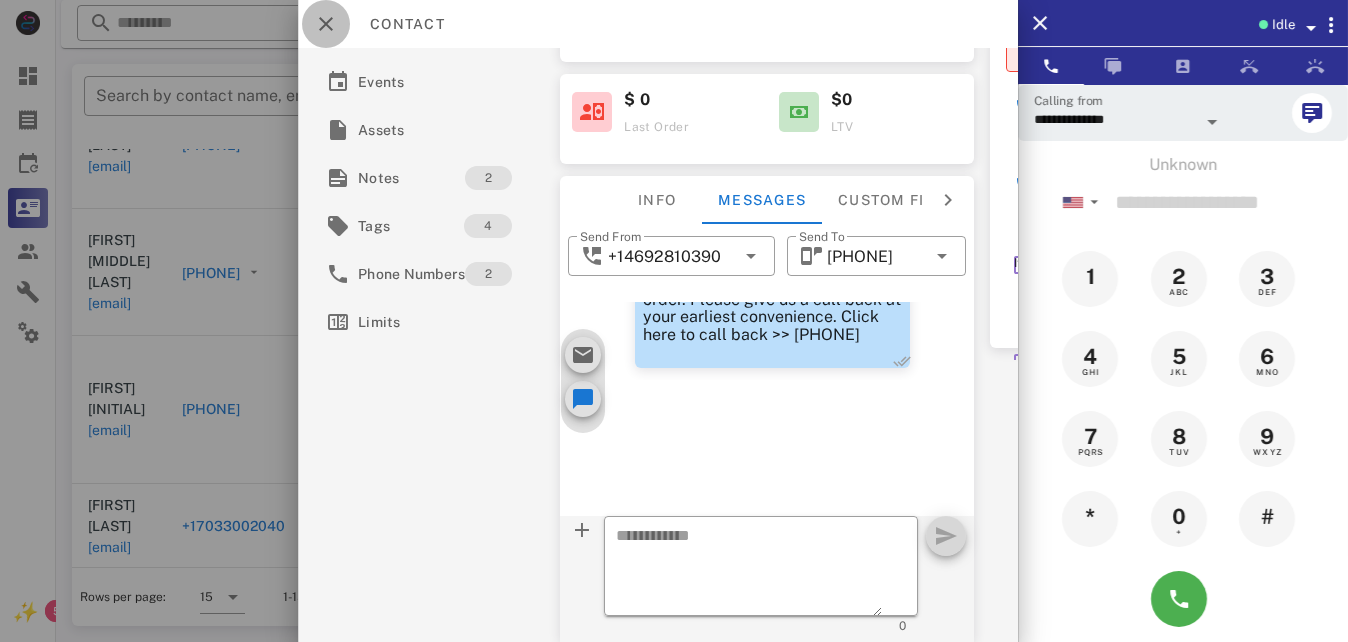 click at bounding box center [326, 24] 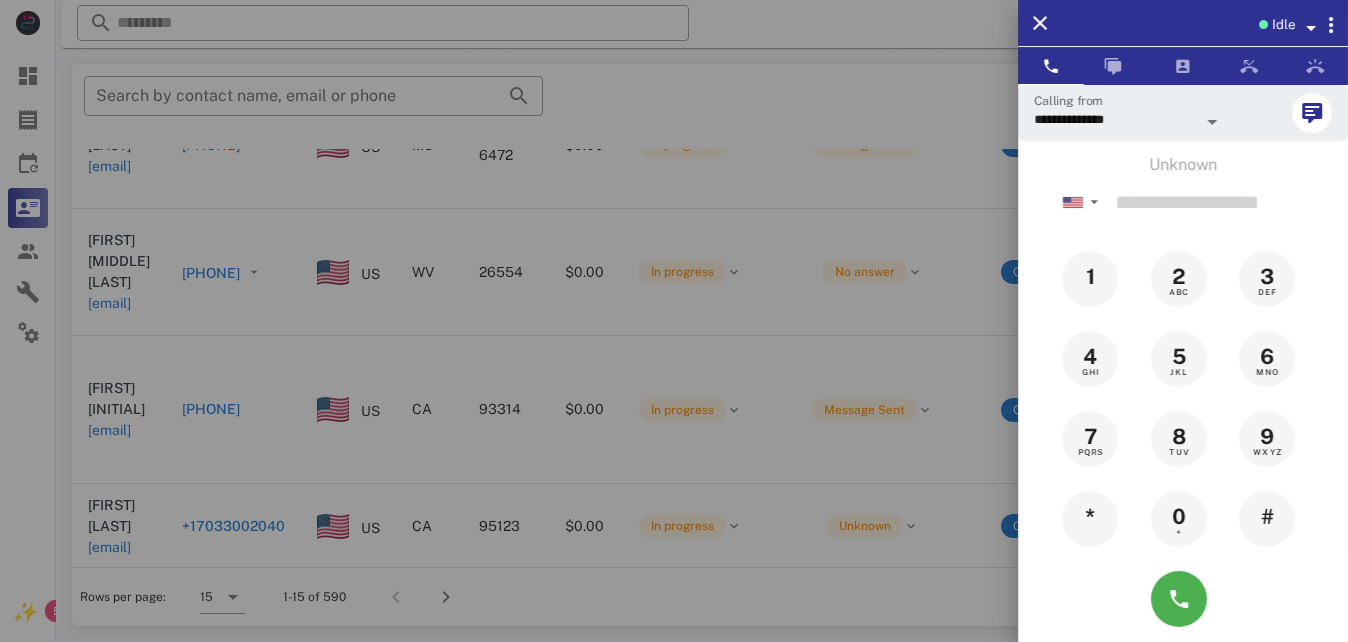 click on "Idle" at bounding box center (1183, 23) 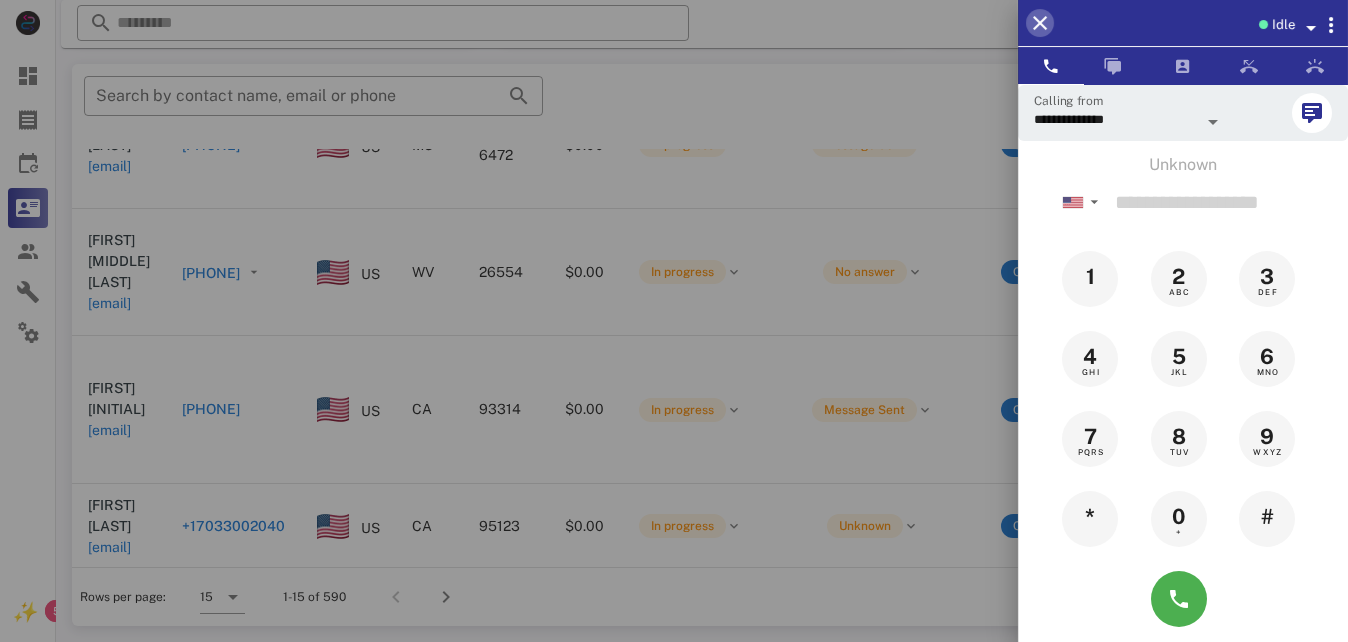 click at bounding box center [1040, 23] 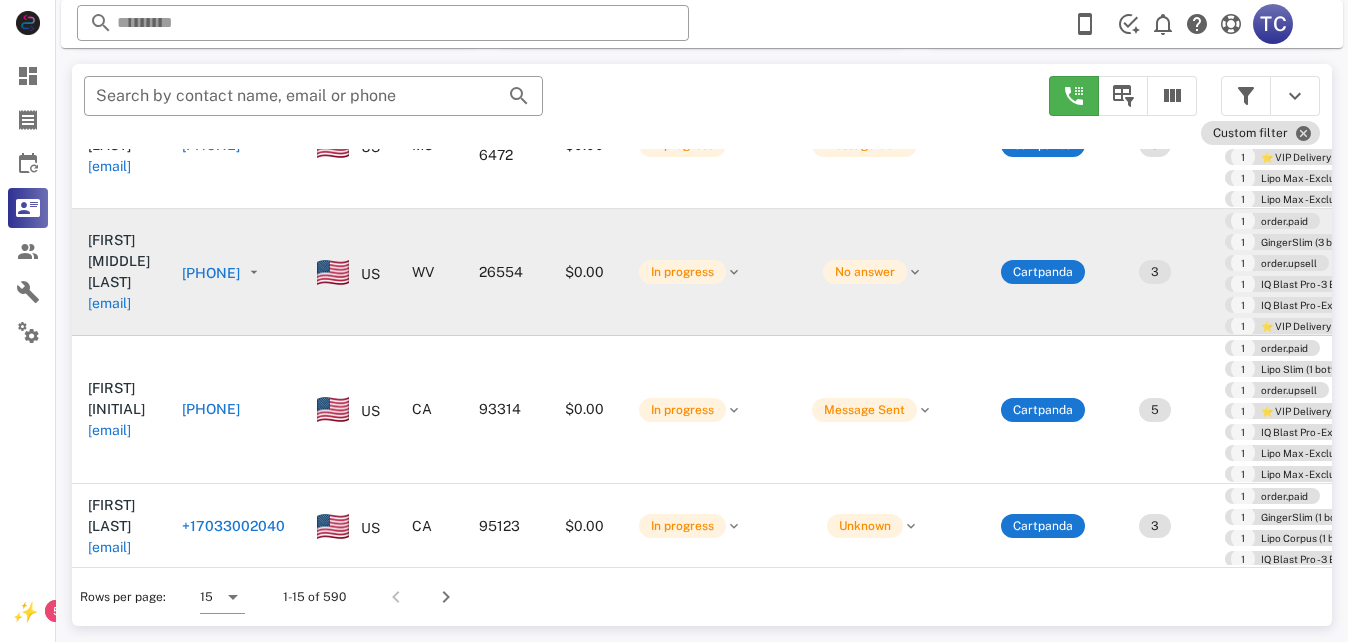scroll, scrollTop: 0, scrollLeft: 0, axis: both 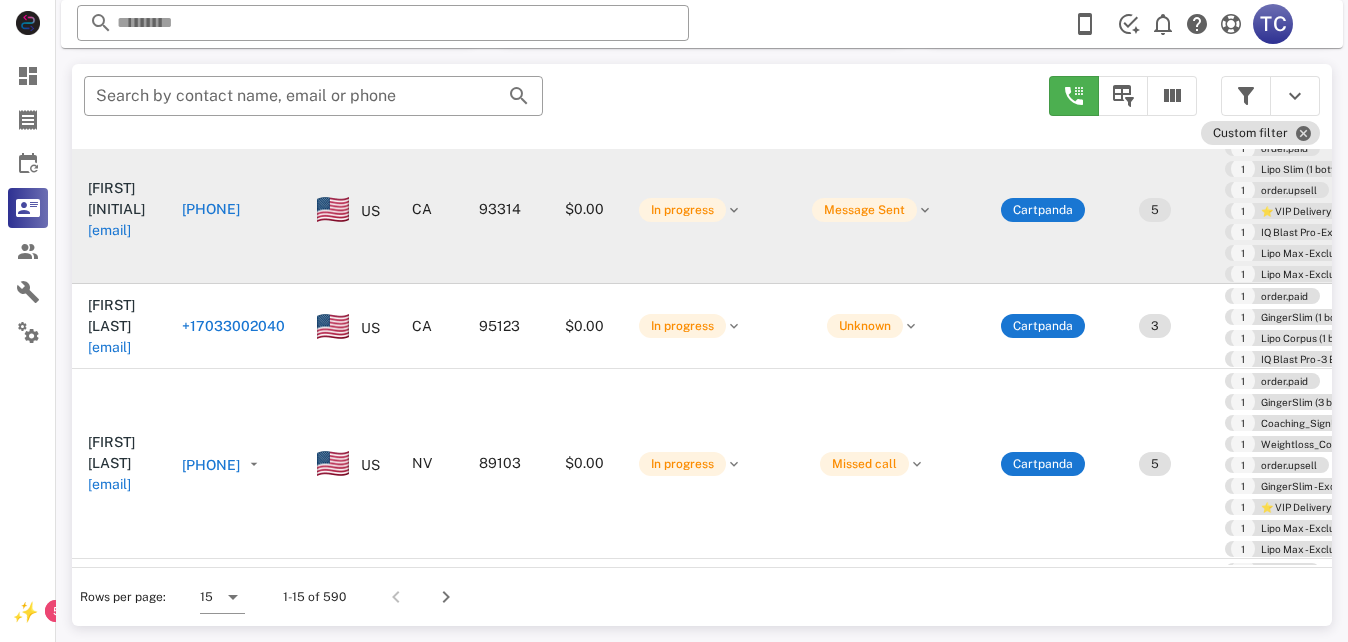 click on "[PHONE]" at bounding box center (211, 209) 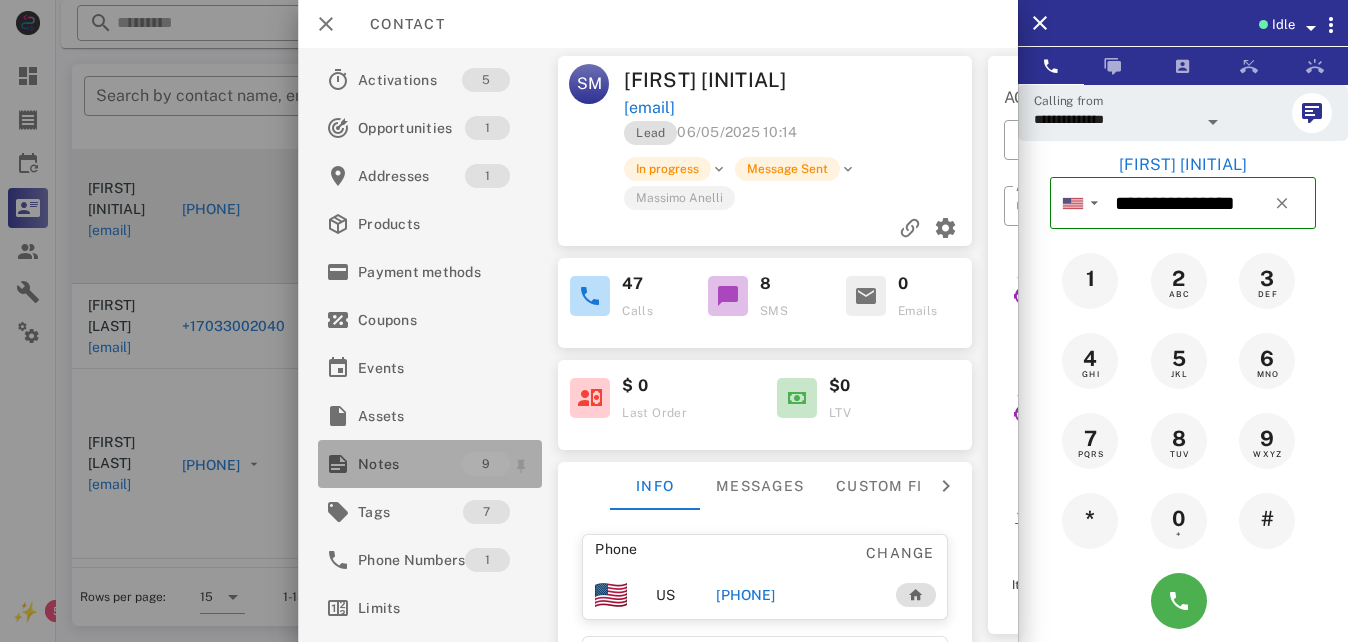 click on "Notes" at bounding box center (410, 464) 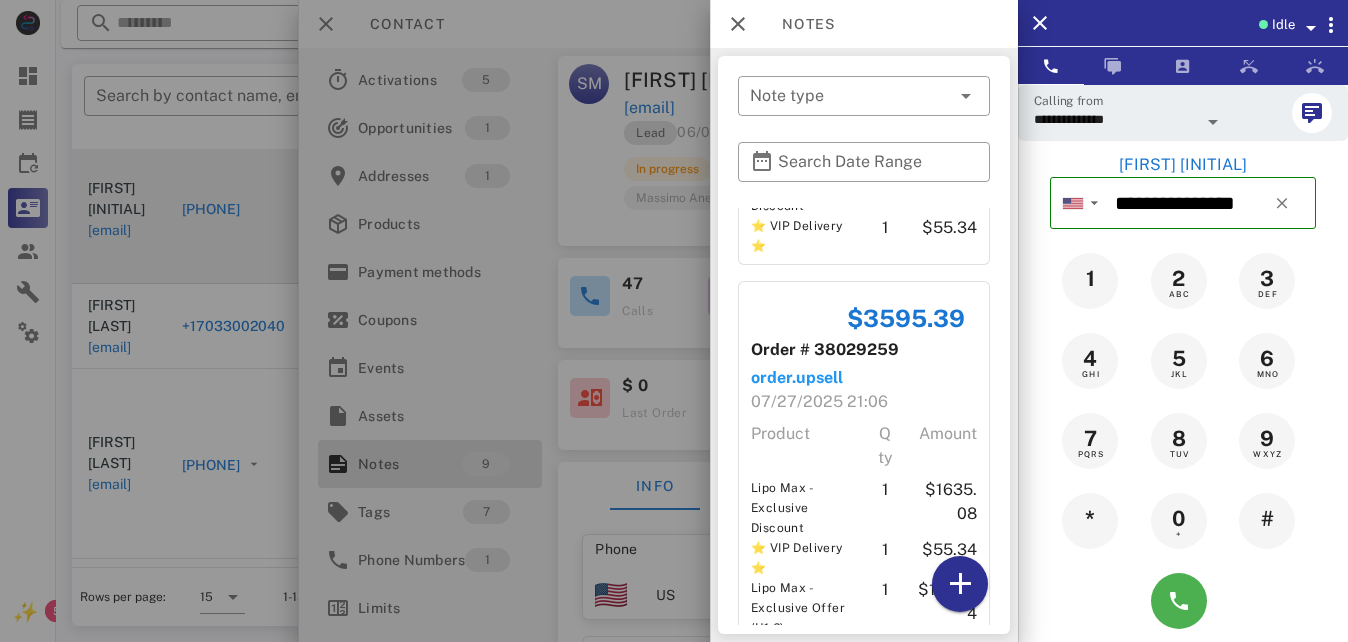 scroll, scrollTop: 1785, scrollLeft: 0, axis: vertical 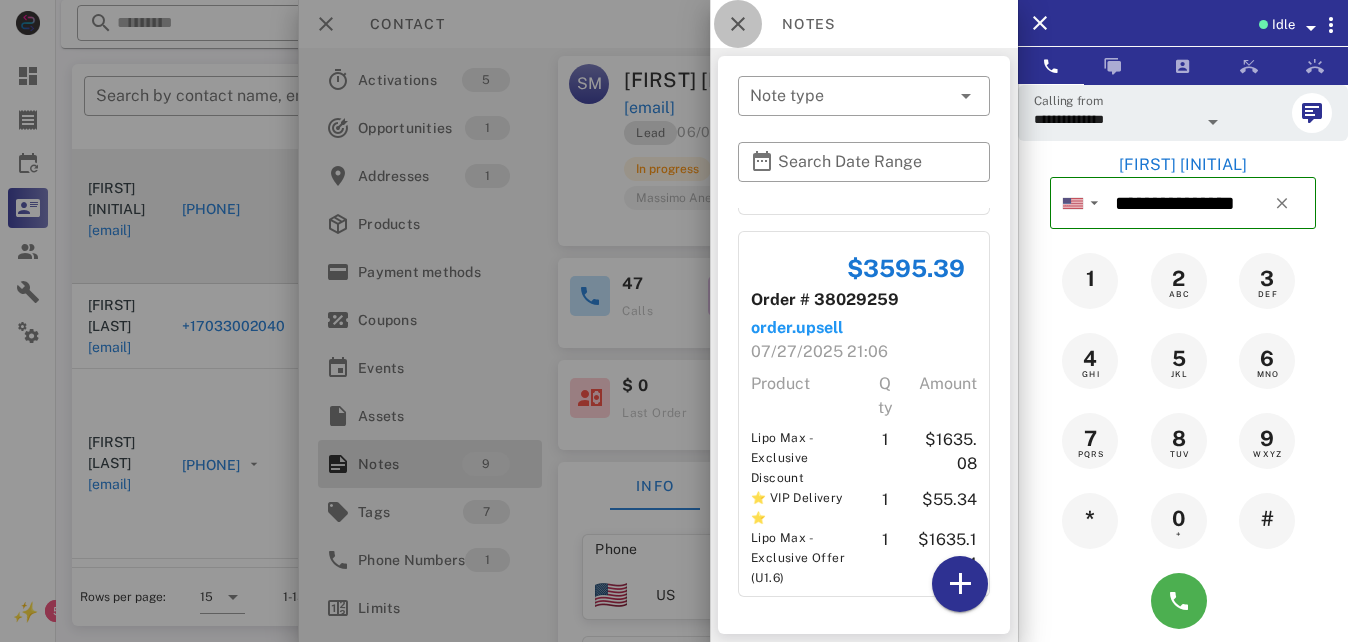 drag, startPoint x: 735, startPoint y: 15, endPoint x: 1117, endPoint y: 162, distance: 409.30795 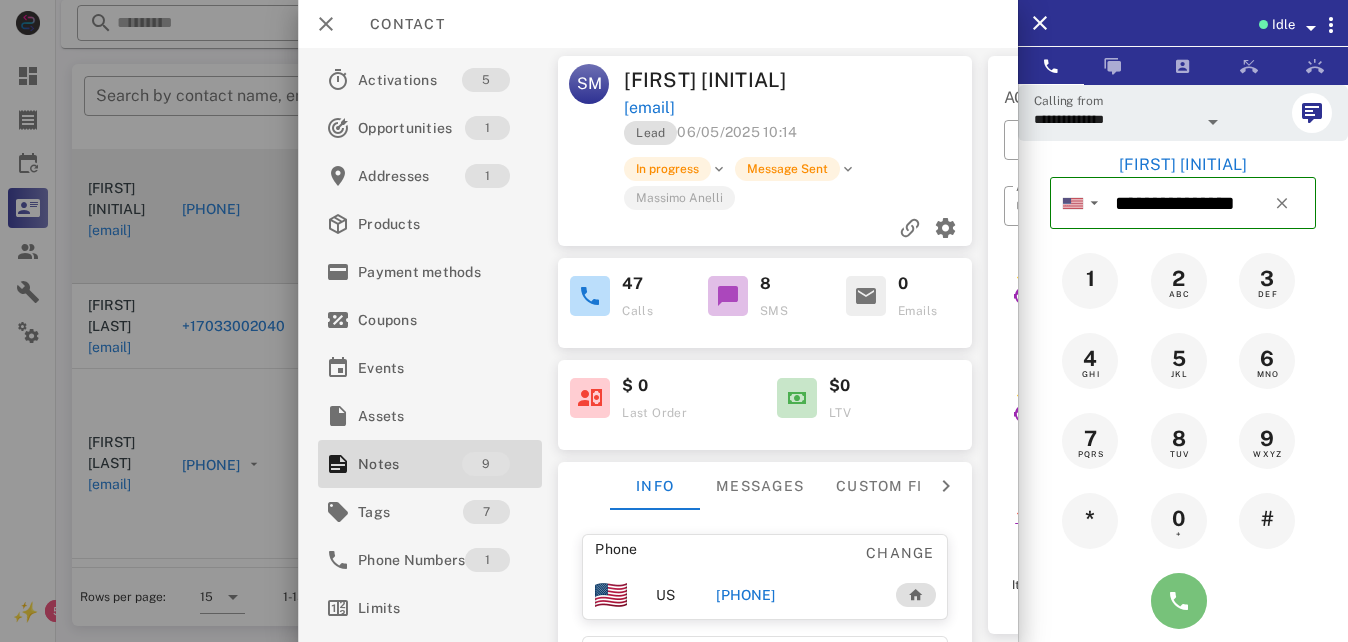 click at bounding box center [1179, 601] 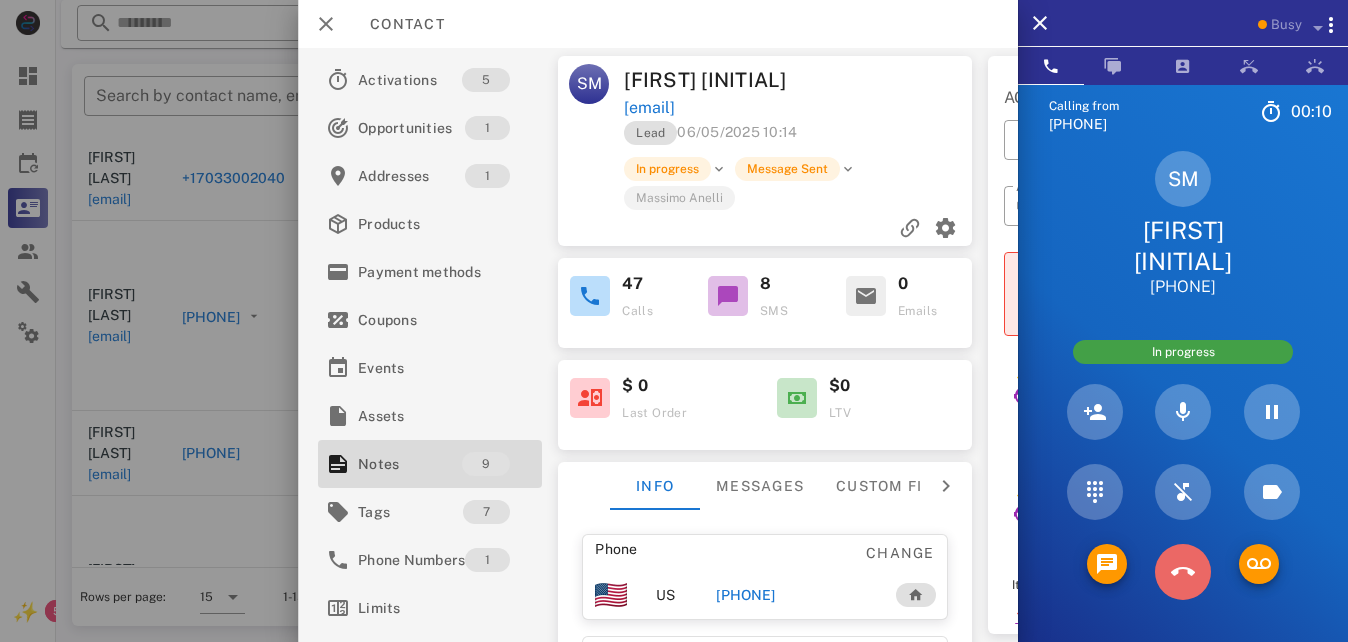 click at bounding box center (1183, 572) 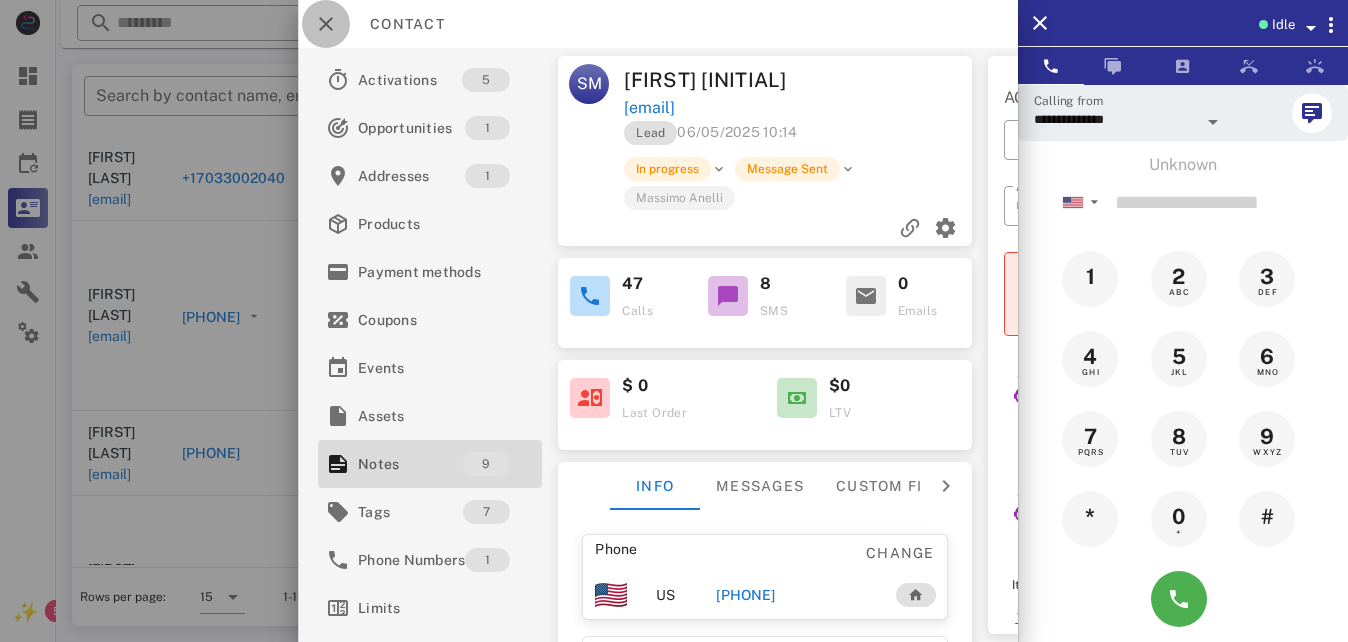 click at bounding box center [326, 24] 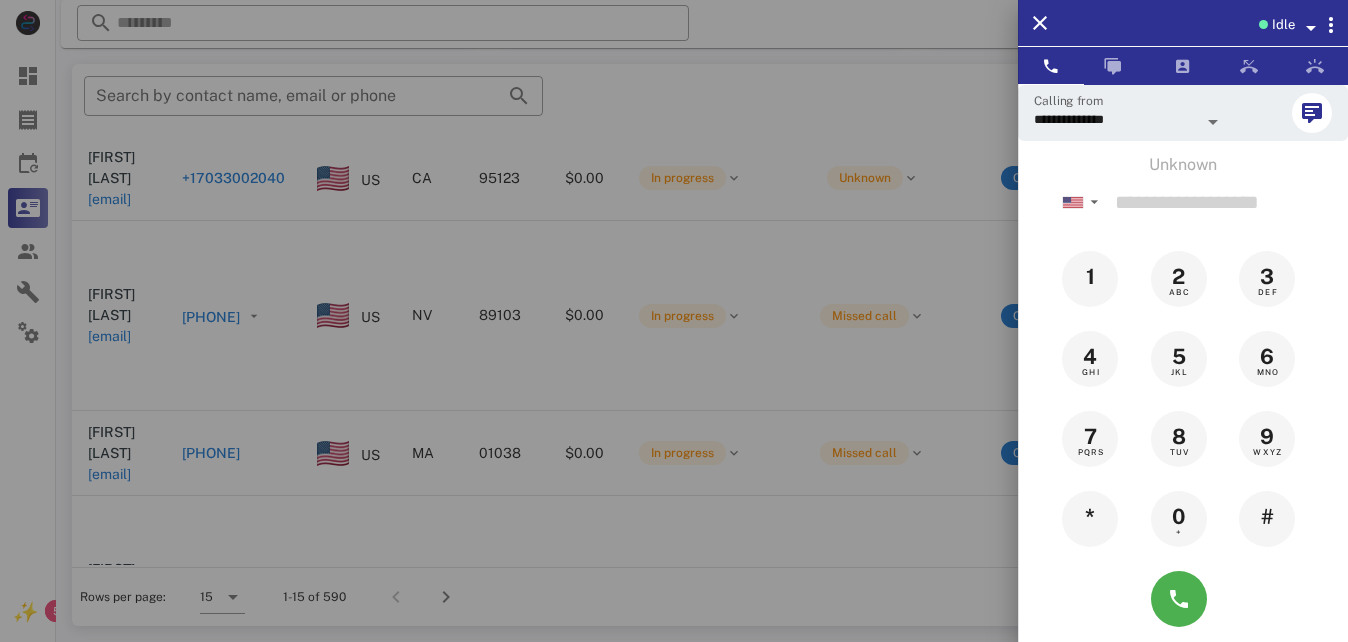 click at bounding box center [674, 321] 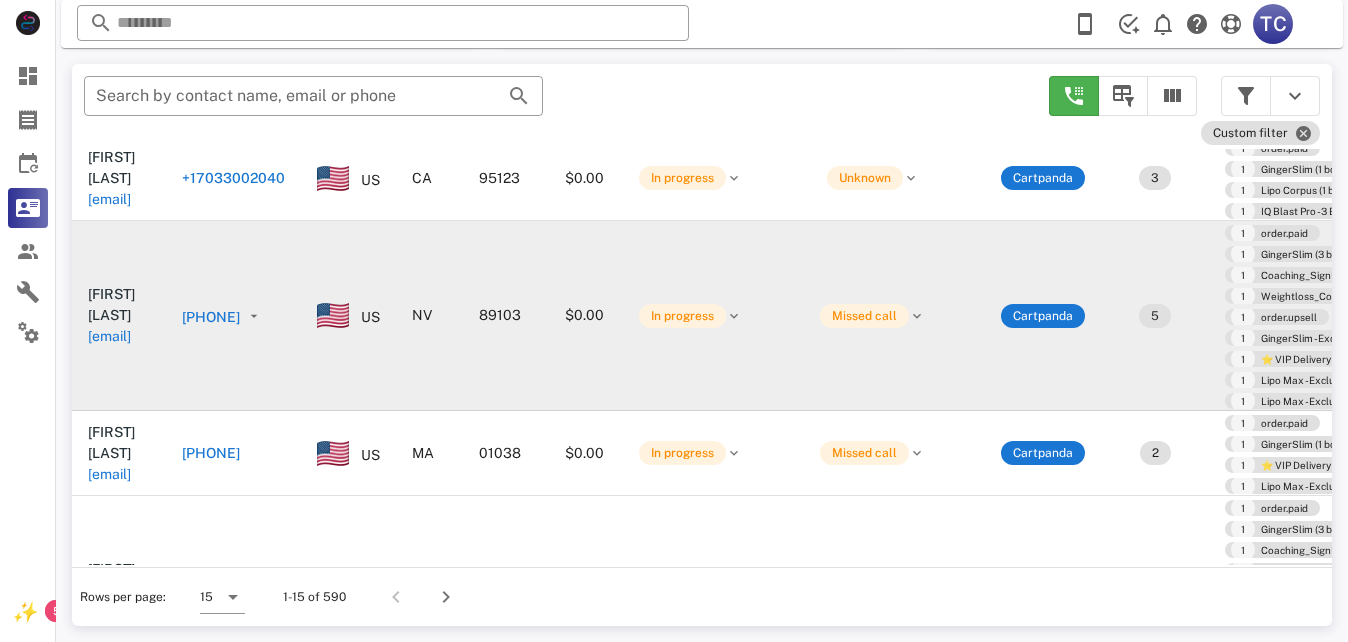 scroll, scrollTop: 500, scrollLeft: 0, axis: vertical 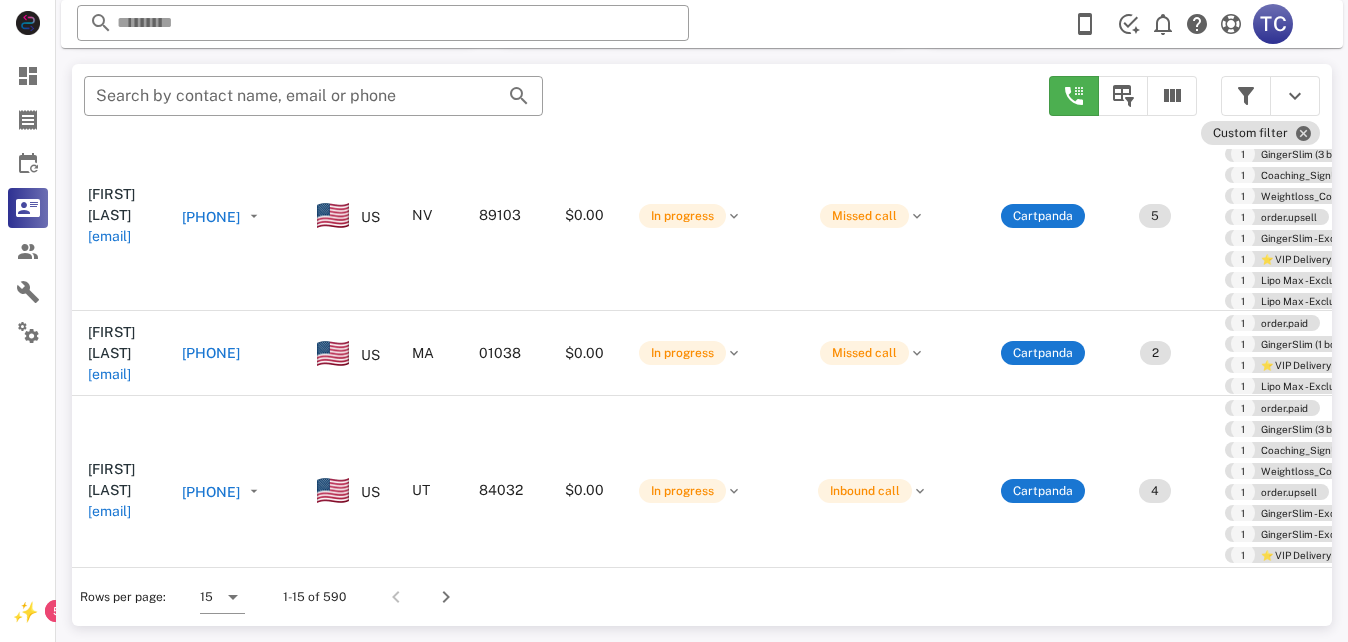 click on "[PHONE]" at bounding box center [211, 217] 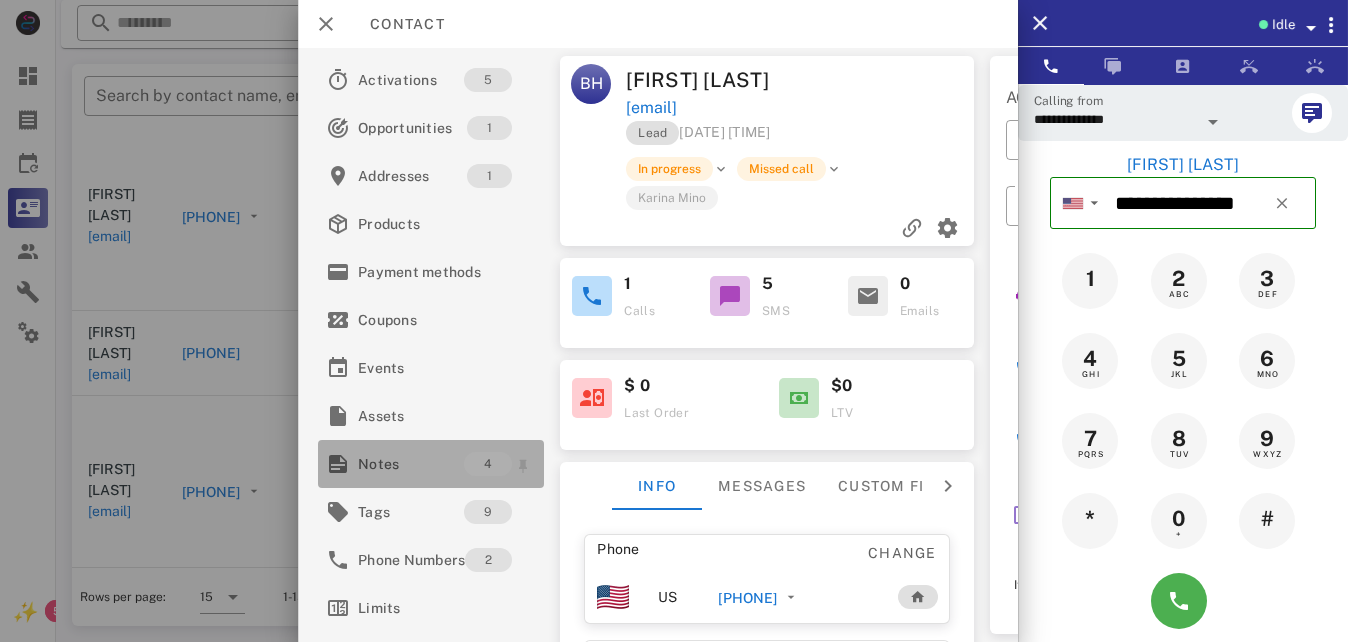 click on "Notes" at bounding box center [411, 464] 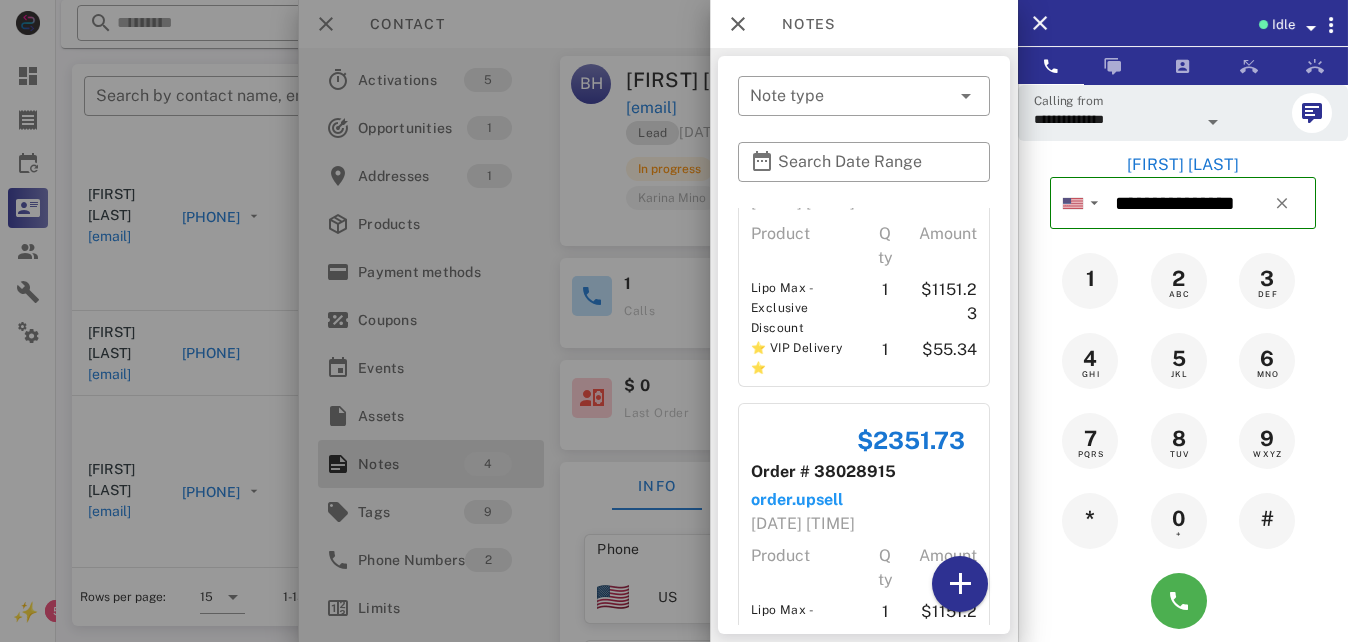 scroll, scrollTop: 899, scrollLeft: 0, axis: vertical 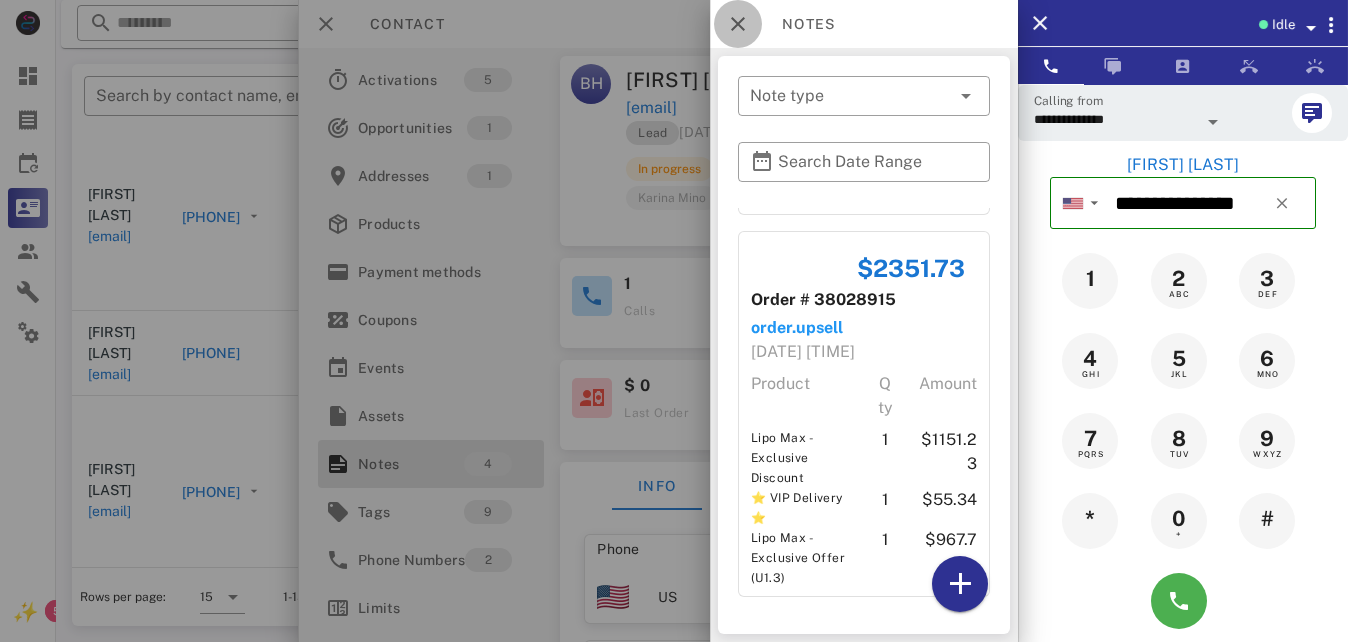click at bounding box center [738, 24] 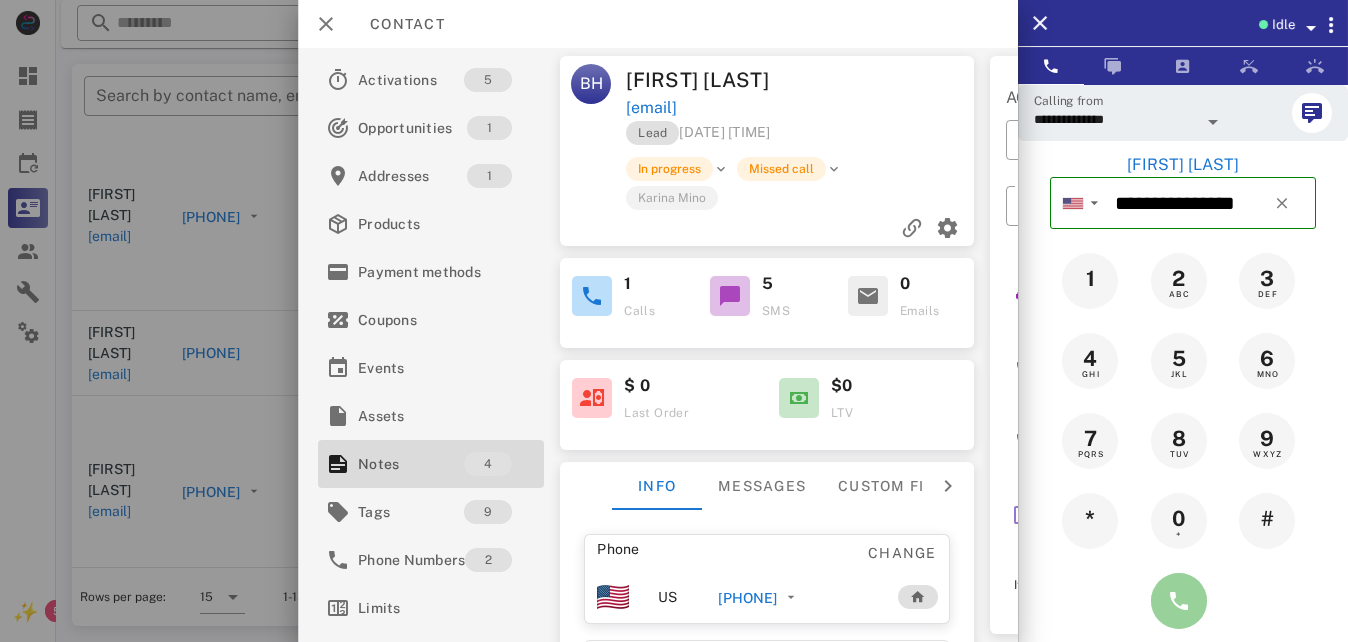 click at bounding box center (1179, 601) 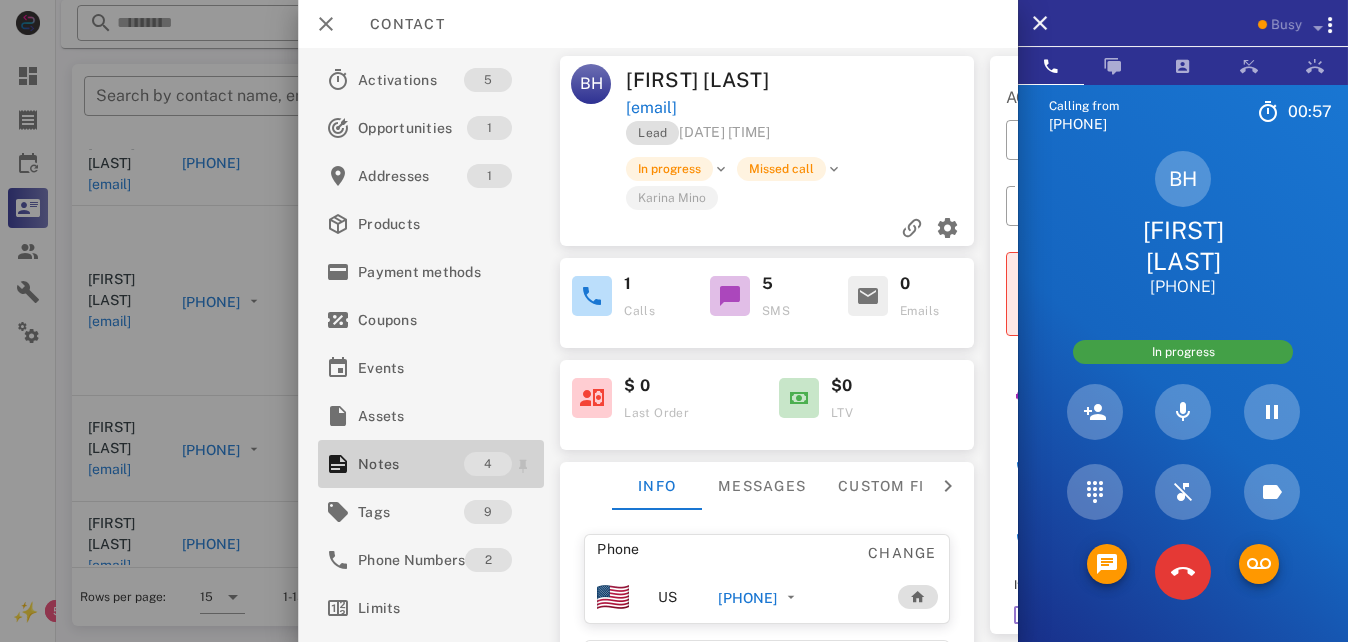 click on "Notes" at bounding box center [411, 464] 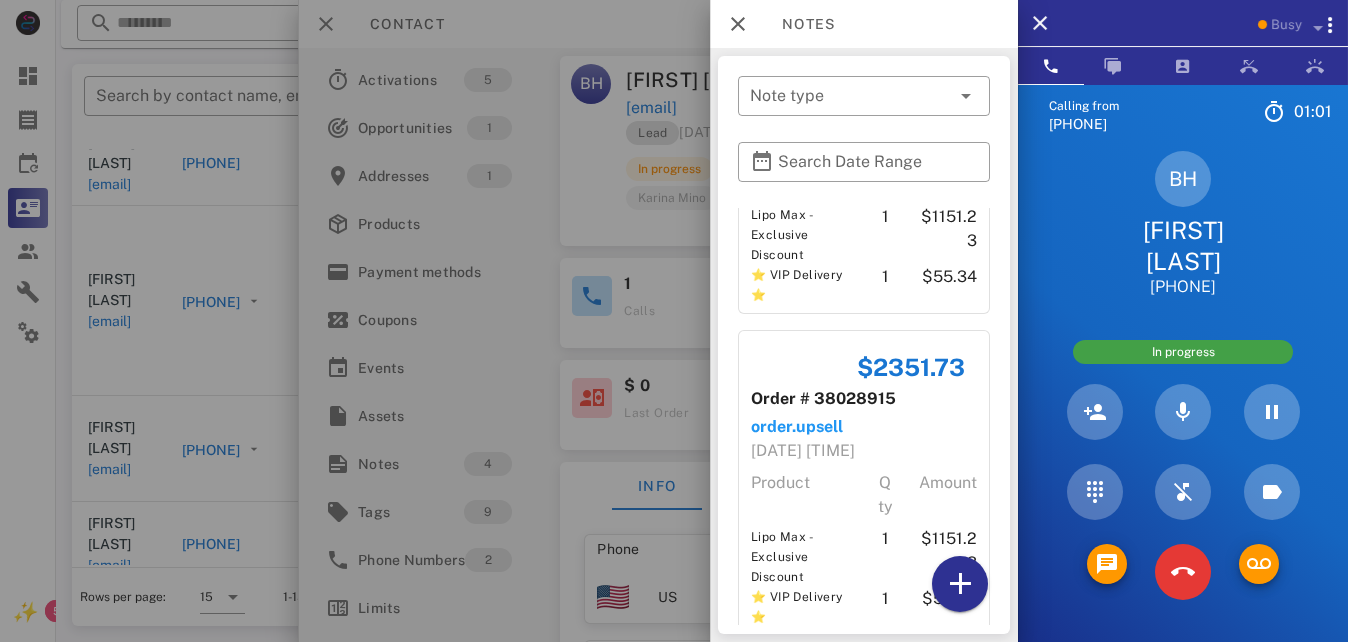 scroll, scrollTop: 899, scrollLeft: 0, axis: vertical 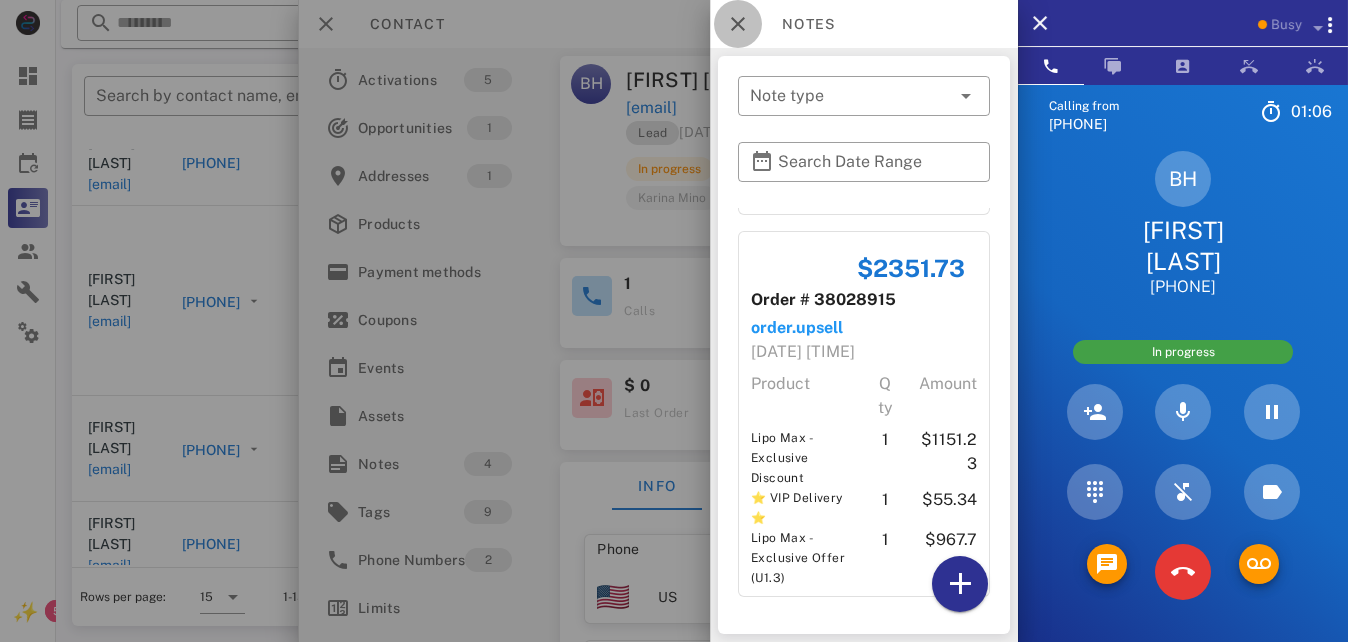 click at bounding box center (738, 24) 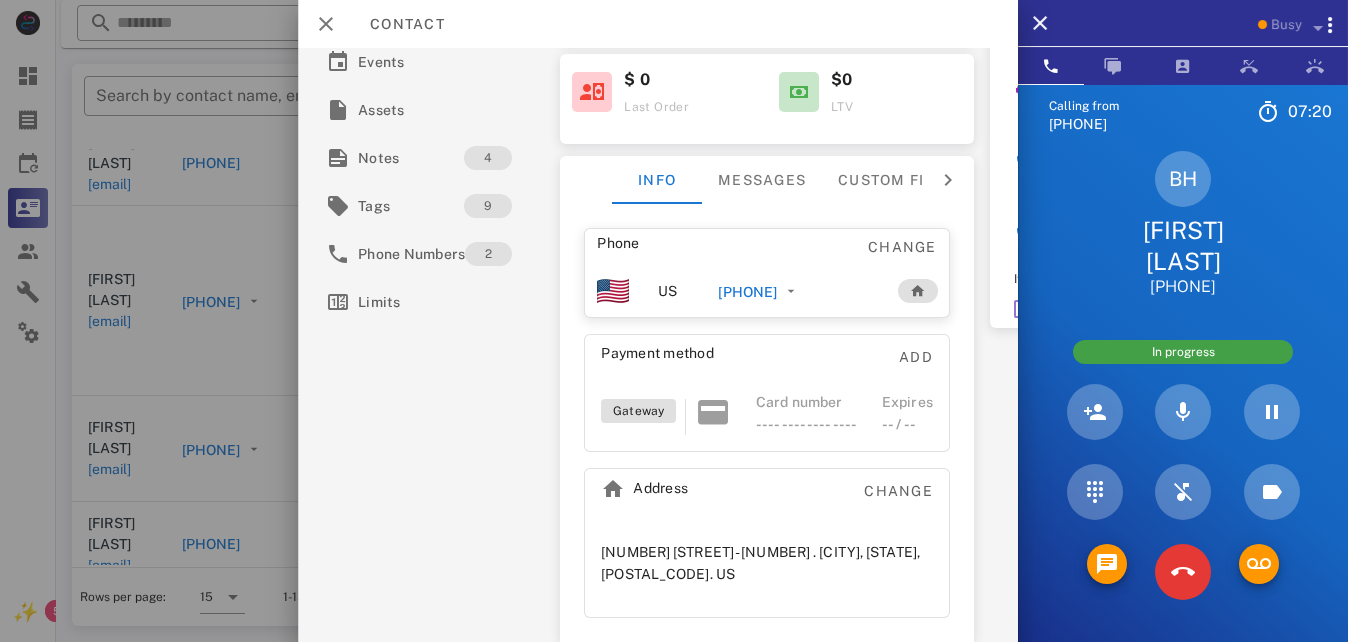 scroll, scrollTop: 316, scrollLeft: 0, axis: vertical 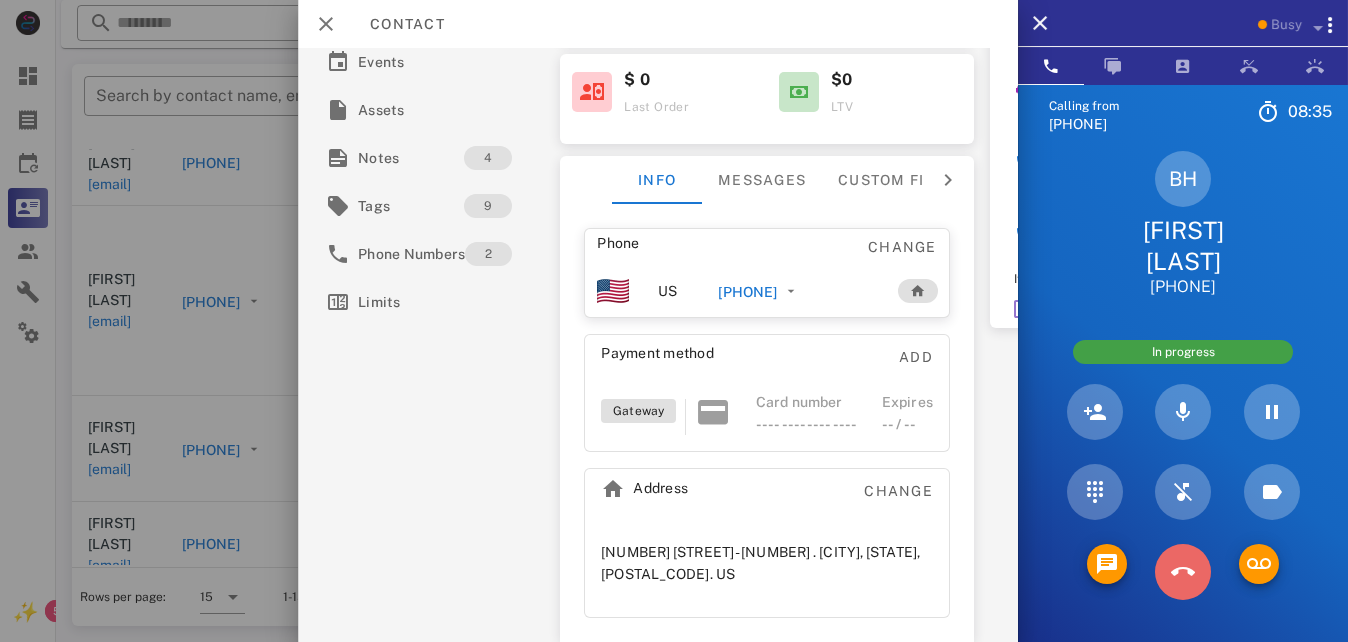 click at bounding box center [1183, 572] 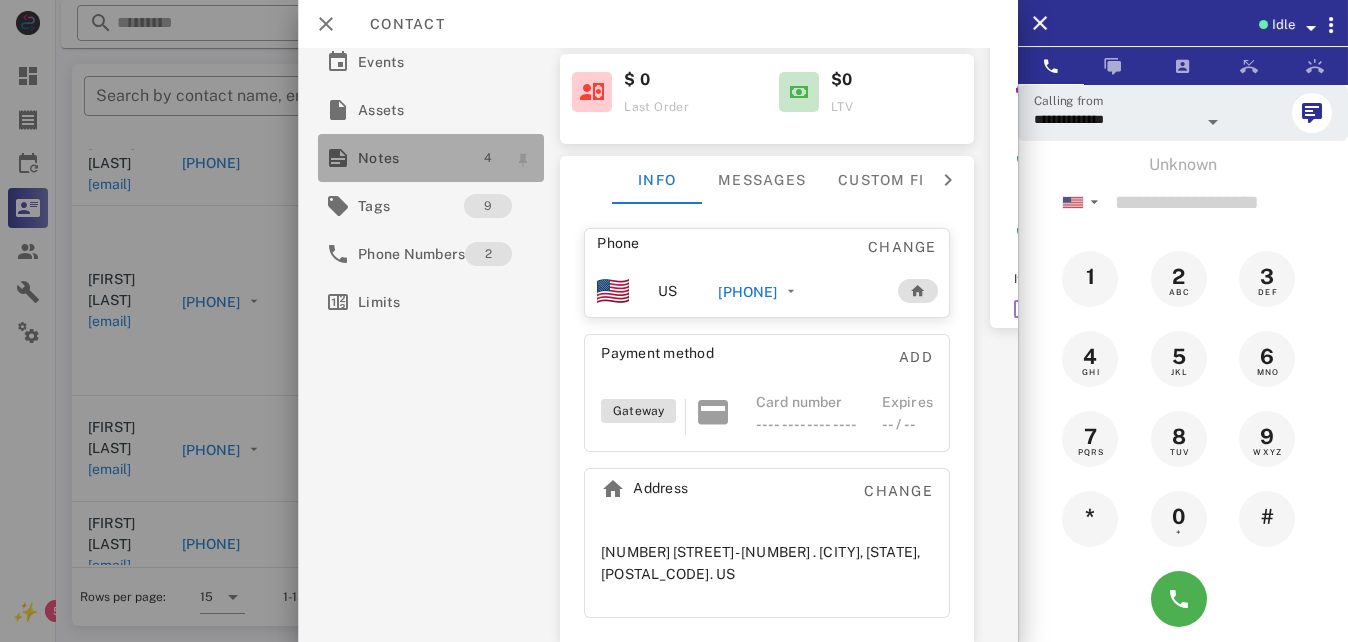 click on "4" at bounding box center [489, 158] 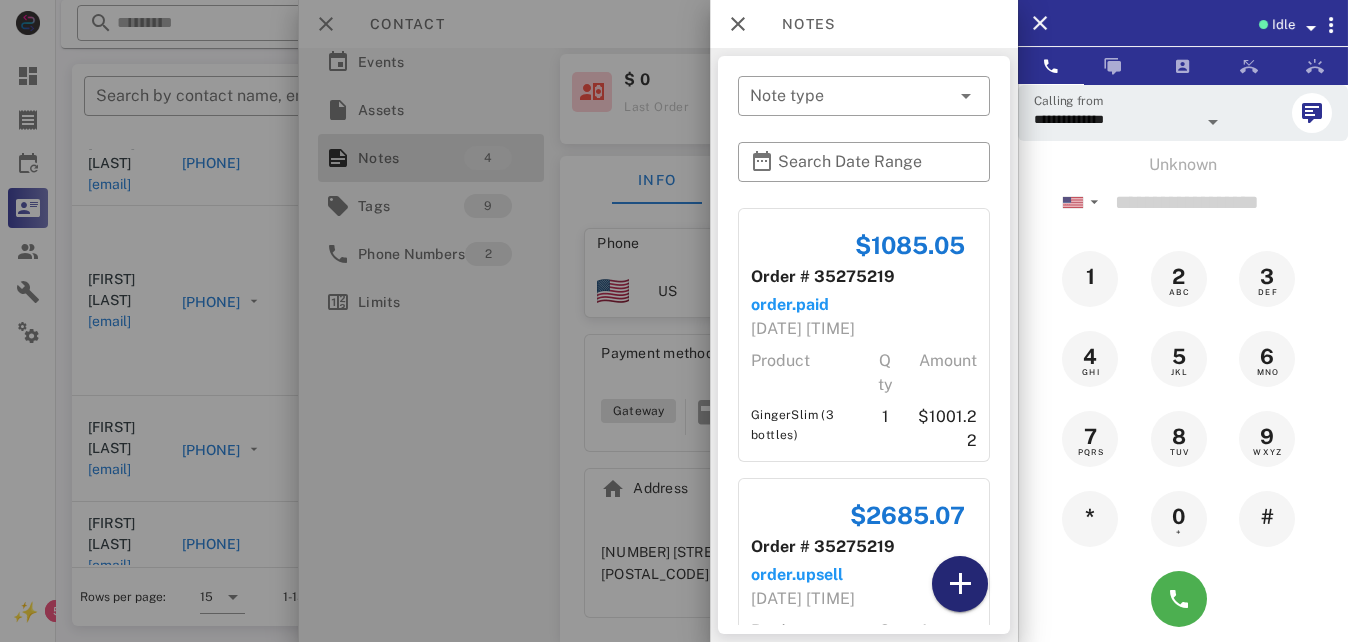click at bounding box center (960, 584) 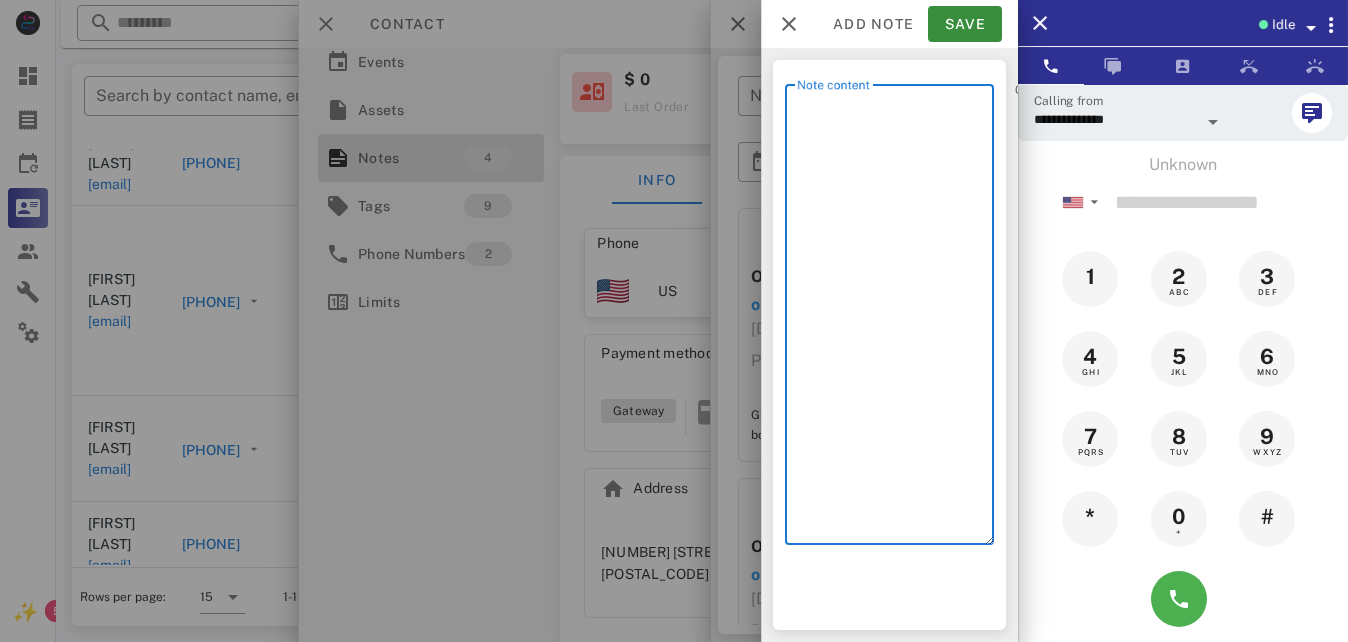 click on "Note content" at bounding box center (895, 319) 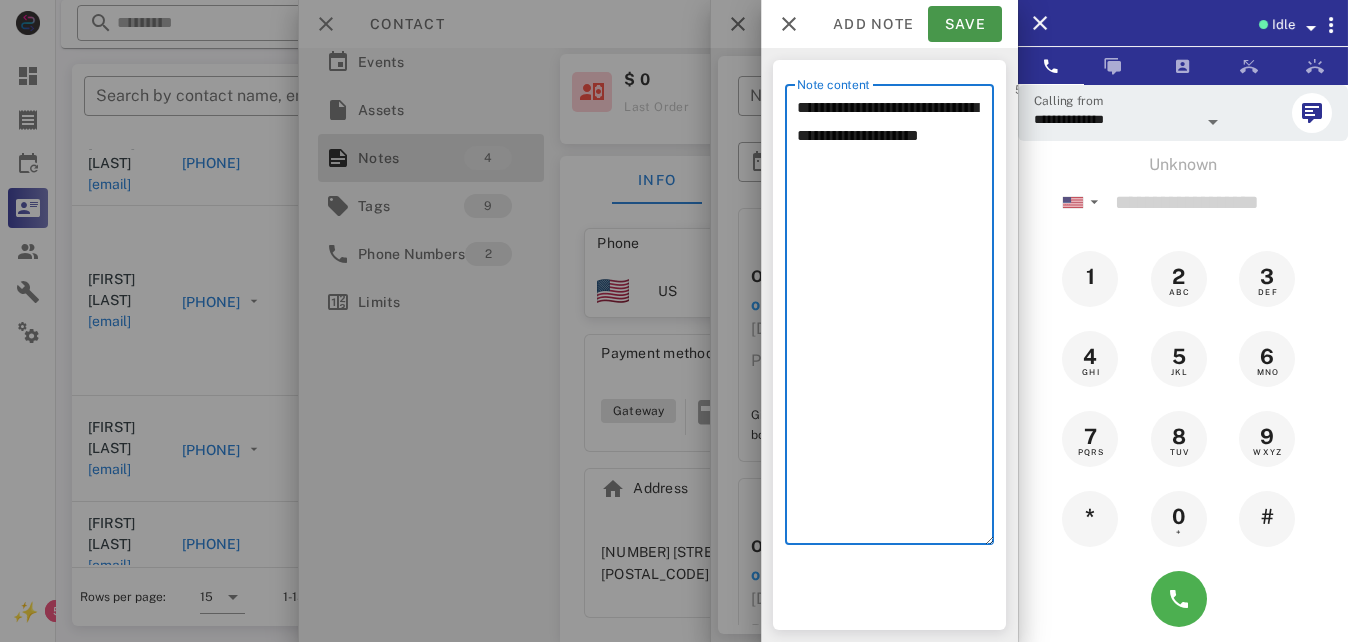 type on "**********" 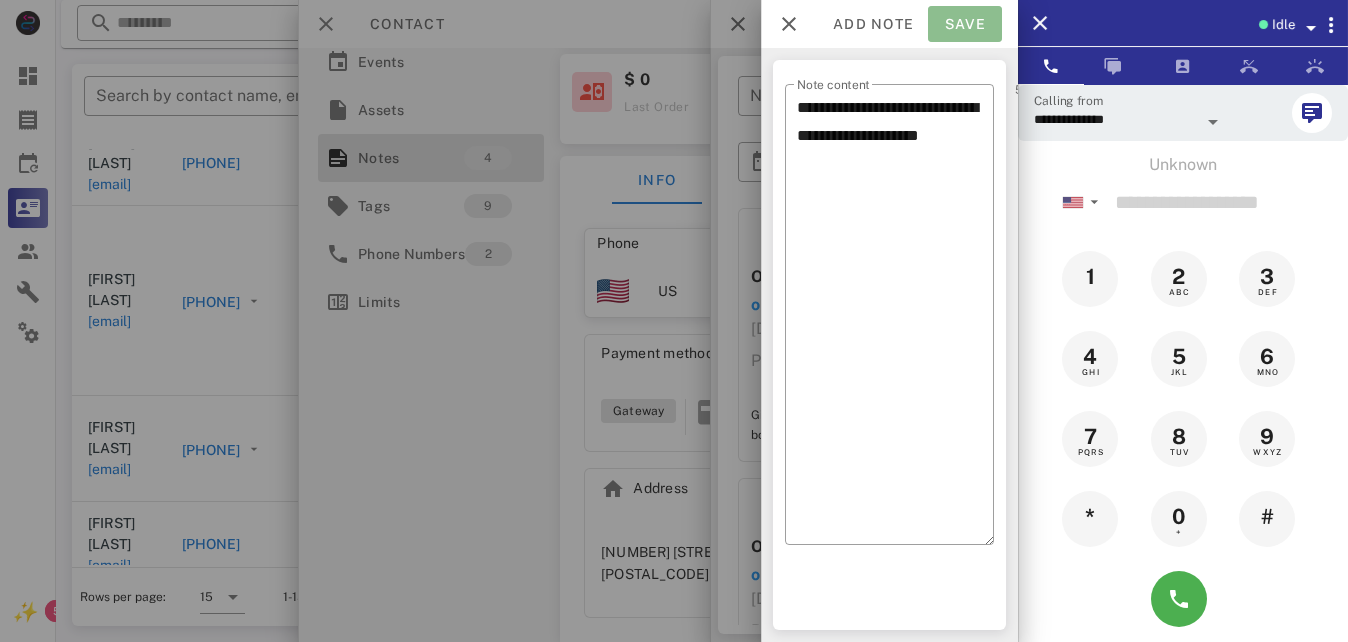 click on "Save" at bounding box center [965, 24] 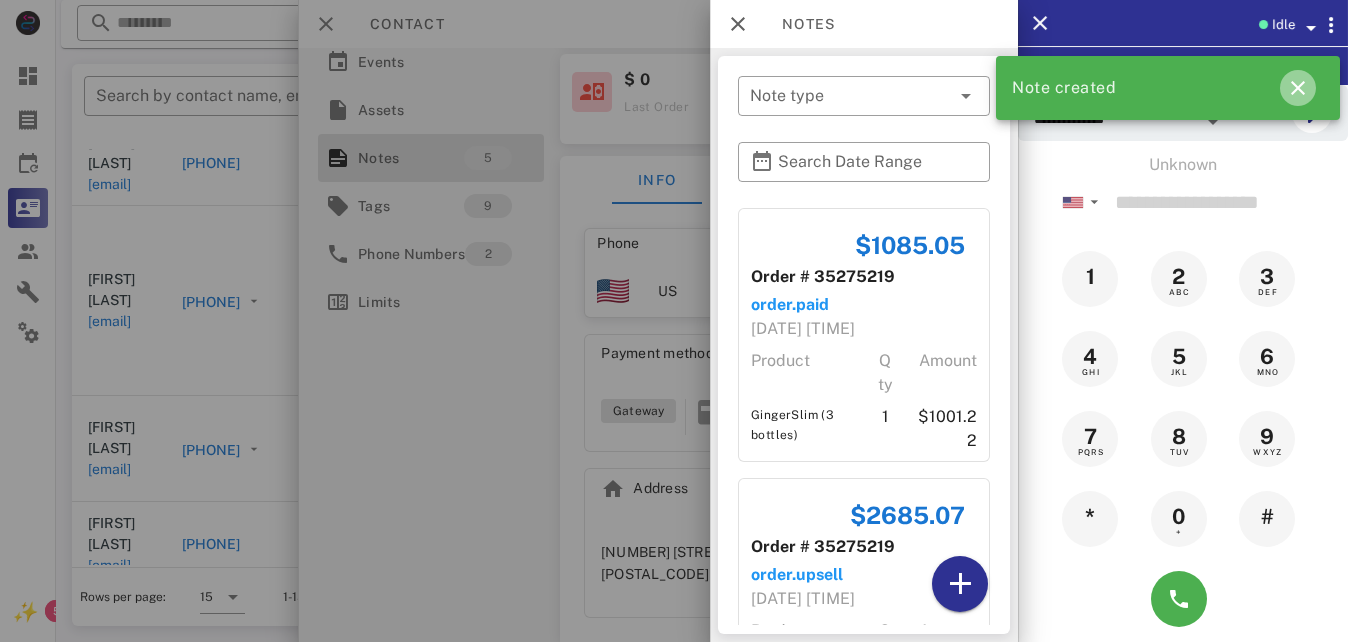 click at bounding box center (1298, 88) 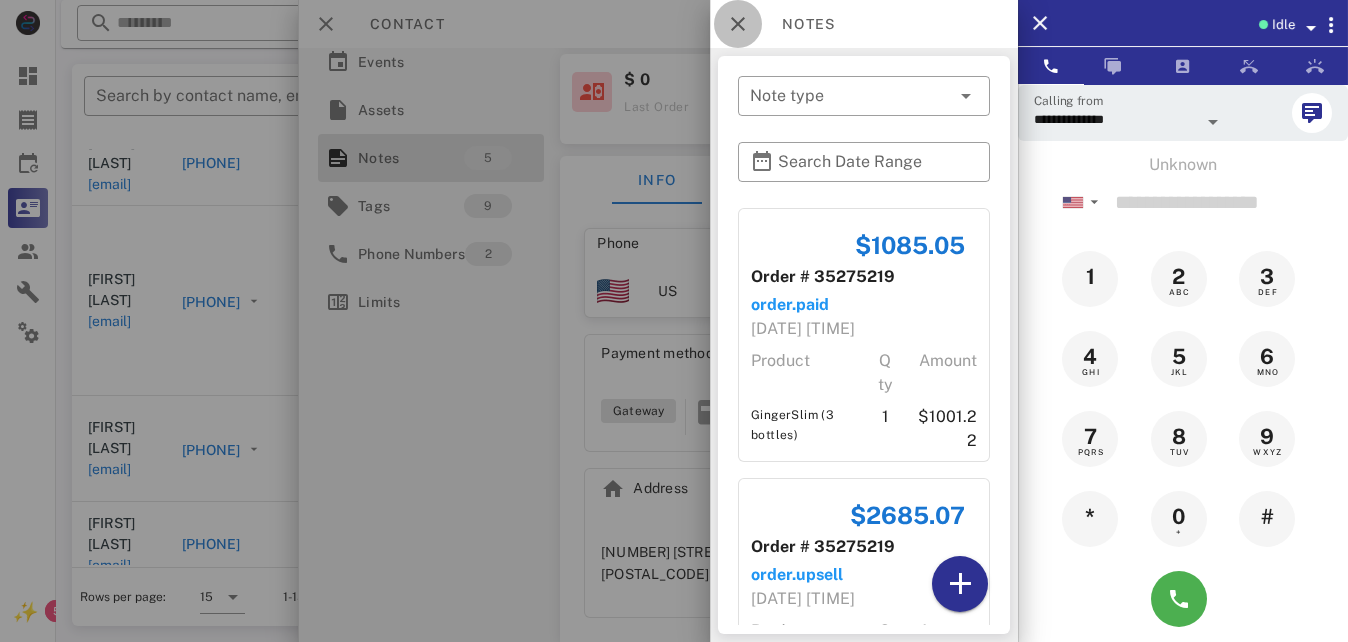 click at bounding box center (738, 24) 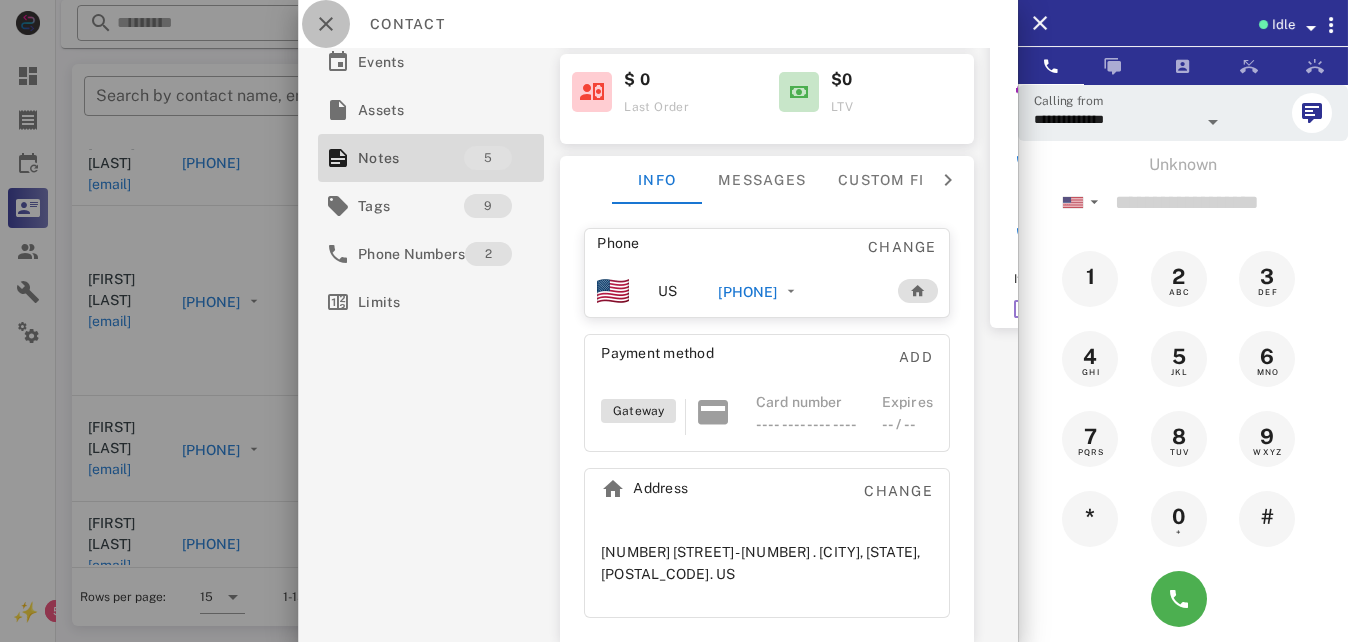 click at bounding box center (326, 24) 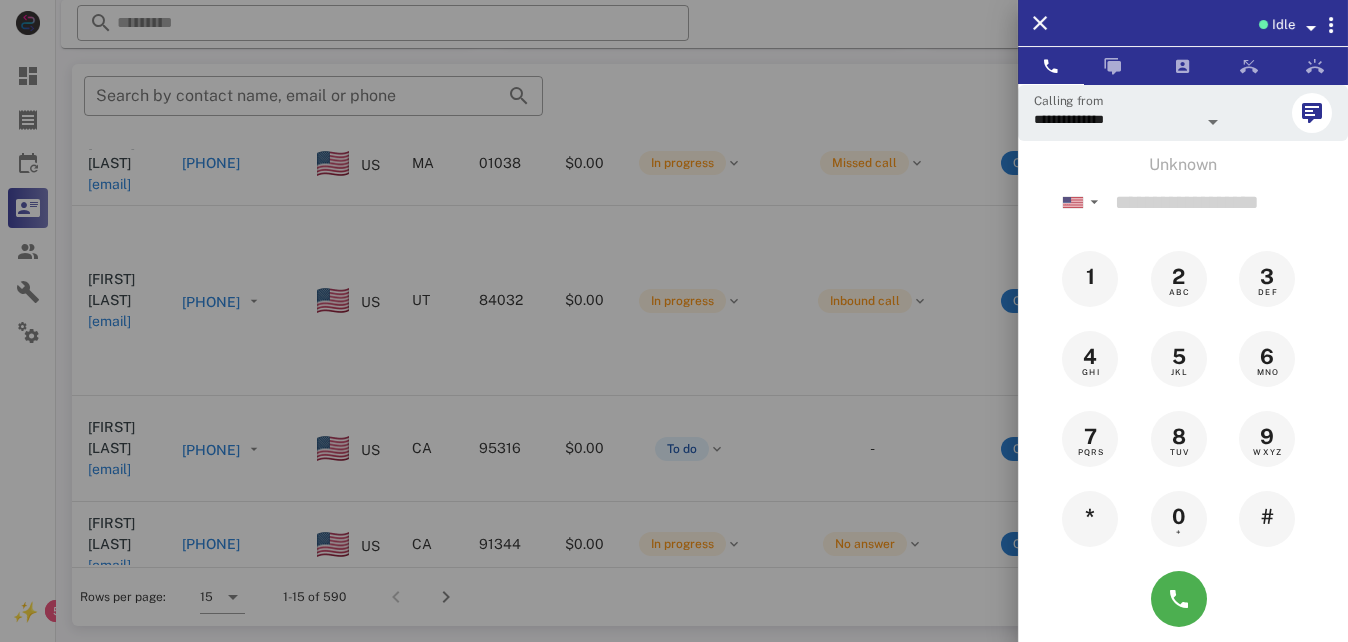 click at bounding box center [674, 321] 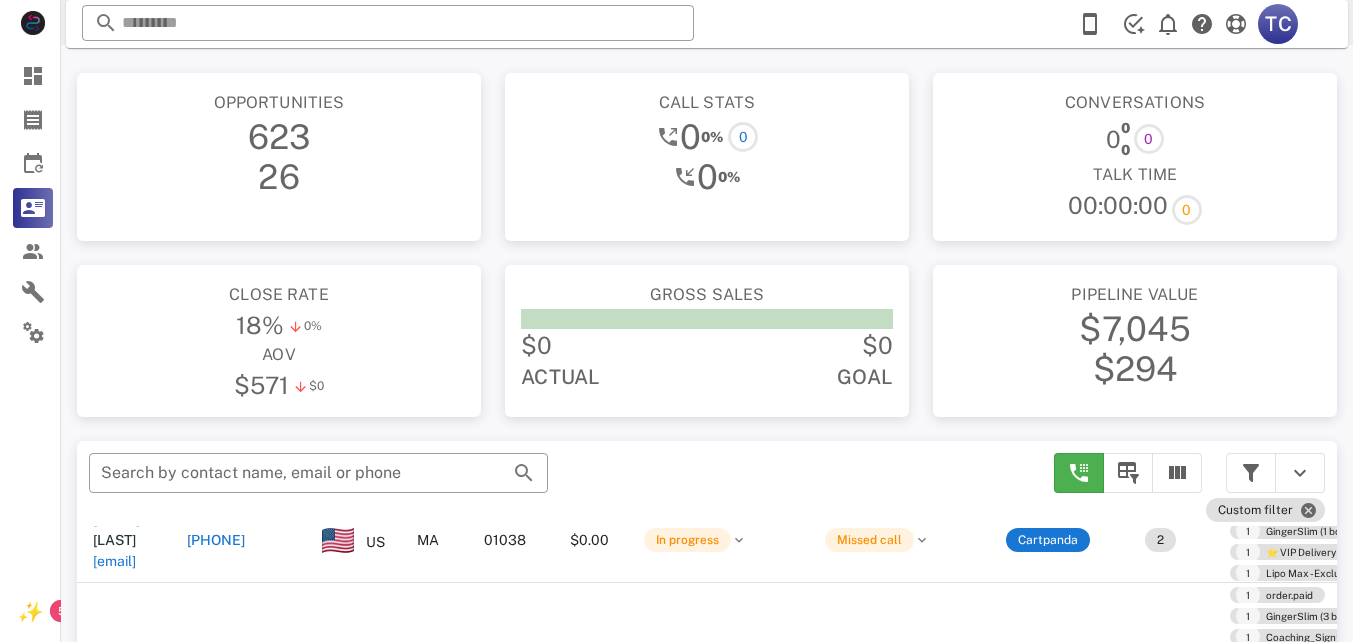 scroll, scrollTop: 0, scrollLeft: 0, axis: both 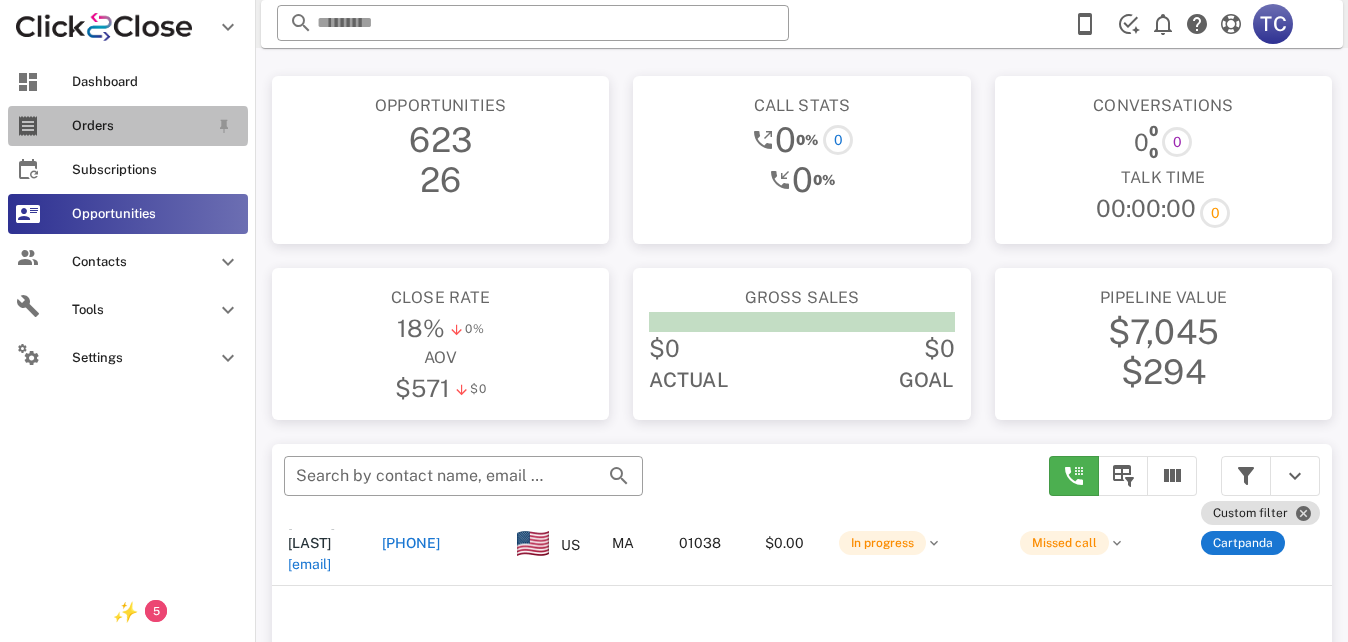 click on "Orders" at bounding box center (140, 126) 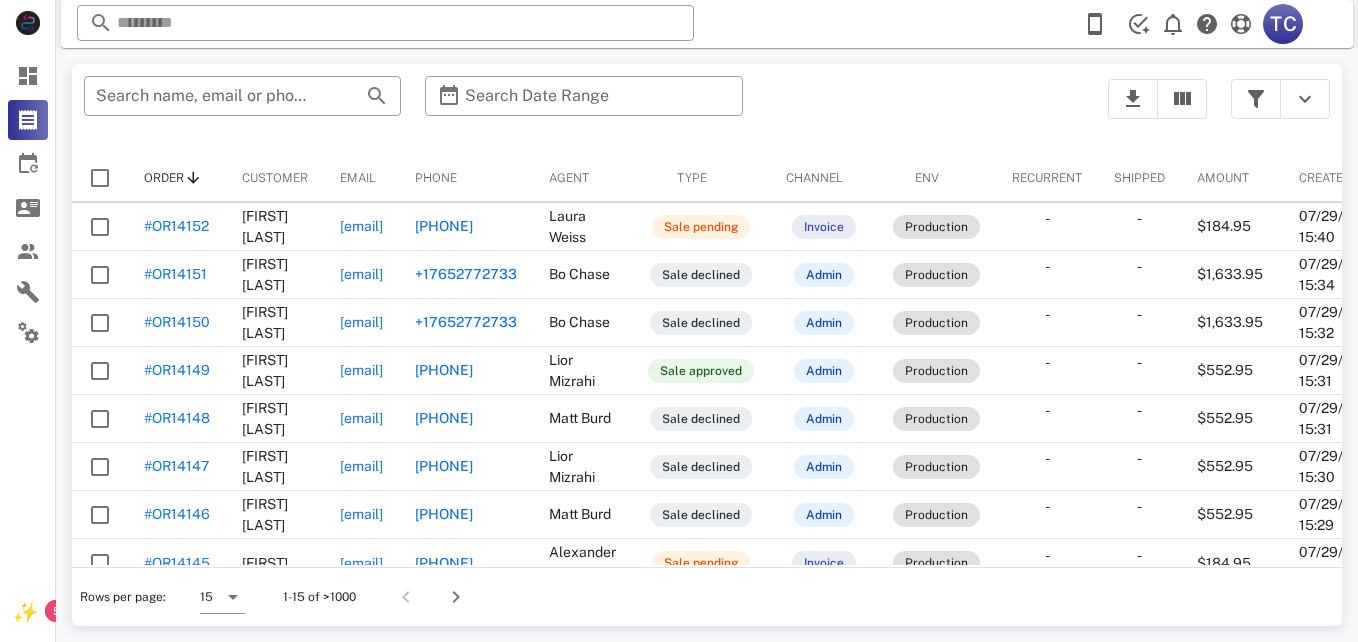 scroll, scrollTop: 367, scrollLeft: 0, axis: vertical 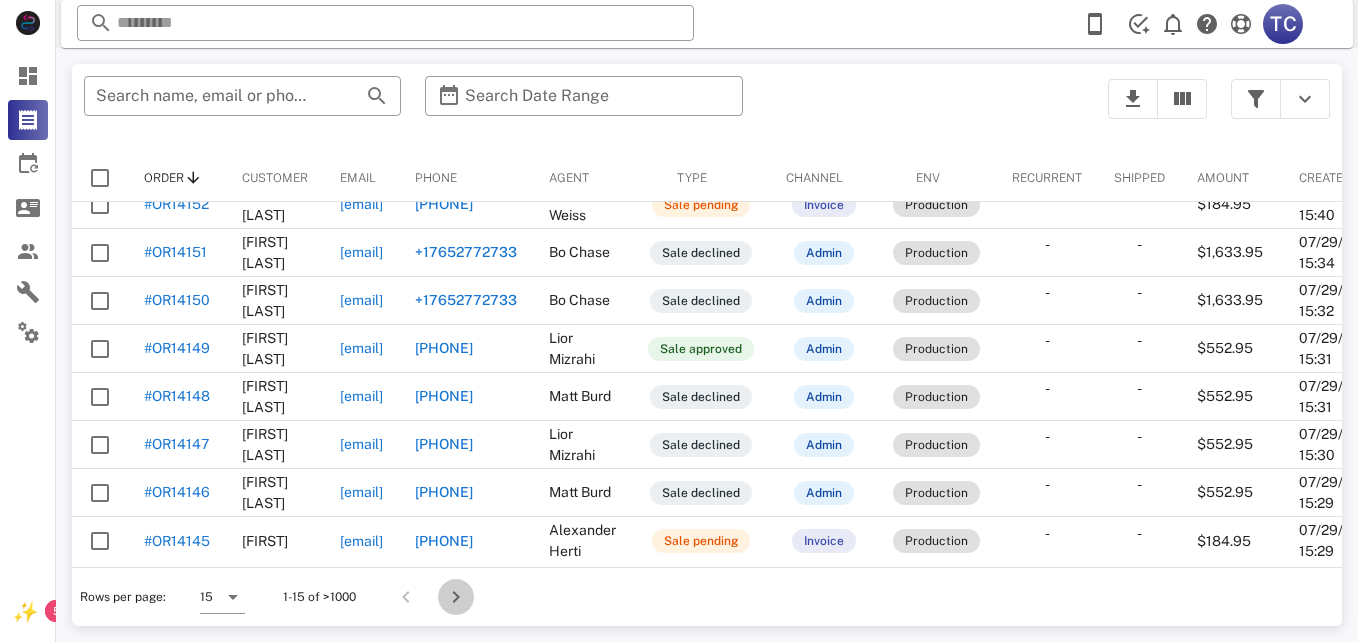 click at bounding box center (456, 597) 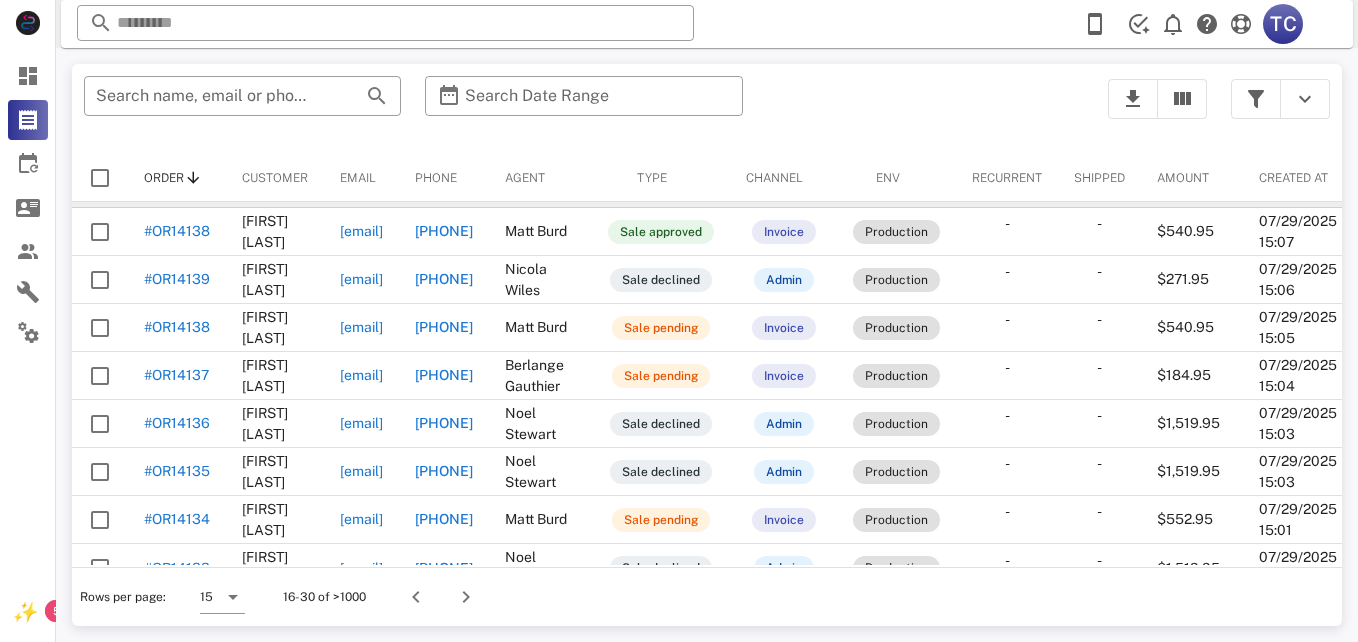 scroll, scrollTop: 367, scrollLeft: 0, axis: vertical 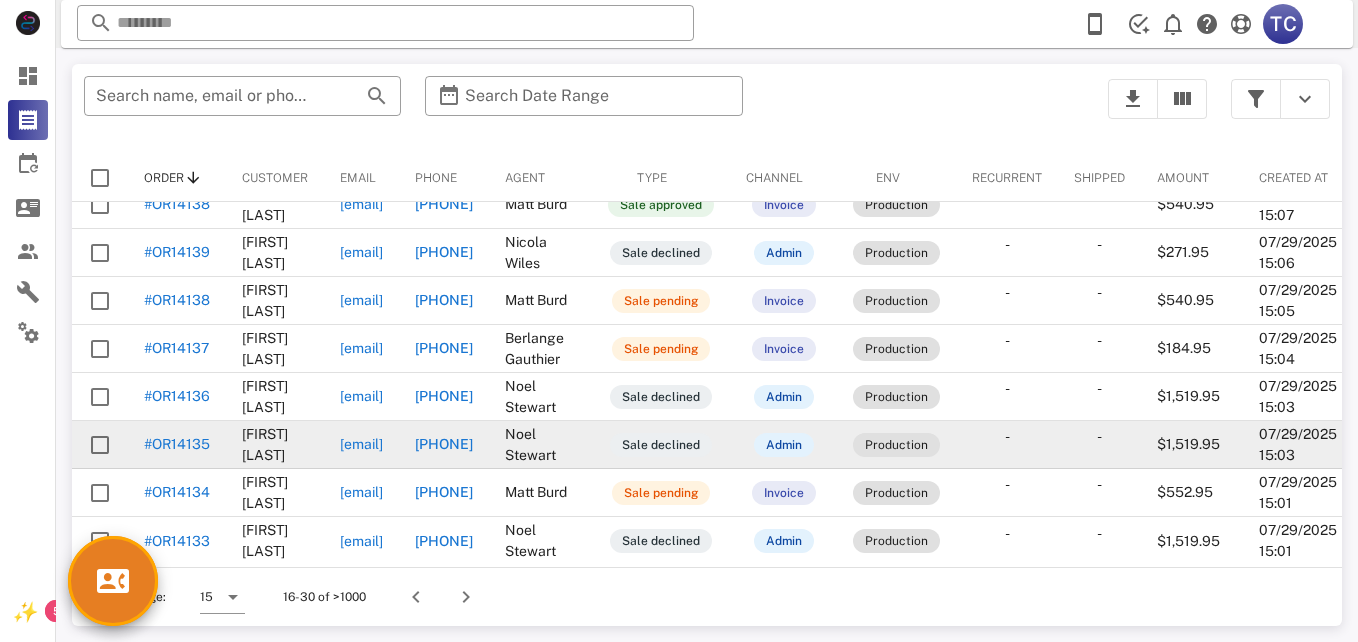 click on "#OR14135" at bounding box center (177, 444) 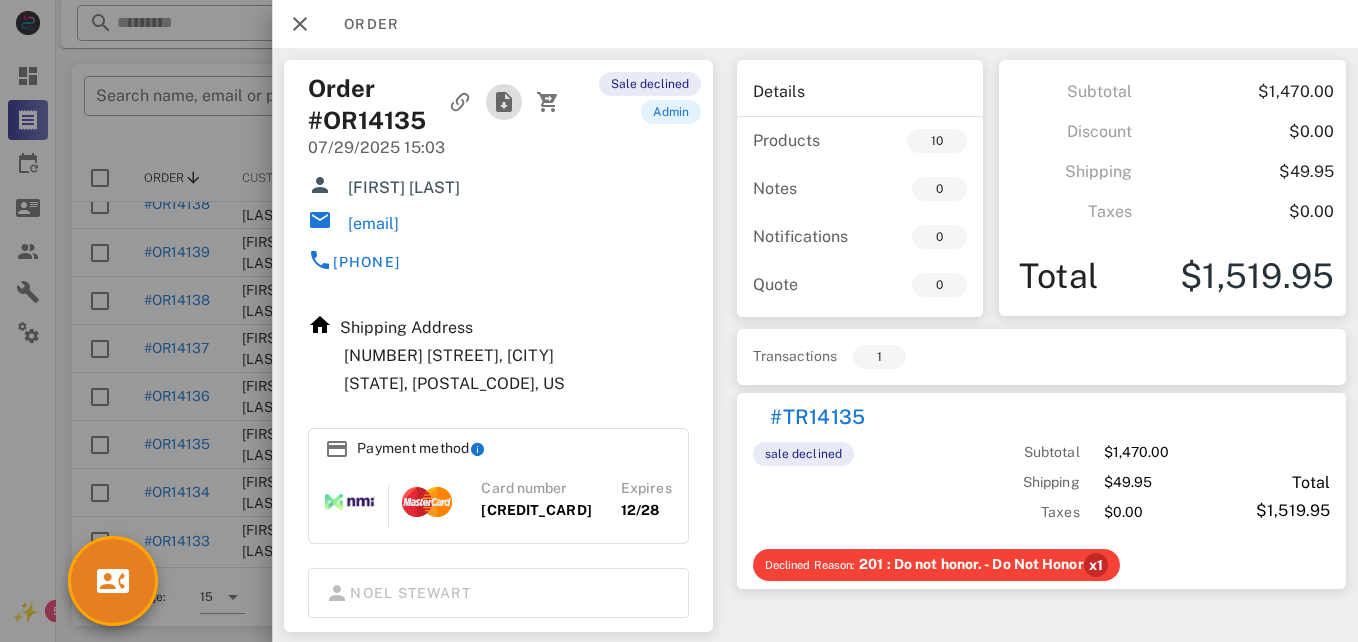 click at bounding box center (504, 102) 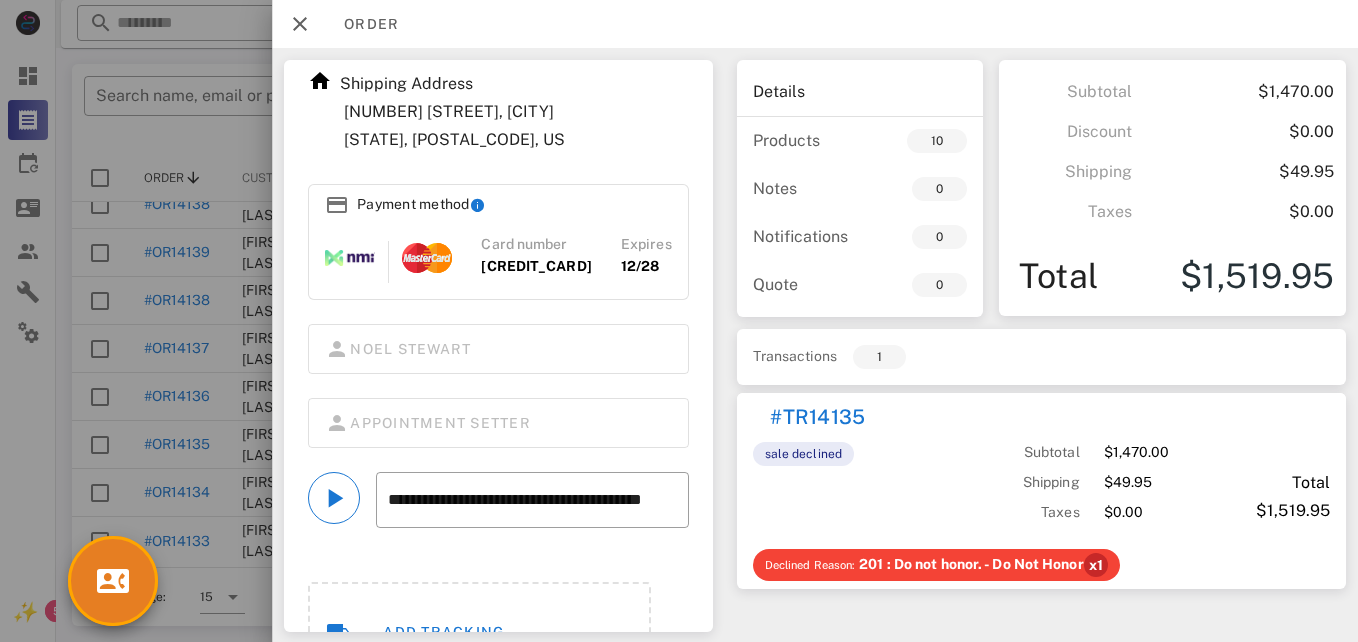 scroll, scrollTop: 300, scrollLeft: 0, axis: vertical 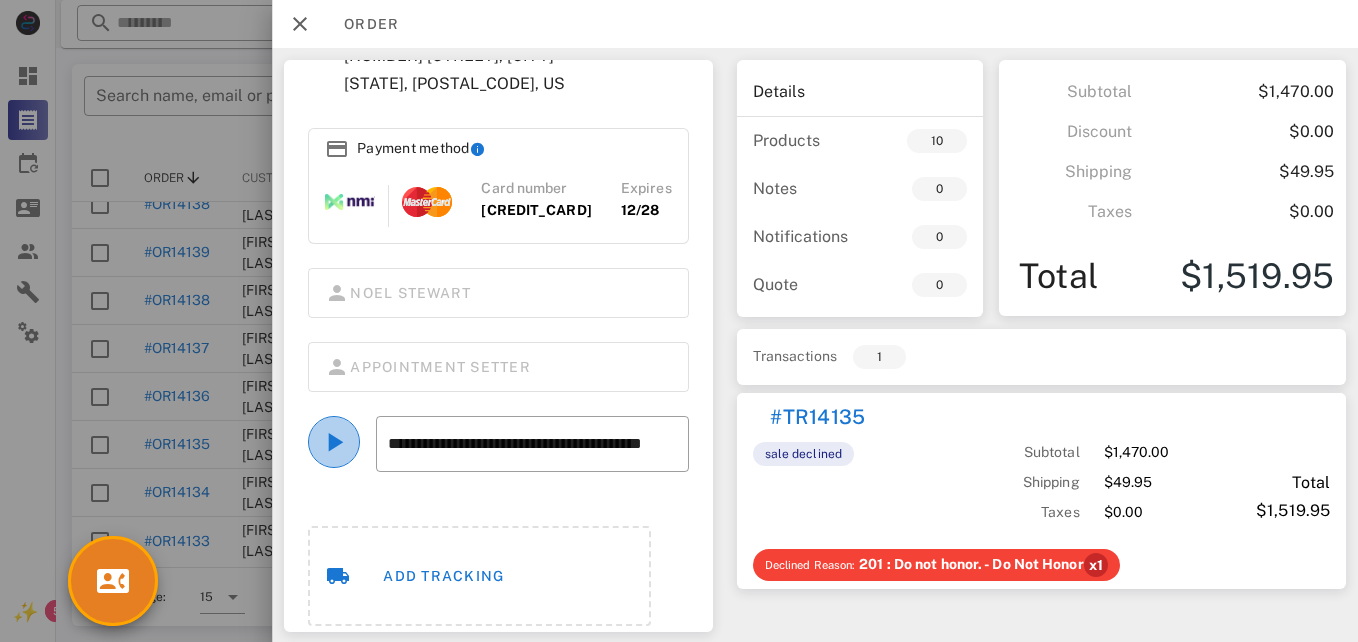 click at bounding box center (334, 442) 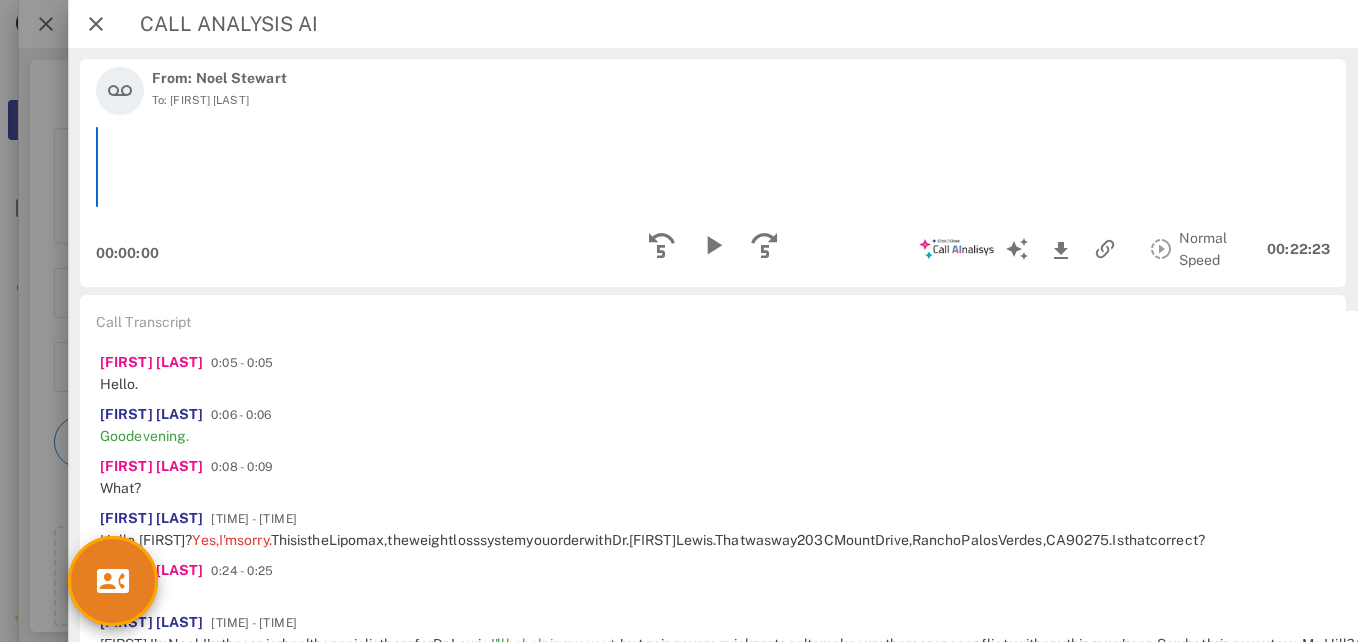 scroll, scrollTop: 0, scrollLeft: 0, axis: both 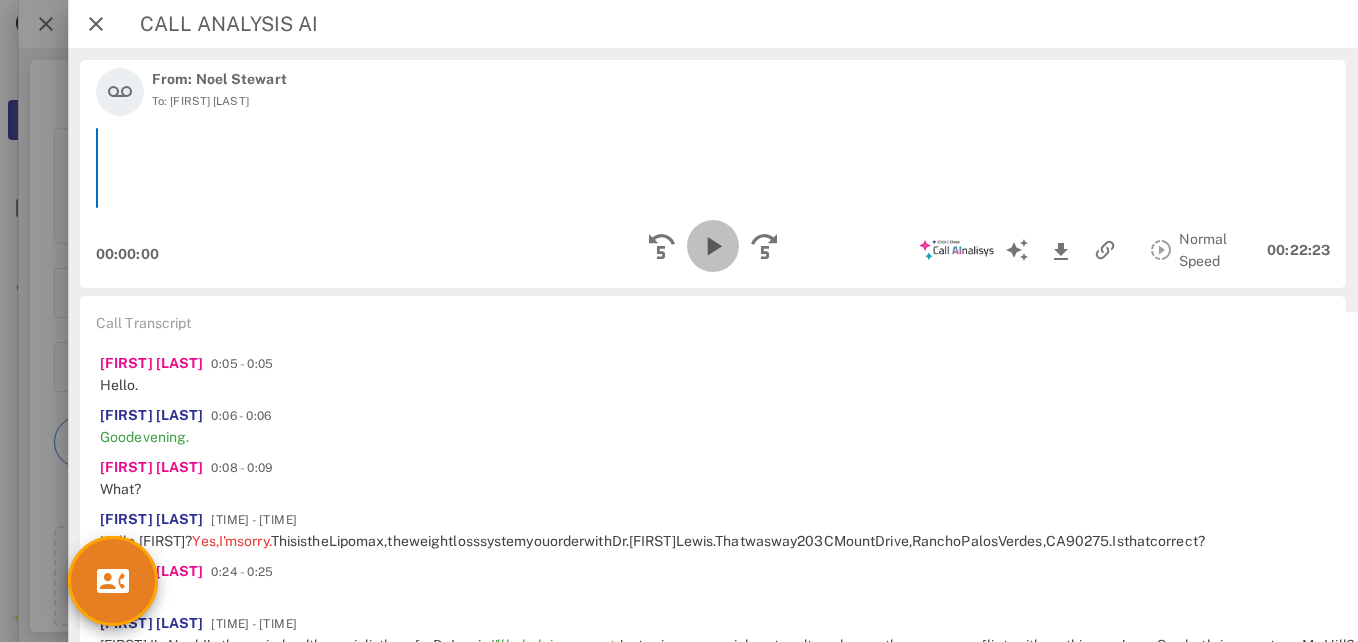 click at bounding box center (713, 246) 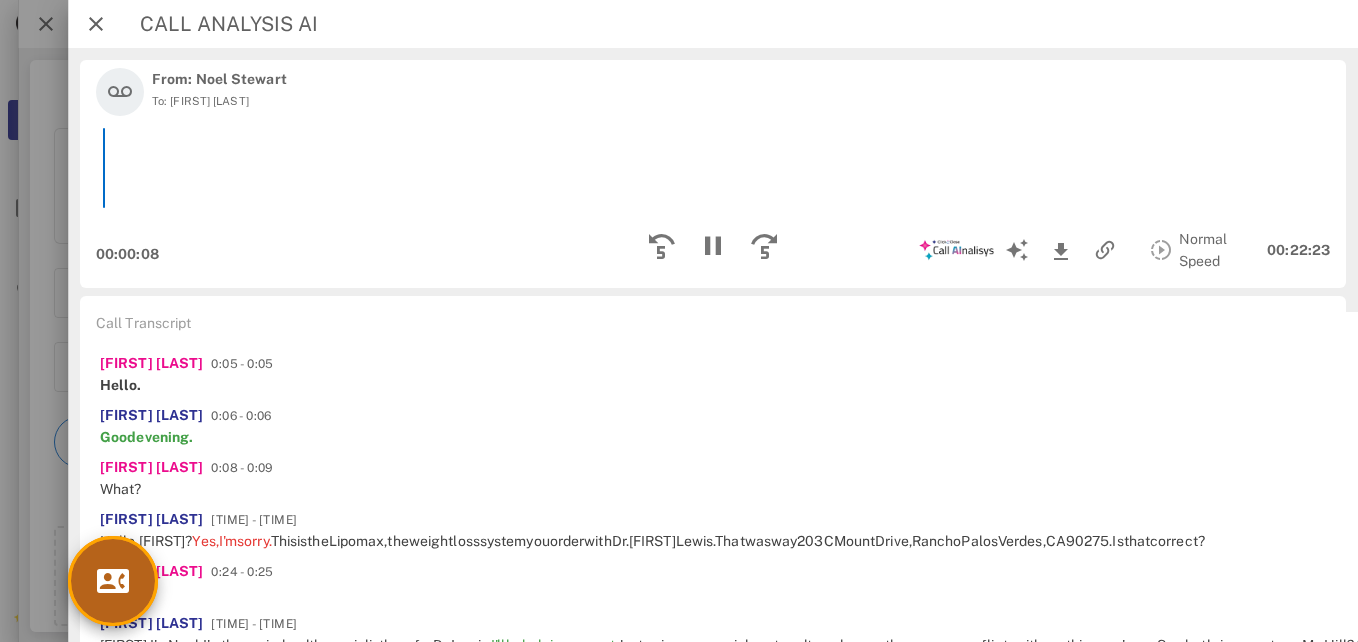 click at bounding box center [113, 581] 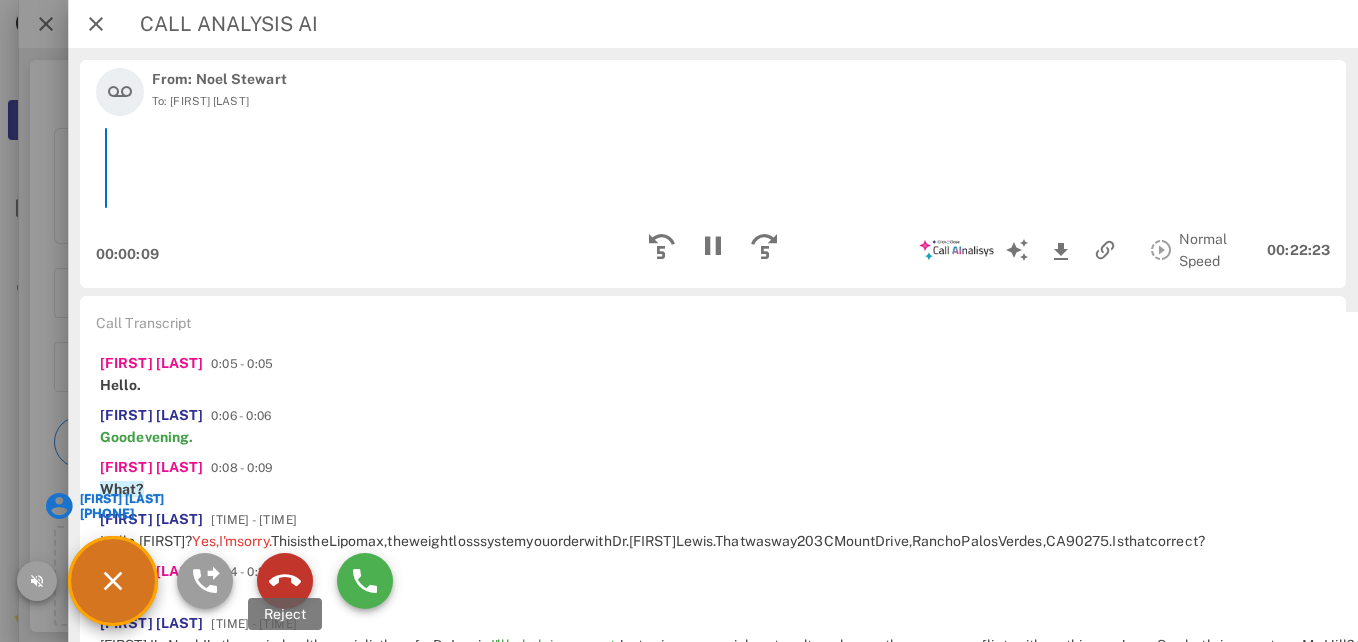 click at bounding box center (285, 581) 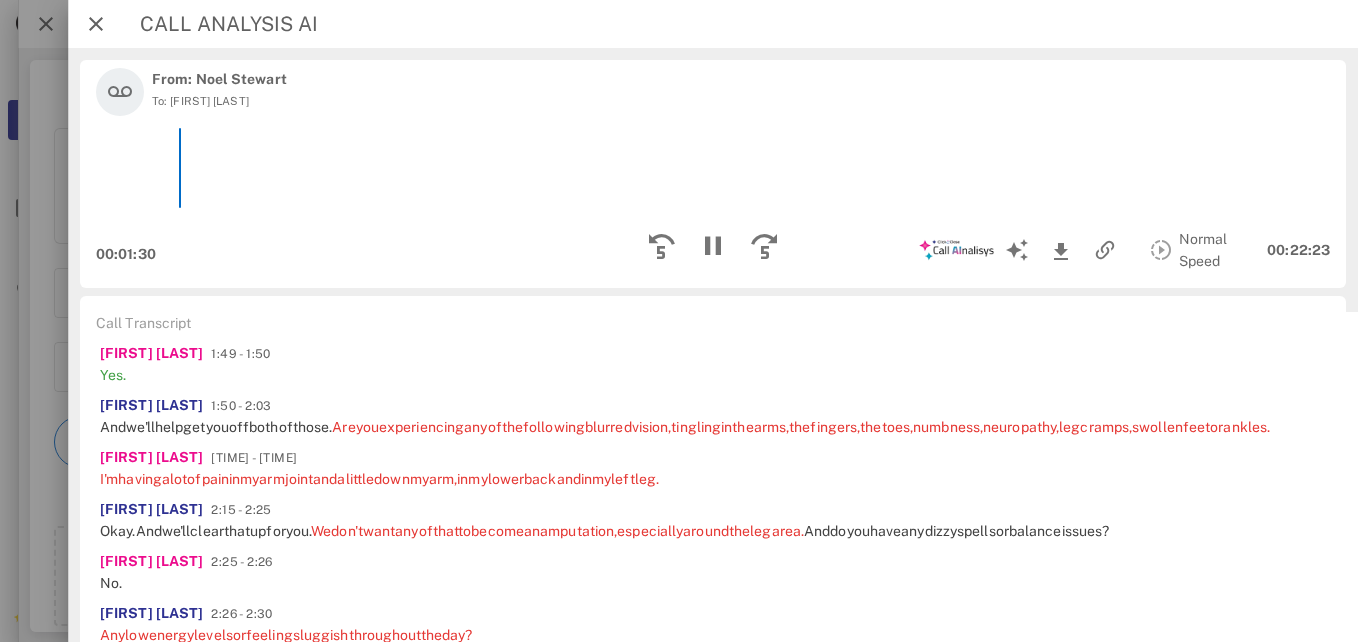 scroll, scrollTop: 847, scrollLeft: 0, axis: vertical 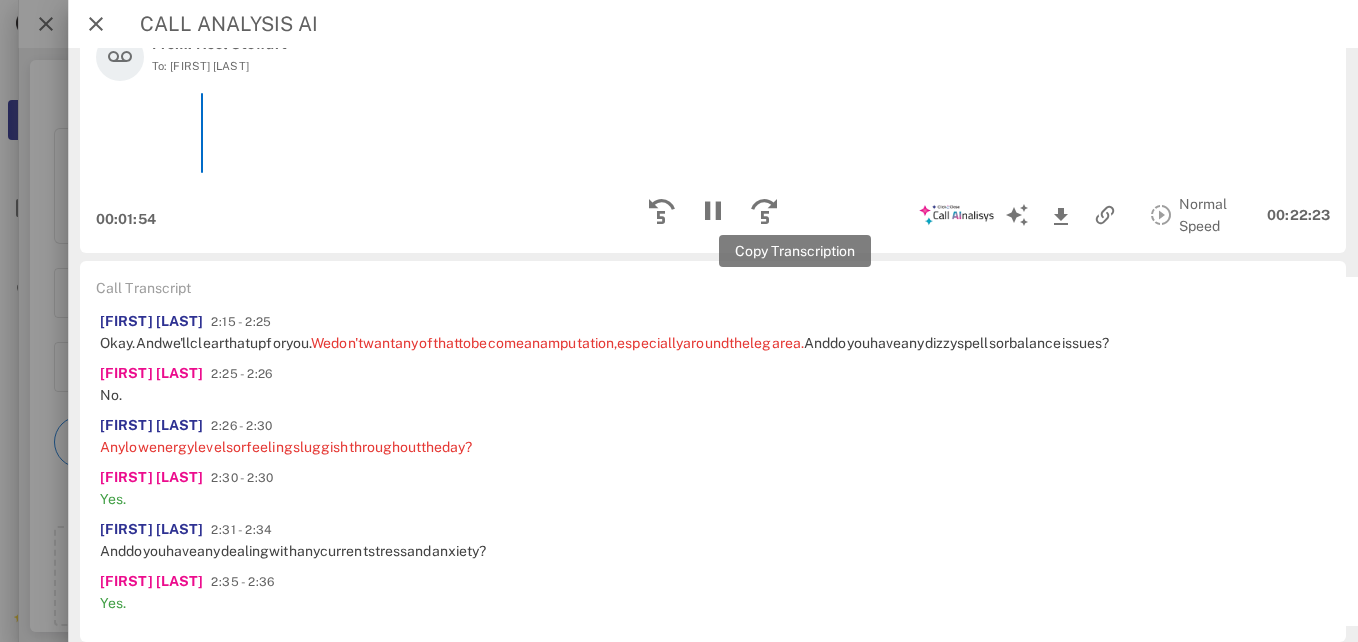 click at bounding box center (4574, 291) 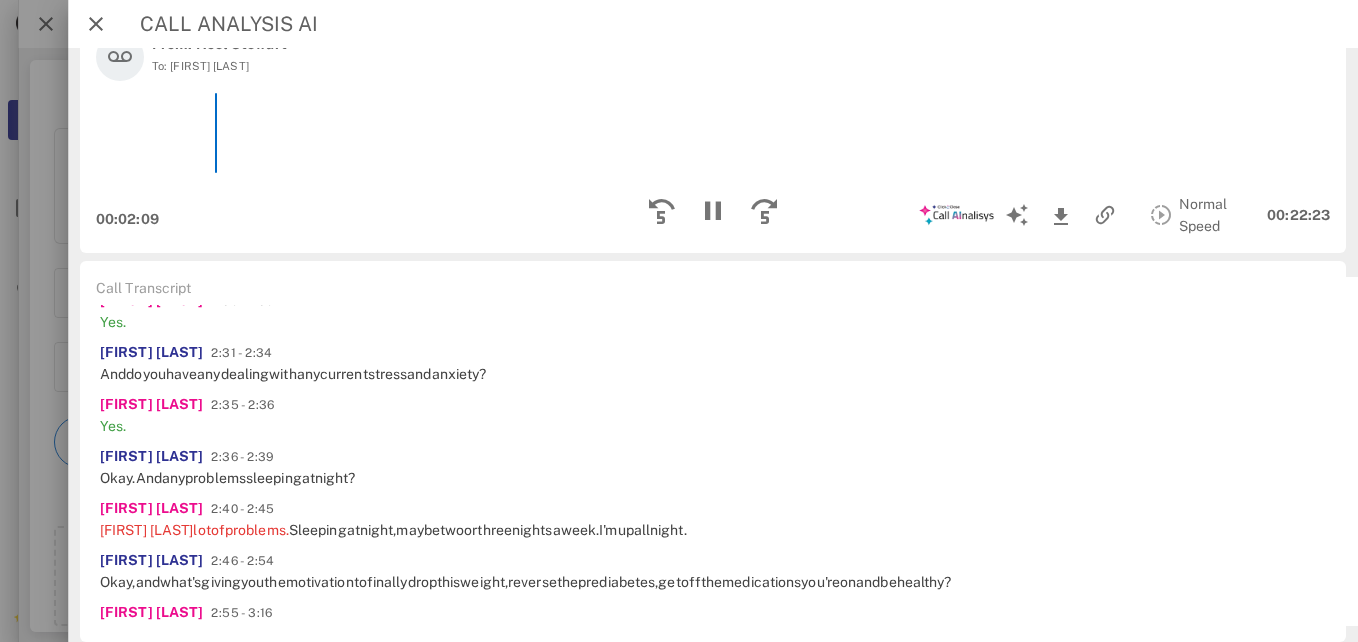 scroll, scrollTop: 1173, scrollLeft: 0, axis: vertical 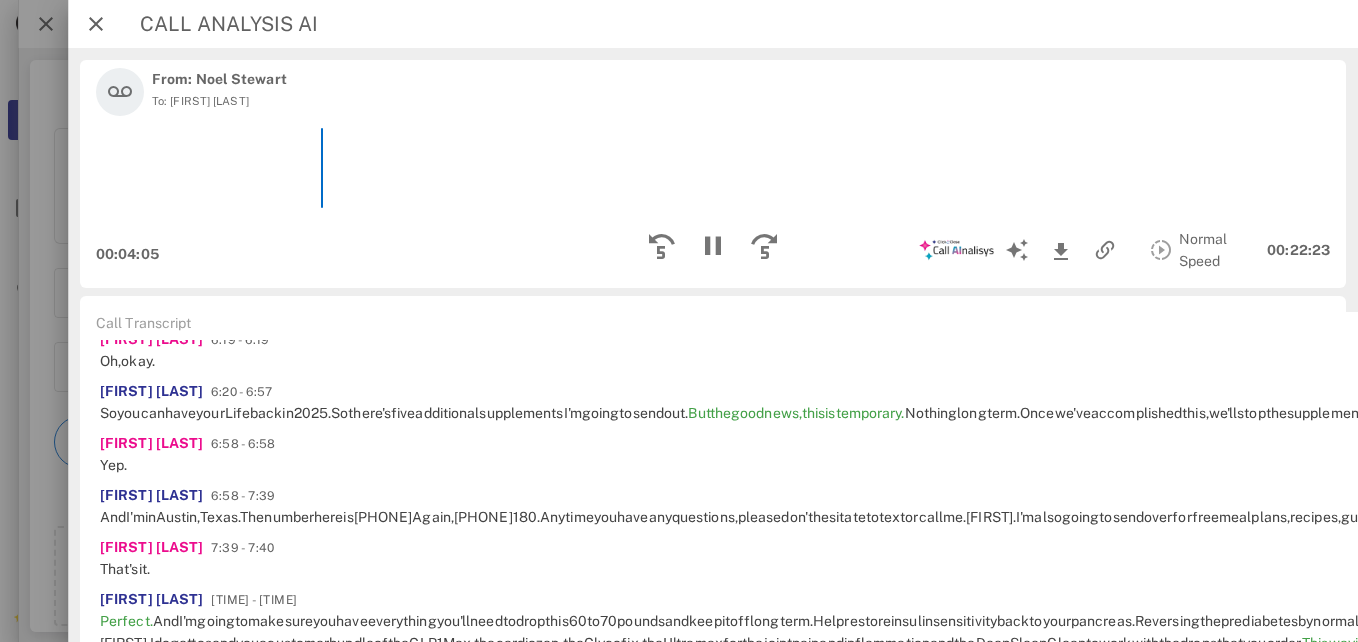 click on "From: [FIRST] [LAST]   To: [FIRST] [LAST] [TIME] [TIME]" at bounding box center (713, 174) 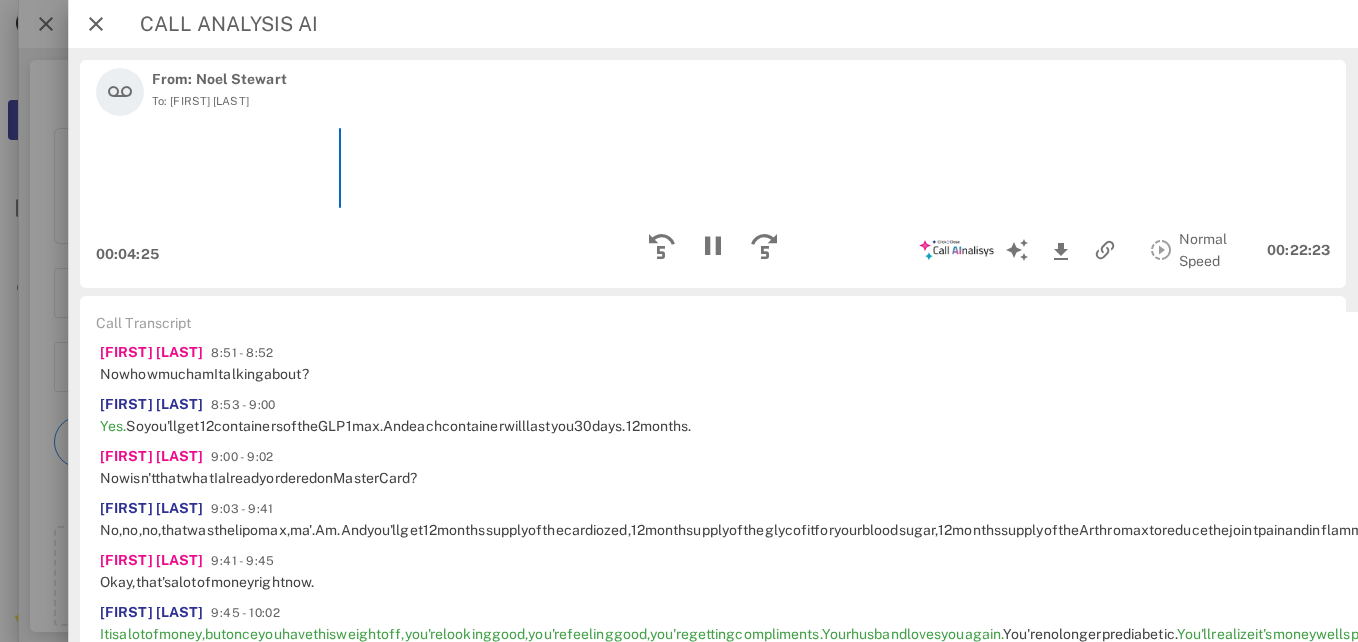 scroll, scrollTop: 2239, scrollLeft: 0, axis: vertical 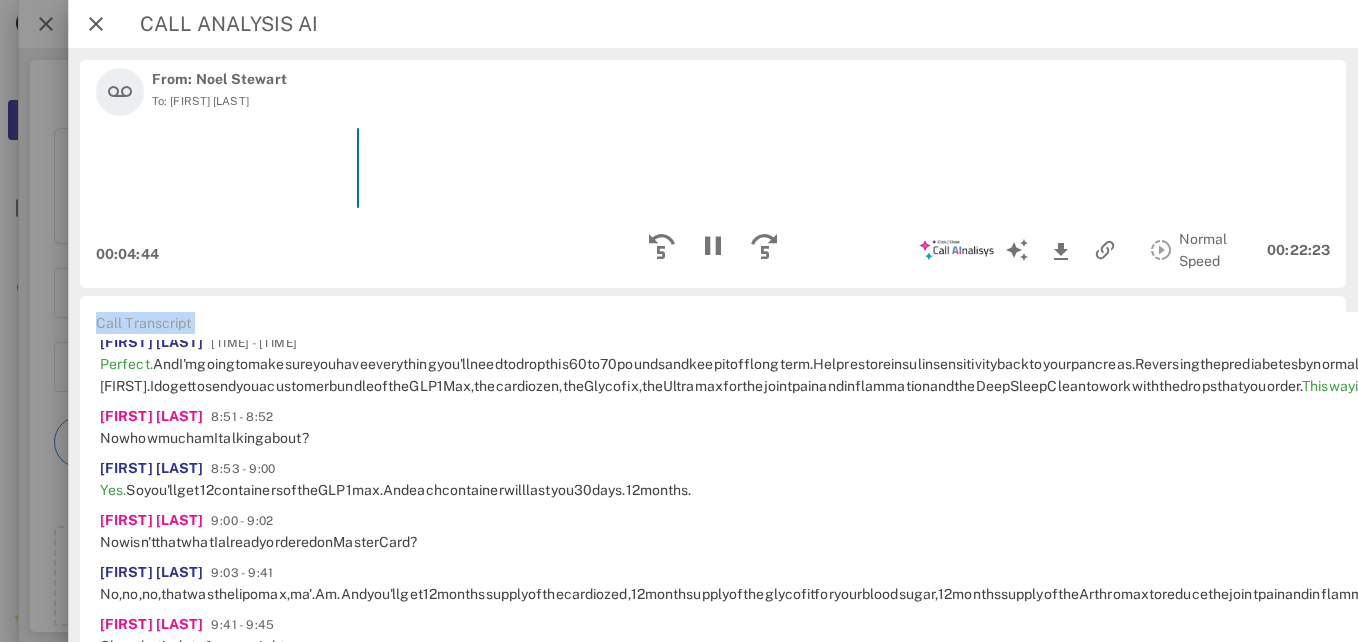 drag, startPoint x: 96, startPoint y: 338, endPoint x: 744, endPoint y: 535, distance: 677.28357 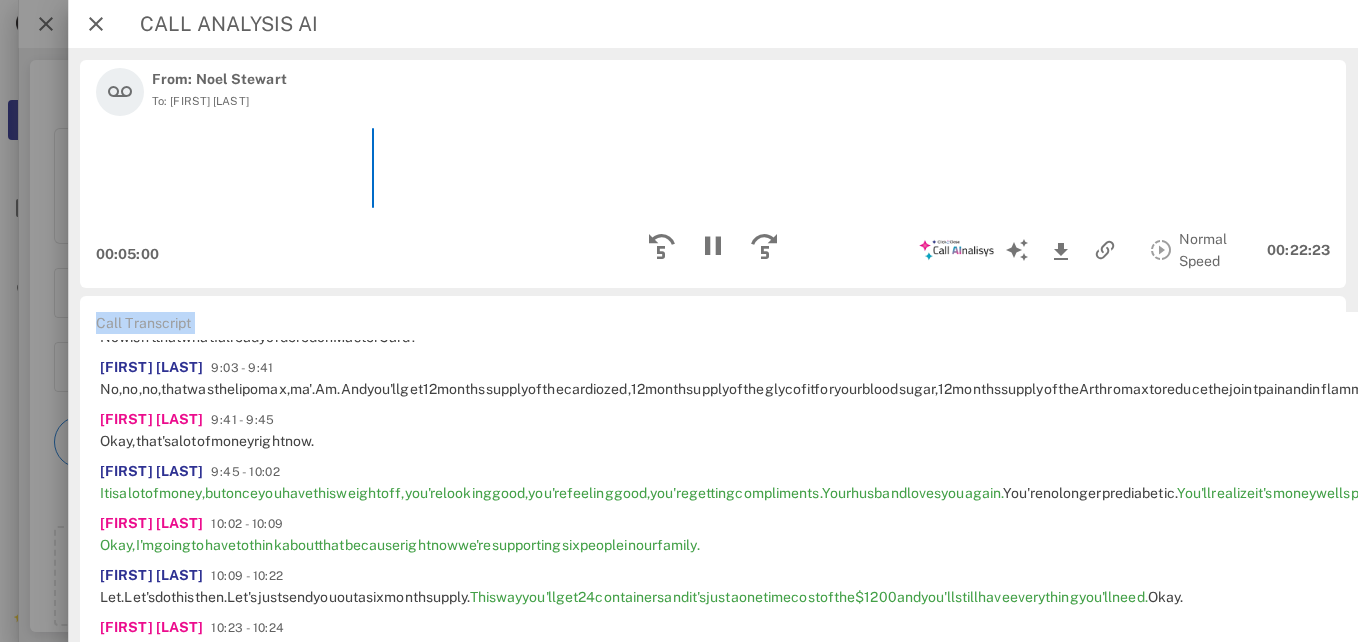 scroll, scrollTop: 2349, scrollLeft: 0, axis: vertical 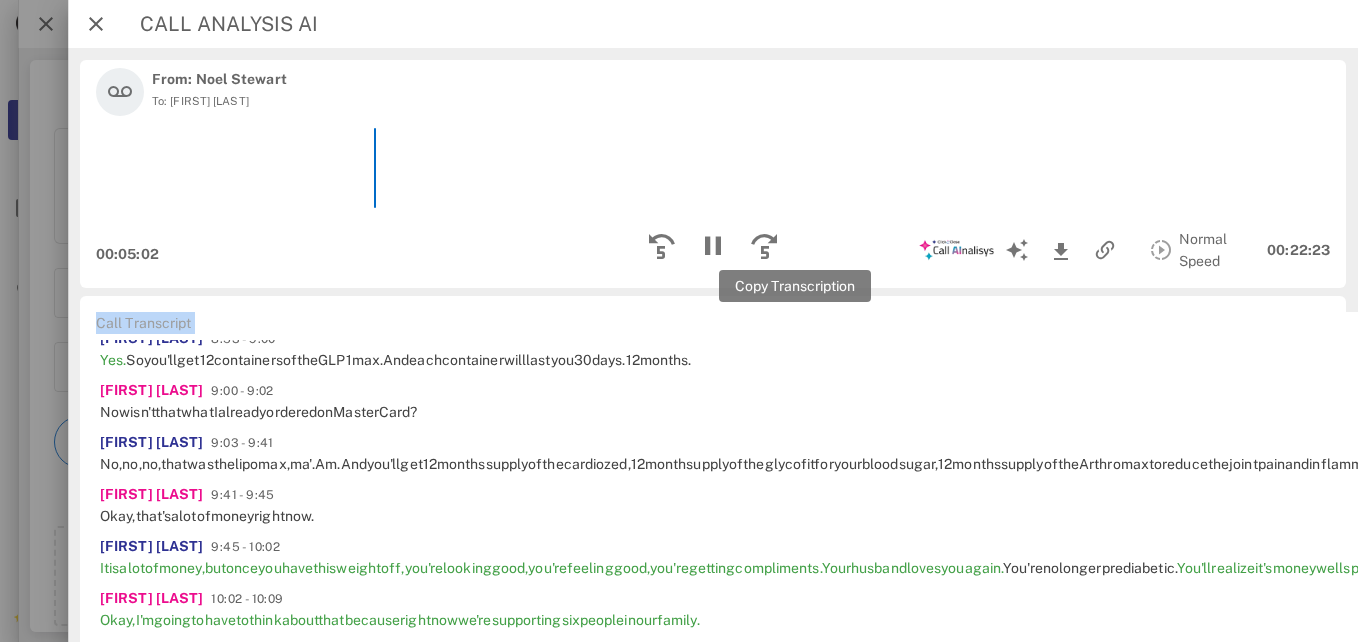 click at bounding box center (4760, 326) 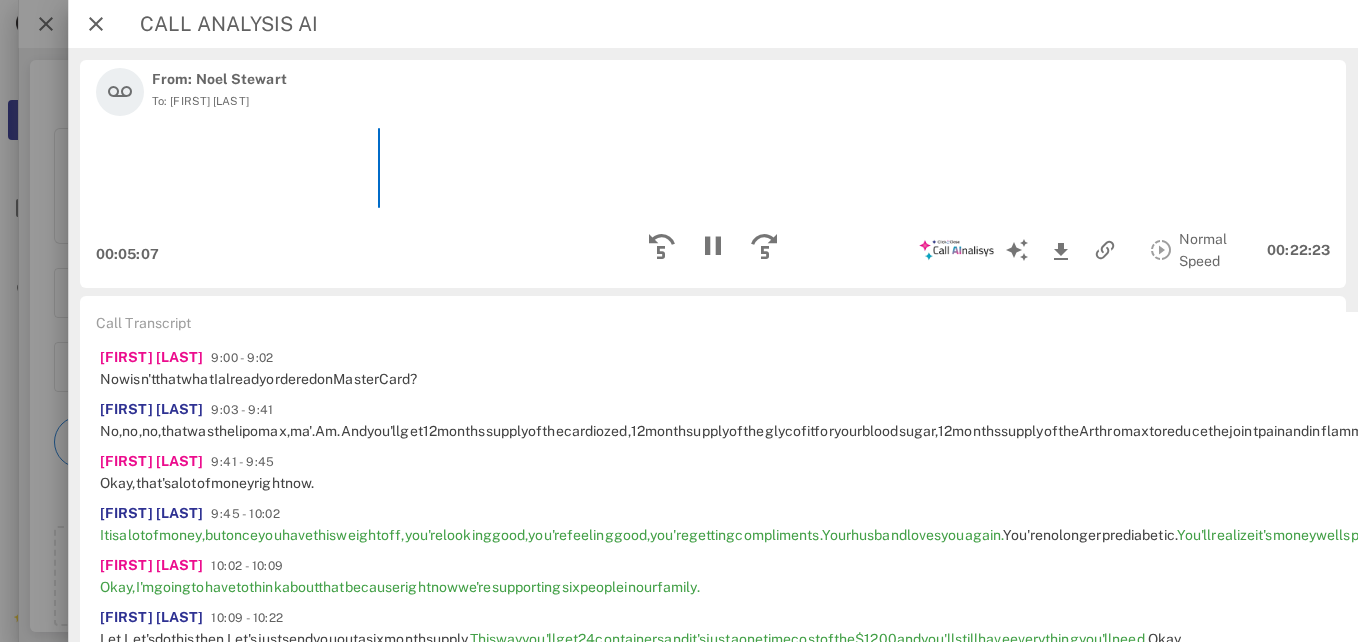 scroll, scrollTop: 2371, scrollLeft: 0, axis: vertical 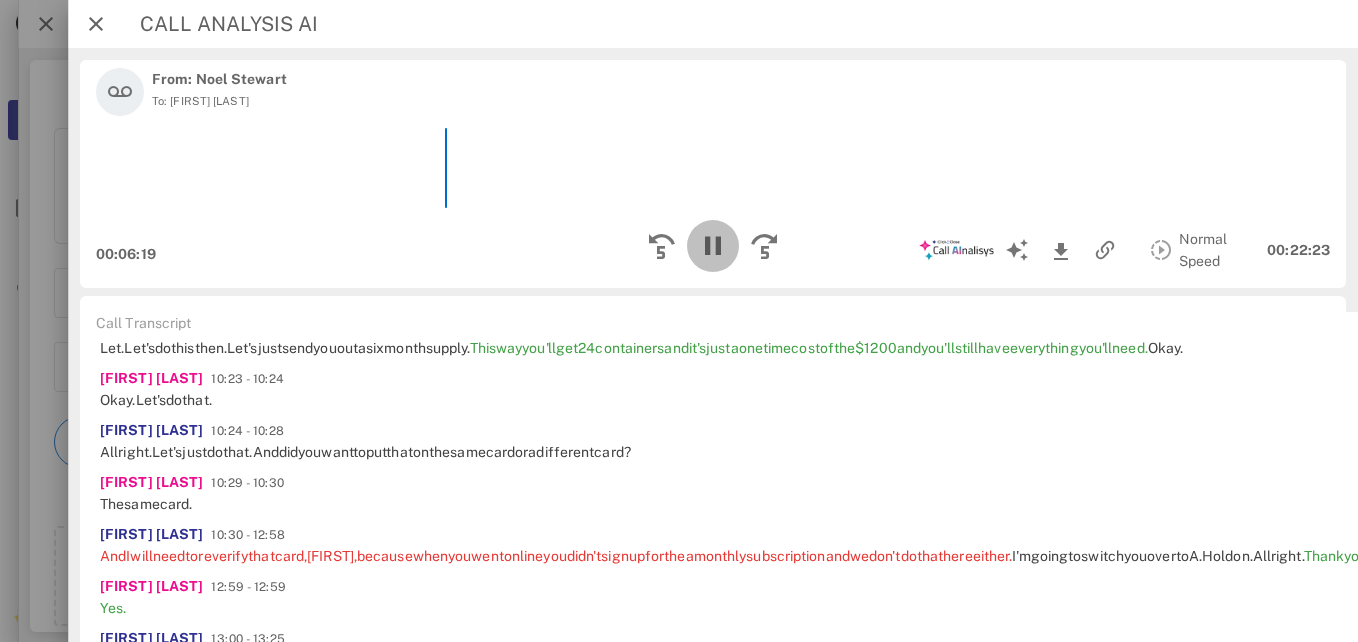 click at bounding box center [713, 246] 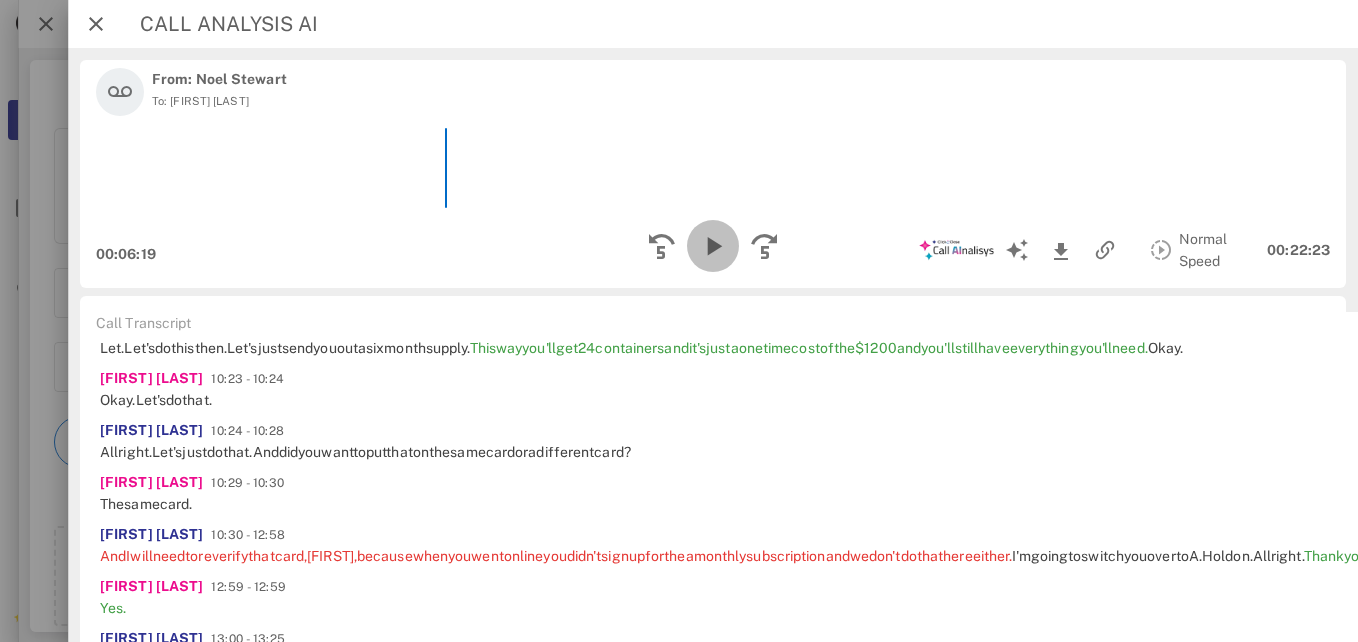 drag, startPoint x: 702, startPoint y: 238, endPoint x: 717, endPoint y: 232, distance: 16.155495 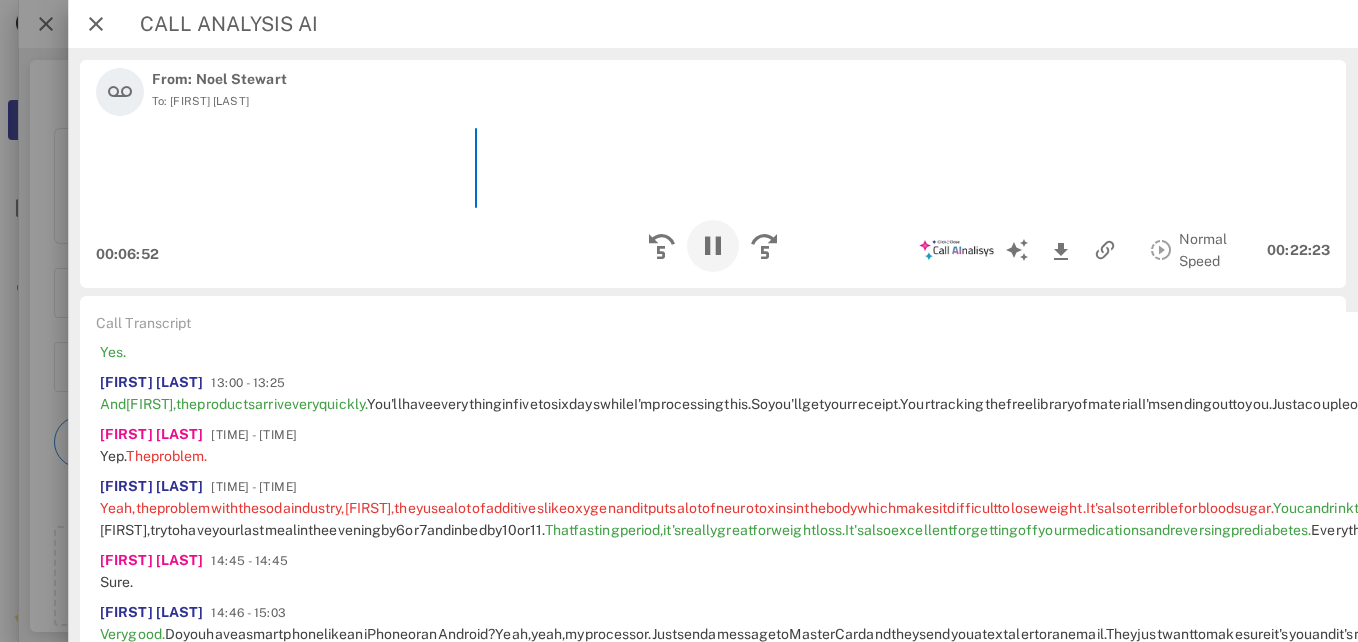 scroll, scrollTop: 2931, scrollLeft: 0, axis: vertical 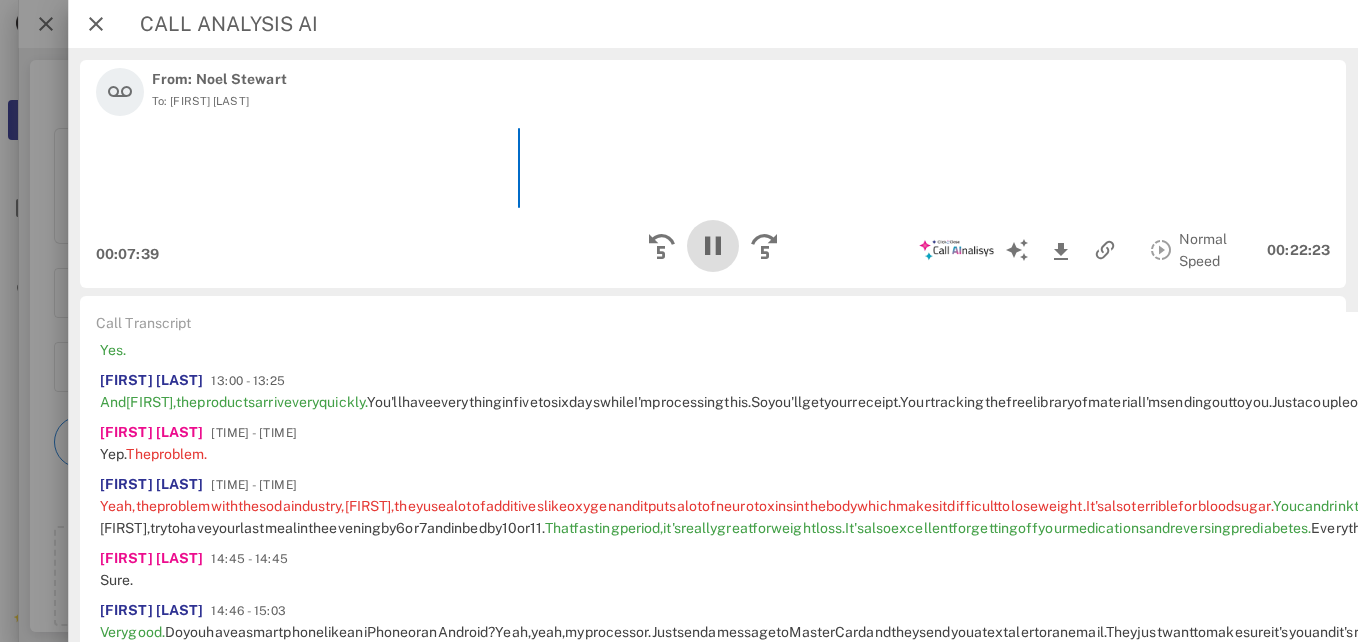 click at bounding box center (713, 246) 